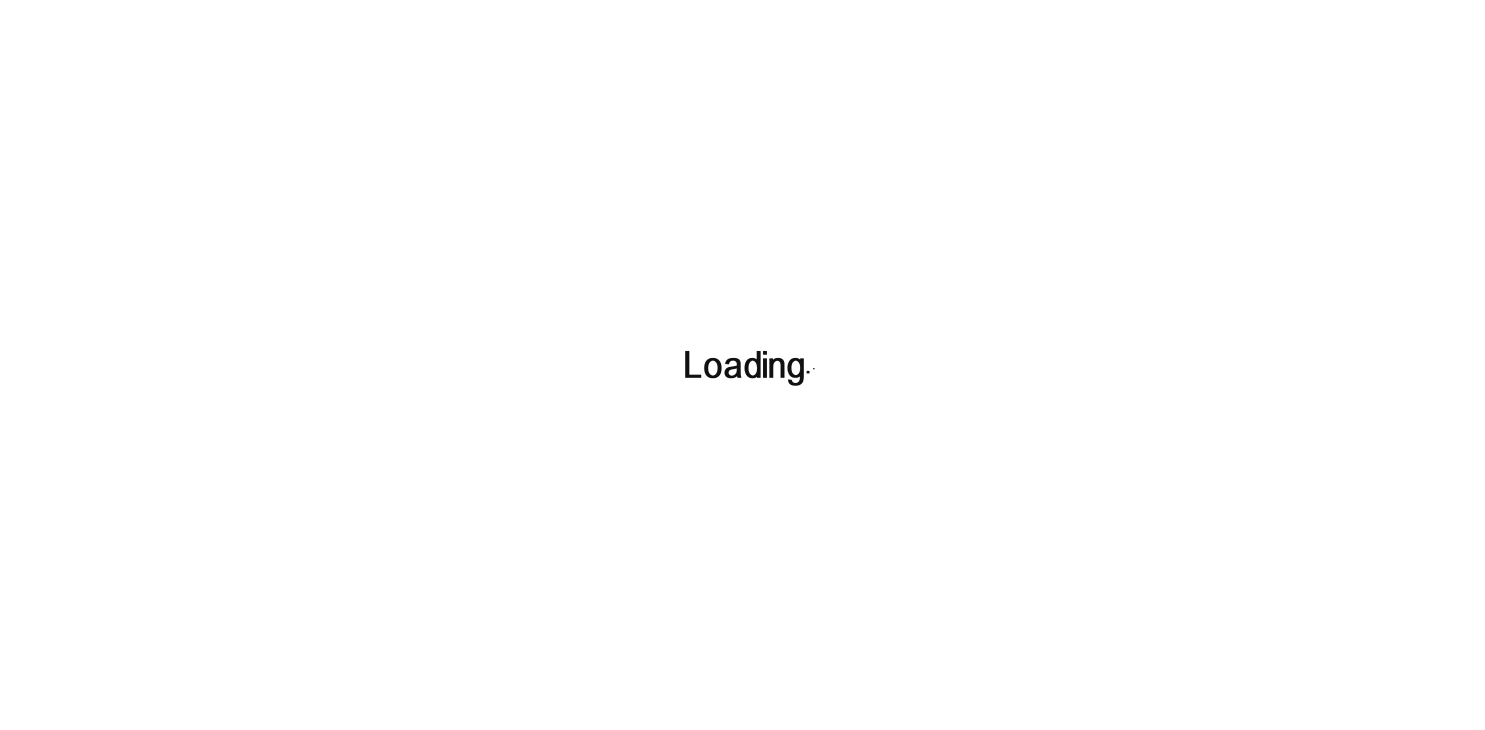 scroll, scrollTop: 0, scrollLeft: 0, axis: both 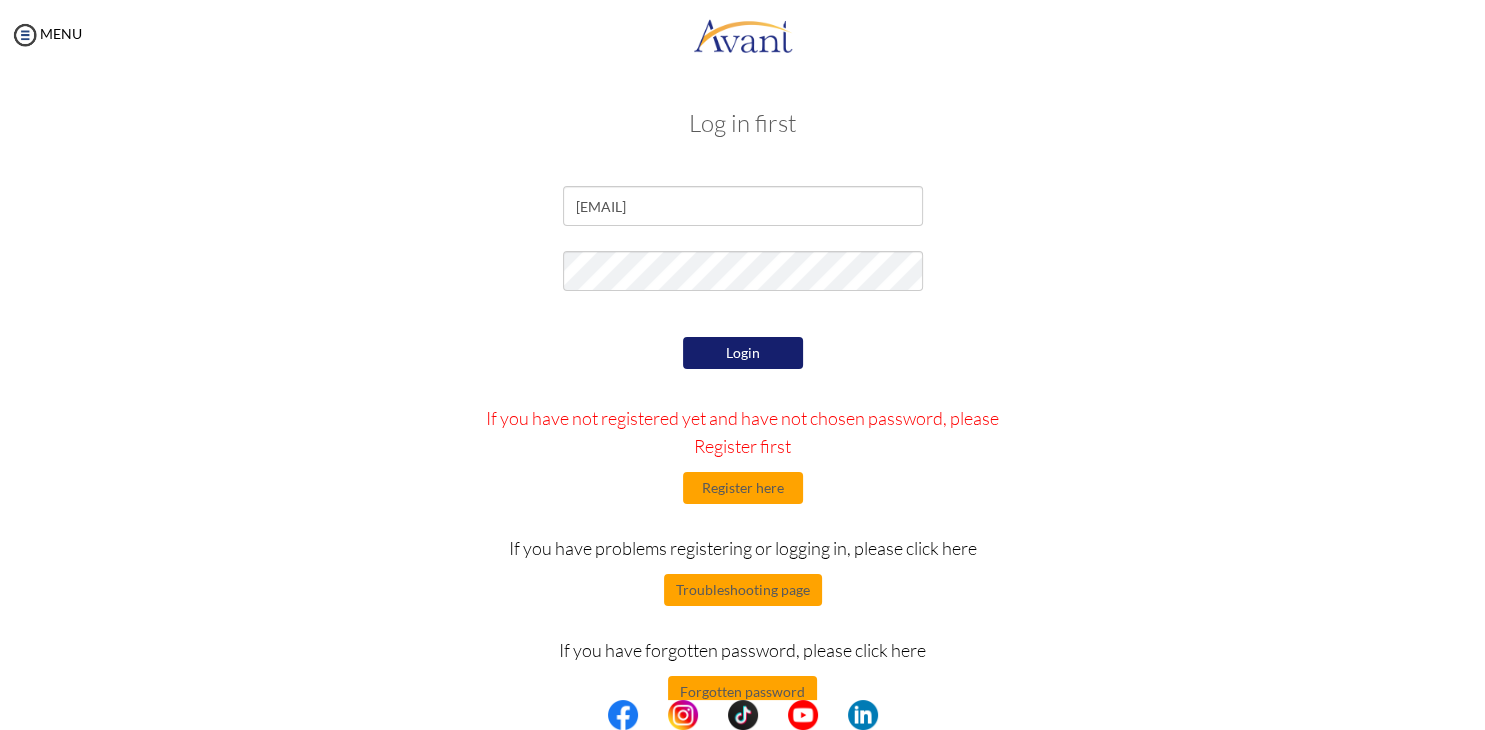 click on "Login" at bounding box center (743, 353) 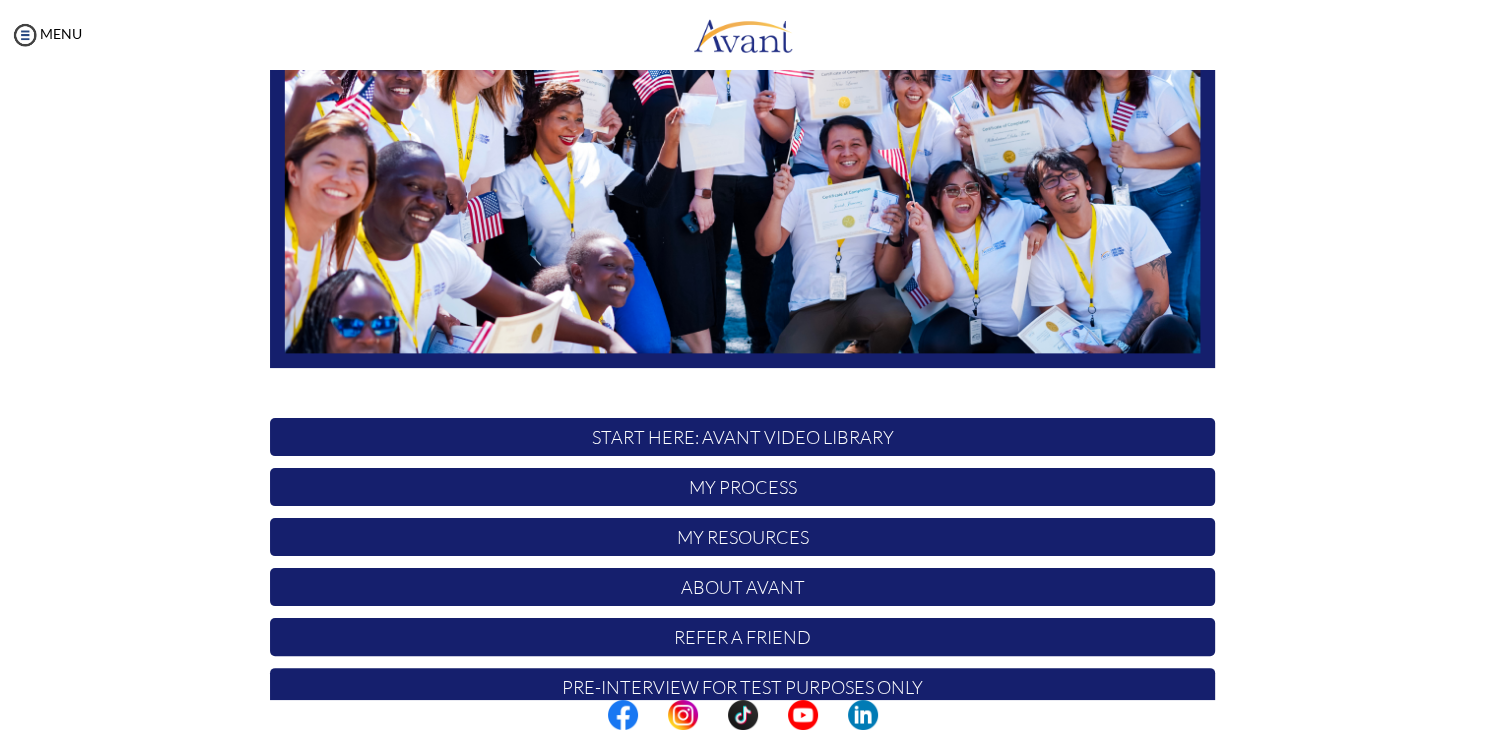 scroll, scrollTop: 380, scrollLeft: 0, axis: vertical 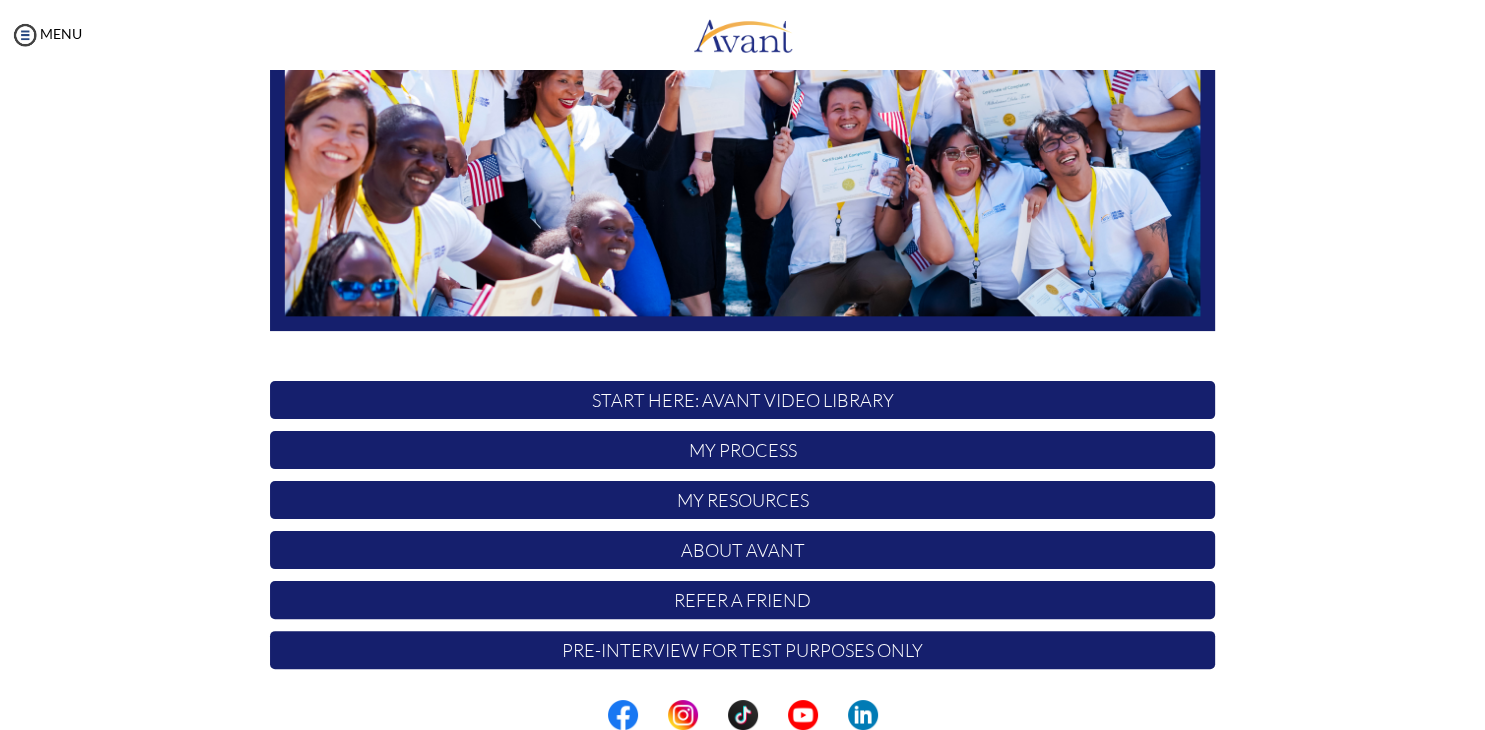 click on "START HERE: Avant Video Library" at bounding box center [742, 400] 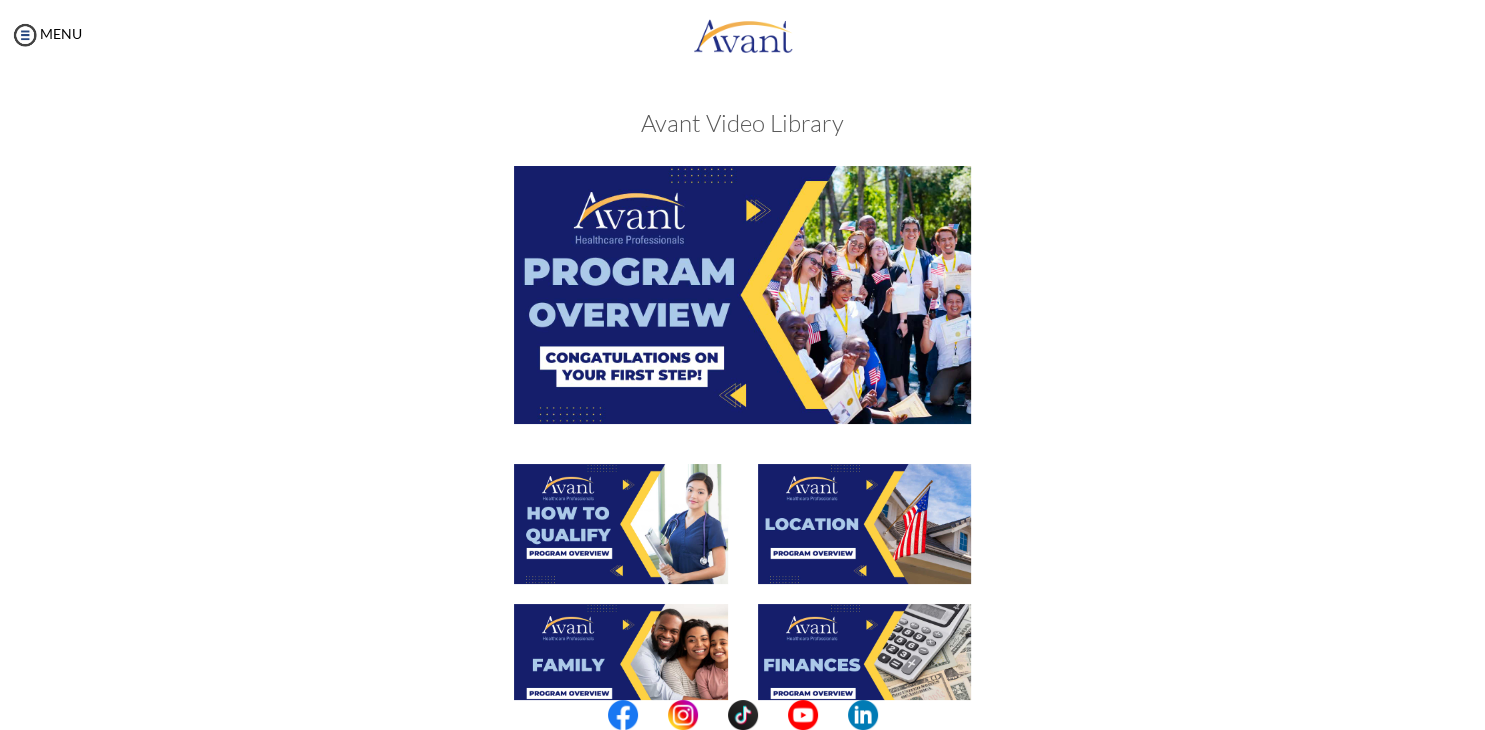 click at bounding box center (743, 294) 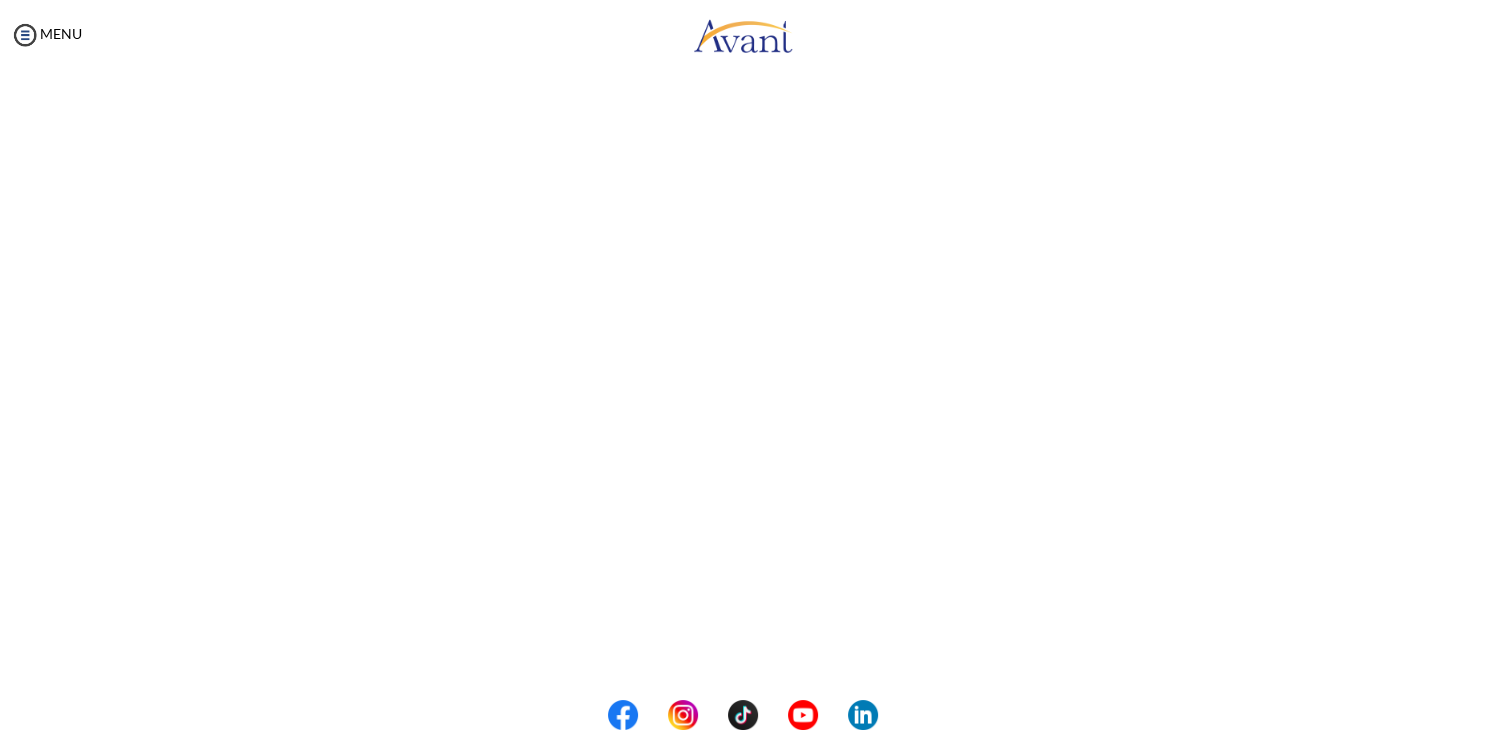 scroll, scrollTop: 252, scrollLeft: 0, axis: vertical 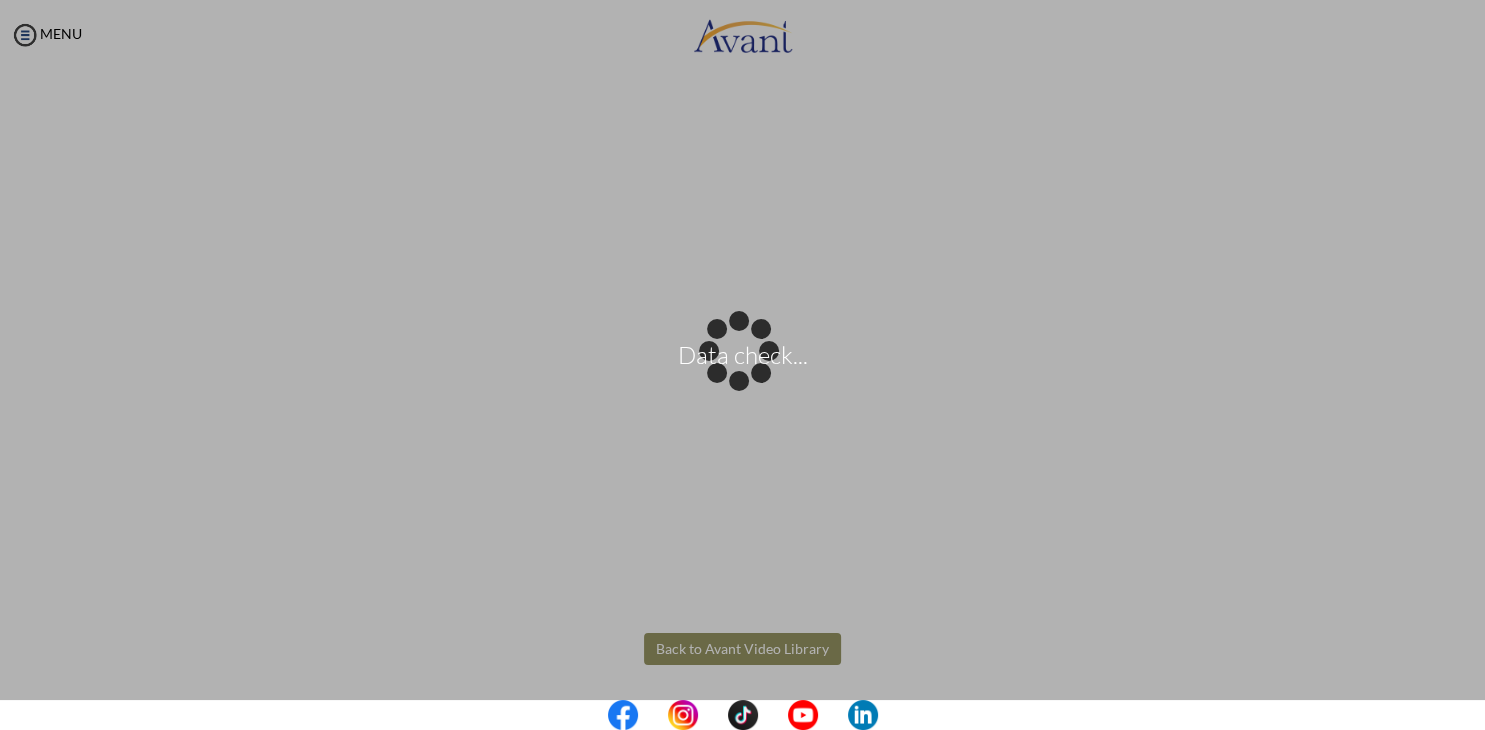 click on "Data check...
Maintenance break. Please come back in 2 hours.
MENU
My Status
What is the next step?
We would like you to watch the introductory video Begin with Avant
We would like you to watch the program video Watch Program Video
We would like you to complete English exam Take Language Test
We would like you to complete clinical assessment Take Clinical Test
We would like you to complete qualification survey Take Qualification Survey
We would like you to watch expectations video Watch Expectations Video
You will be contacted by recruiter to schedule a call.
Your application is being reviewed. Please check your email regularly.
Process Overview
Check off each step as you go to track your progress!" at bounding box center [742, 365] 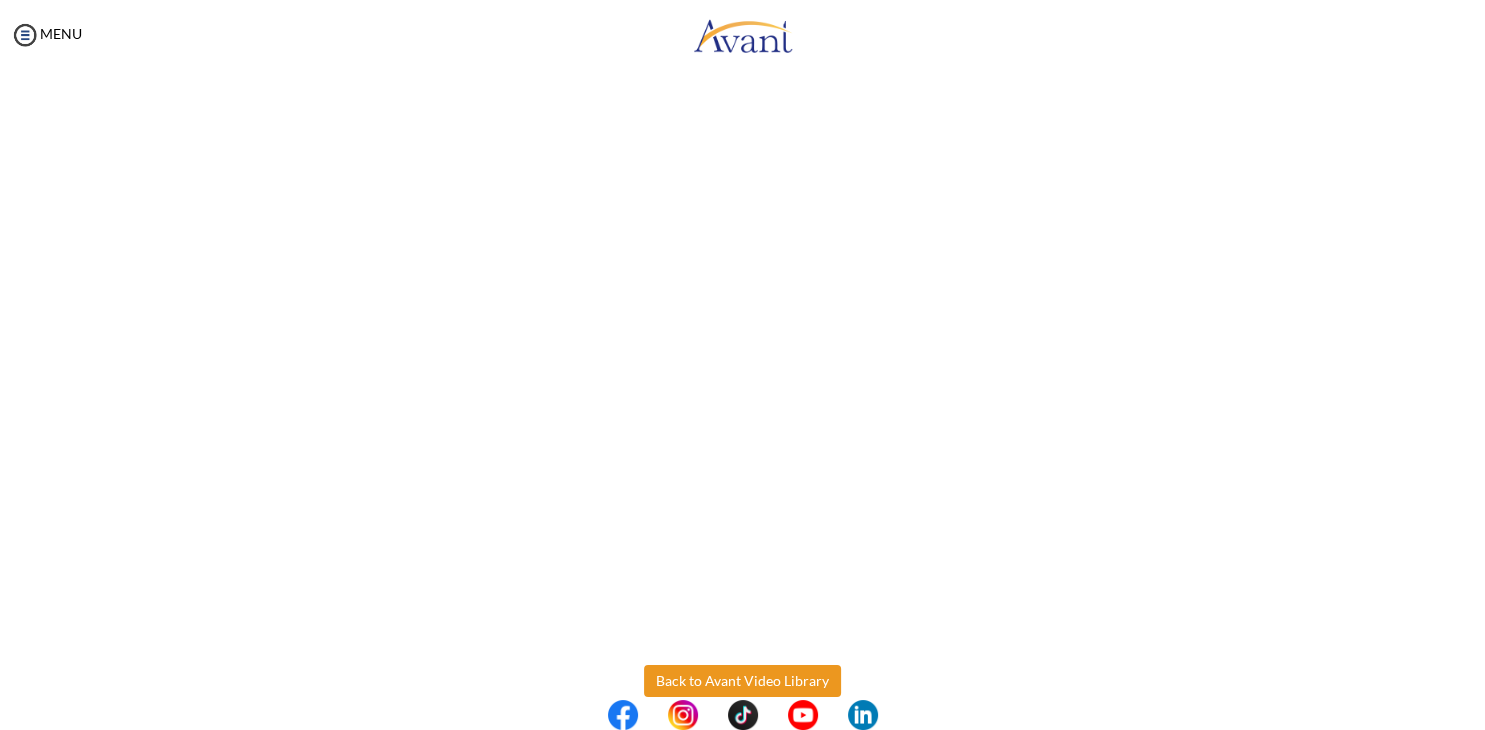 scroll, scrollTop: 252, scrollLeft: 0, axis: vertical 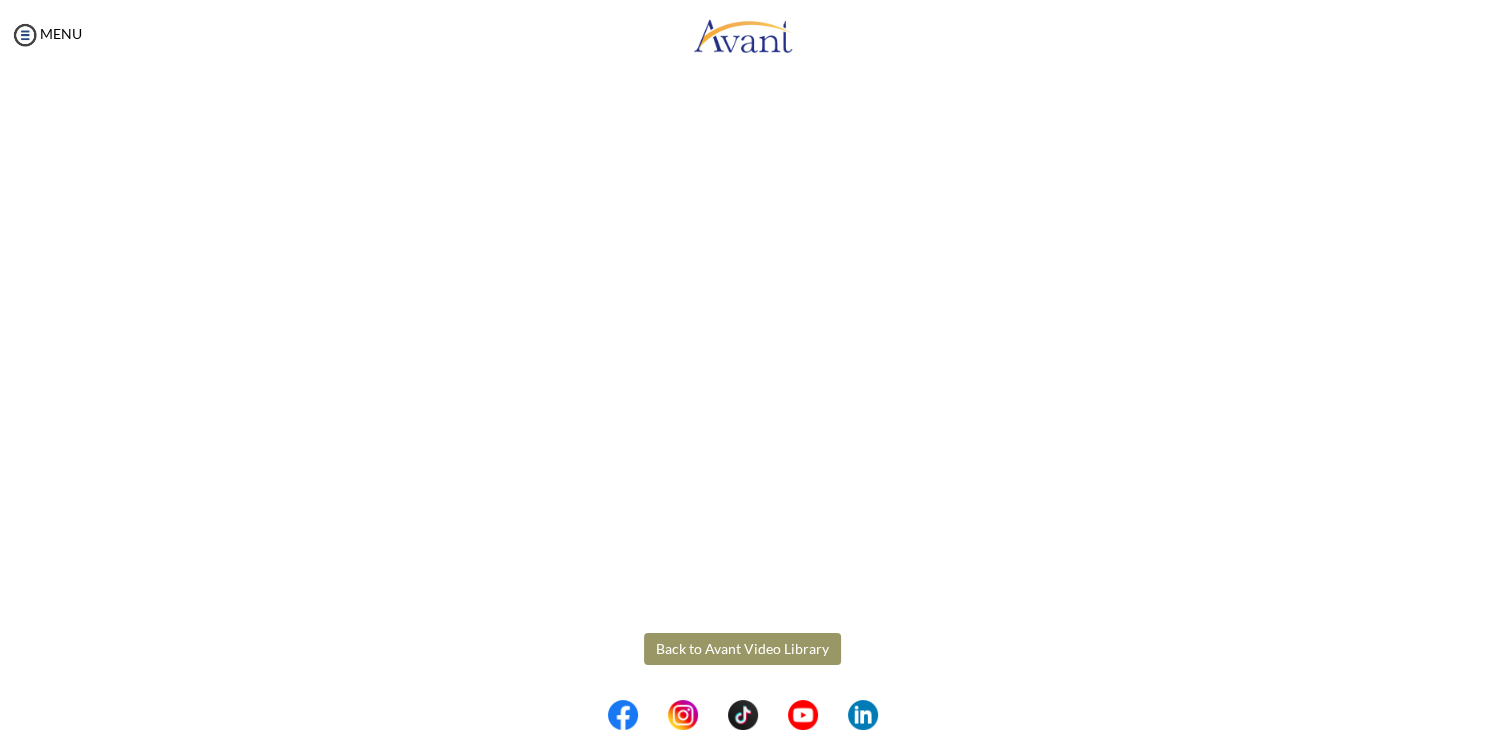 click on "Back to Avant Video Library" at bounding box center [742, 649] 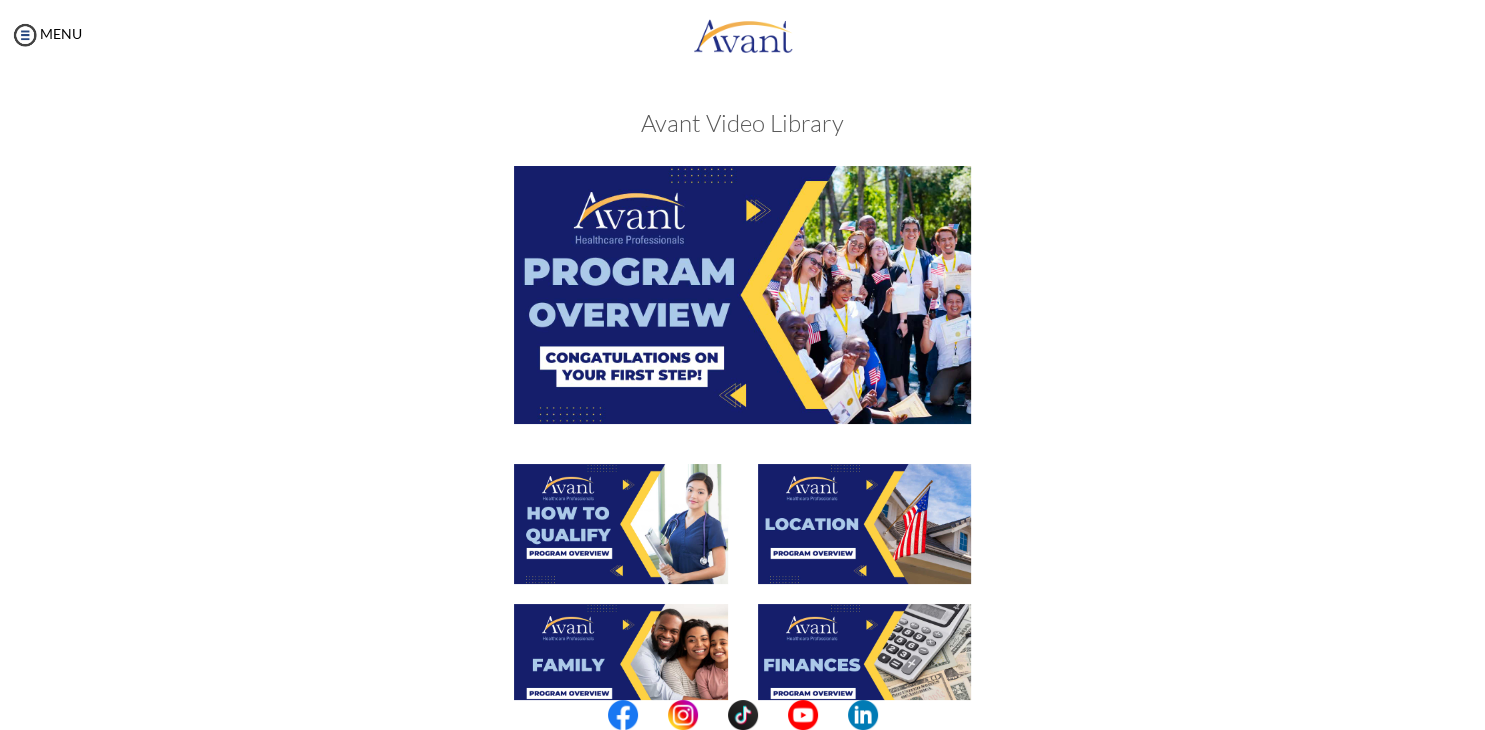 click at bounding box center (621, 524) 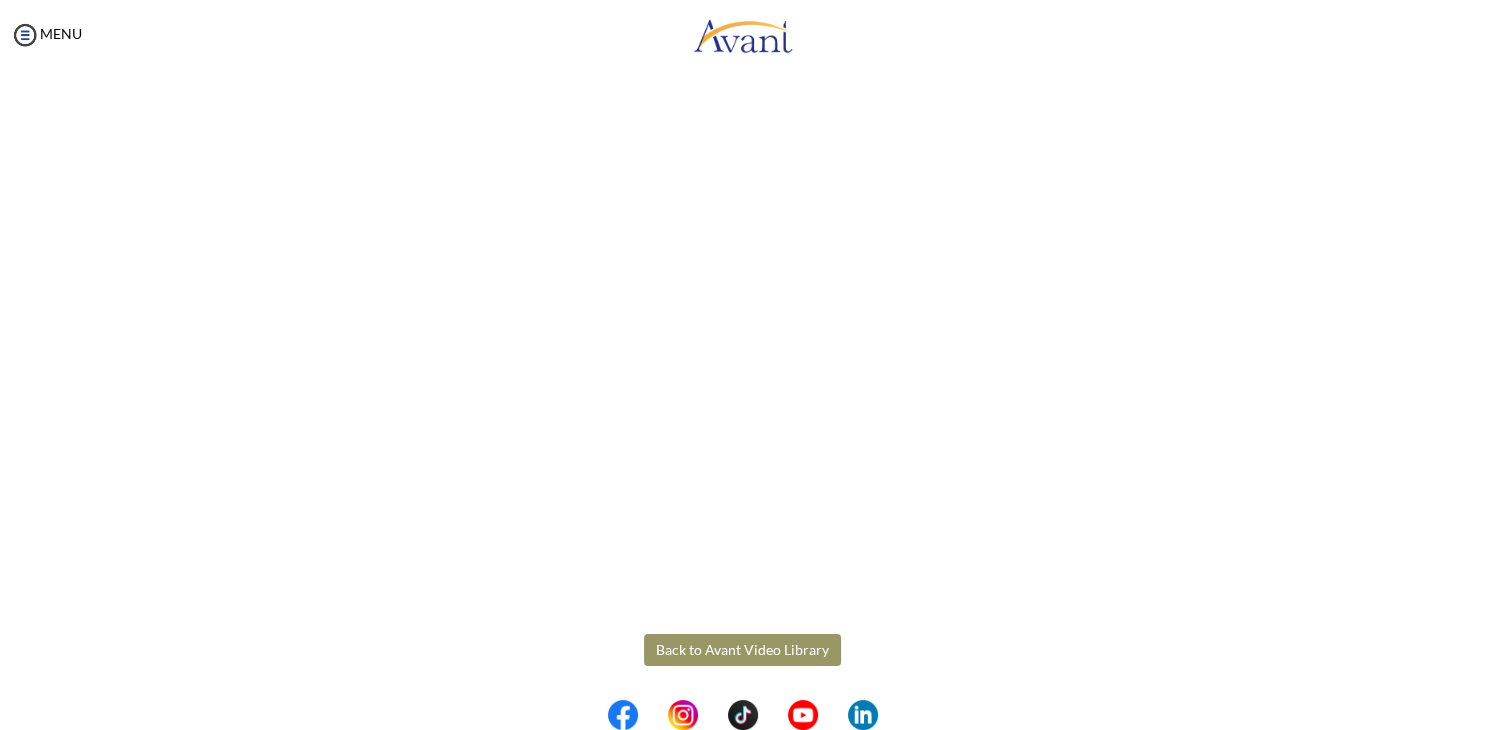 scroll, scrollTop: 252, scrollLeft: 0, axis: vertical 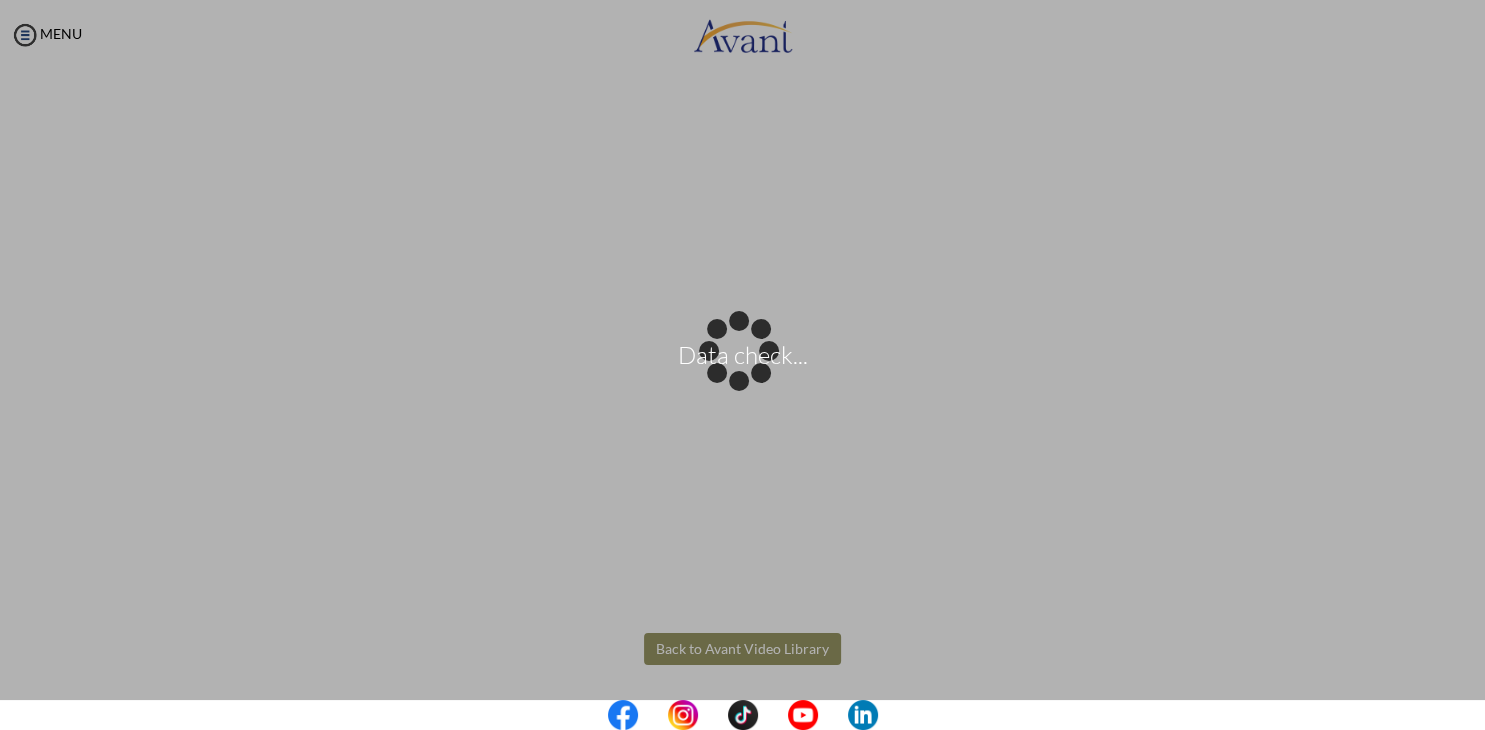click on "Data check...
Maintenance break. Please come back in 2 hours.
MENU
My Status
What is the next step?
We would like you to watch the introductory video Begin with Avant
We would like you to watch the program video Watch Program Video
We would like you to complete English exam Take Language Test
We would like you to complete clinical assessment Take Clinical Test
We would like you to complete qualification survey Take Qualification Survey
We would like you to watch expectations video Watch Expectations Video
You will be contacted by recruiter to schedule a call.
Your application is being reviewed. Please check your email regularly.
Process Overview
Check off each step as you go to track your progress!" at bounding box center (742, 365) 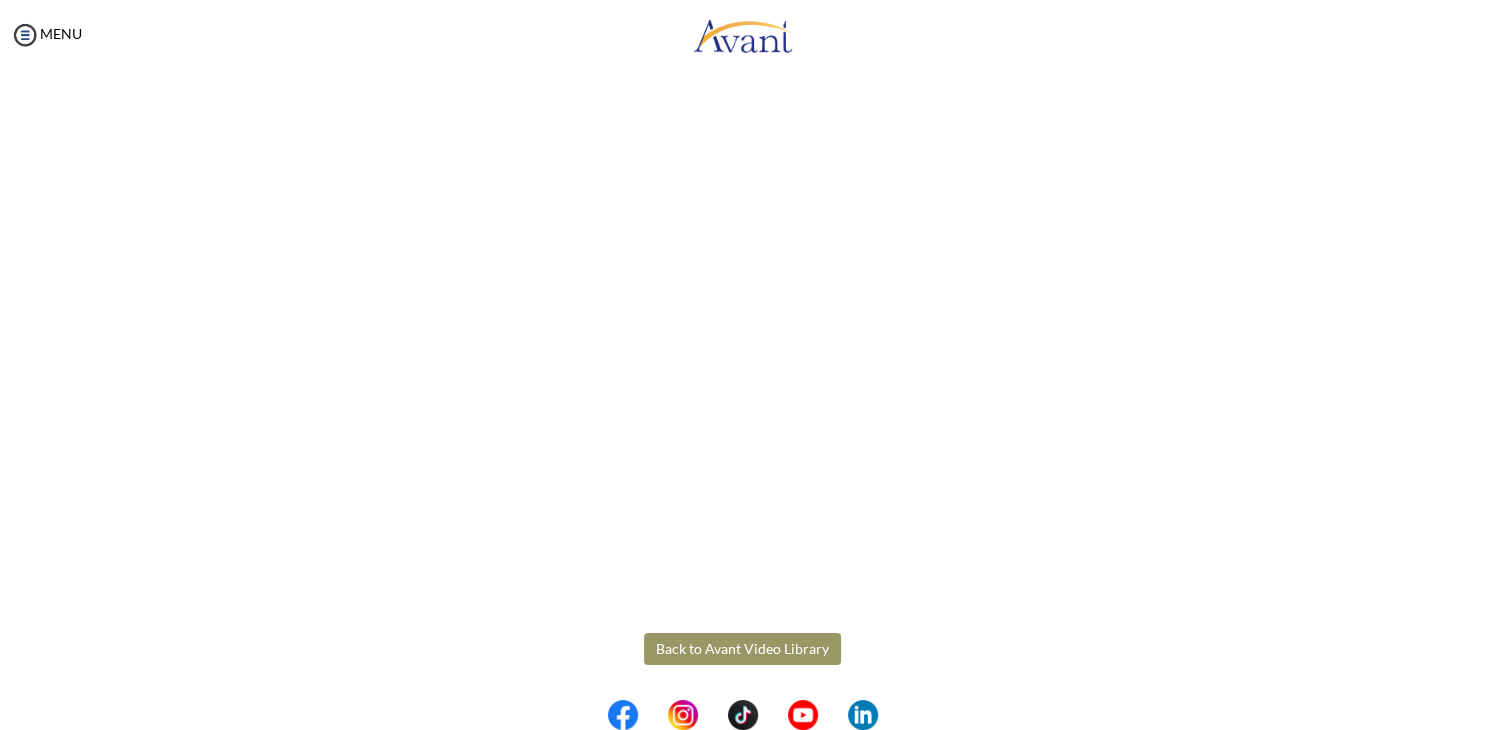 click on "Back to Avant Video Library" at bounding box center (742, 649) 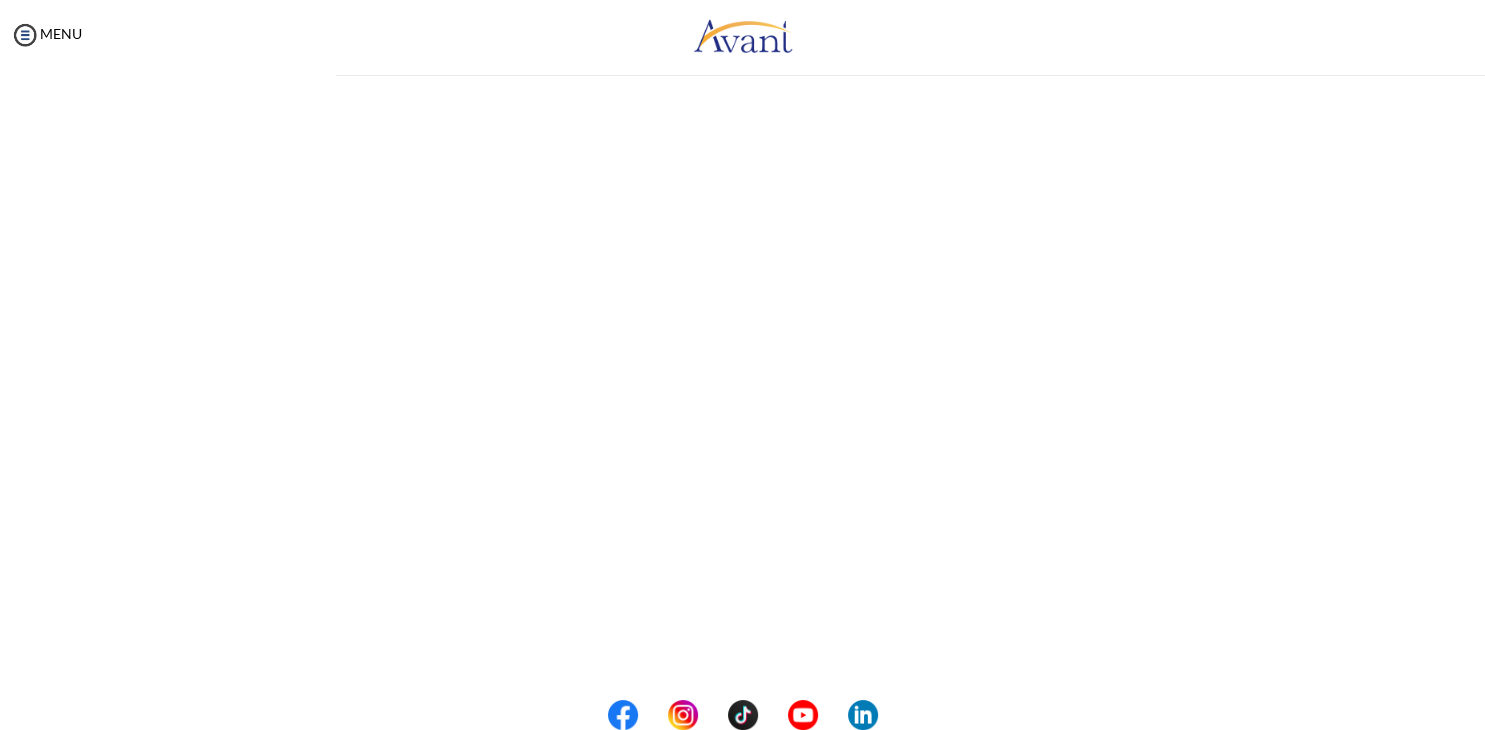 scroll, scrollTop: 0, scrollLeft: 0, axis: both 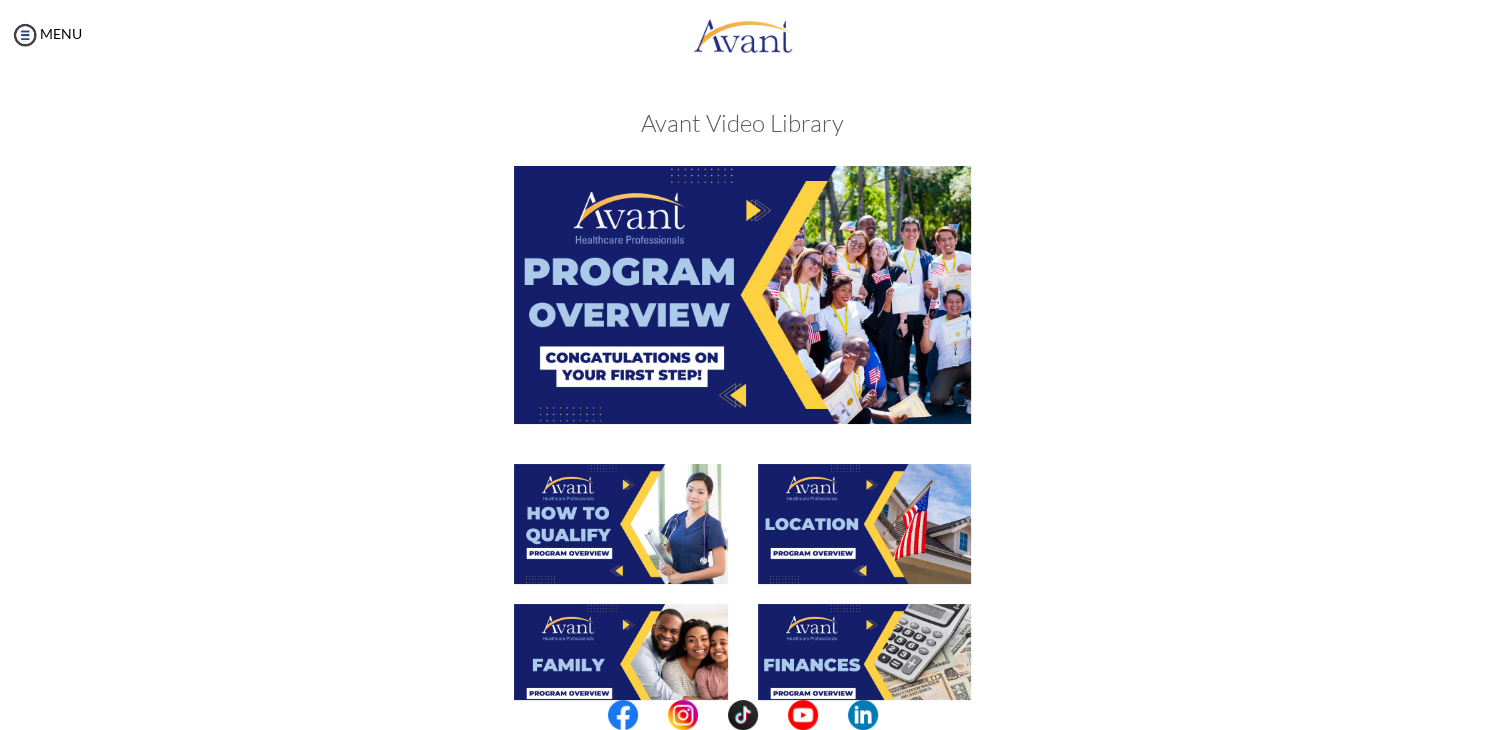 click at bounding box center [865, 524] 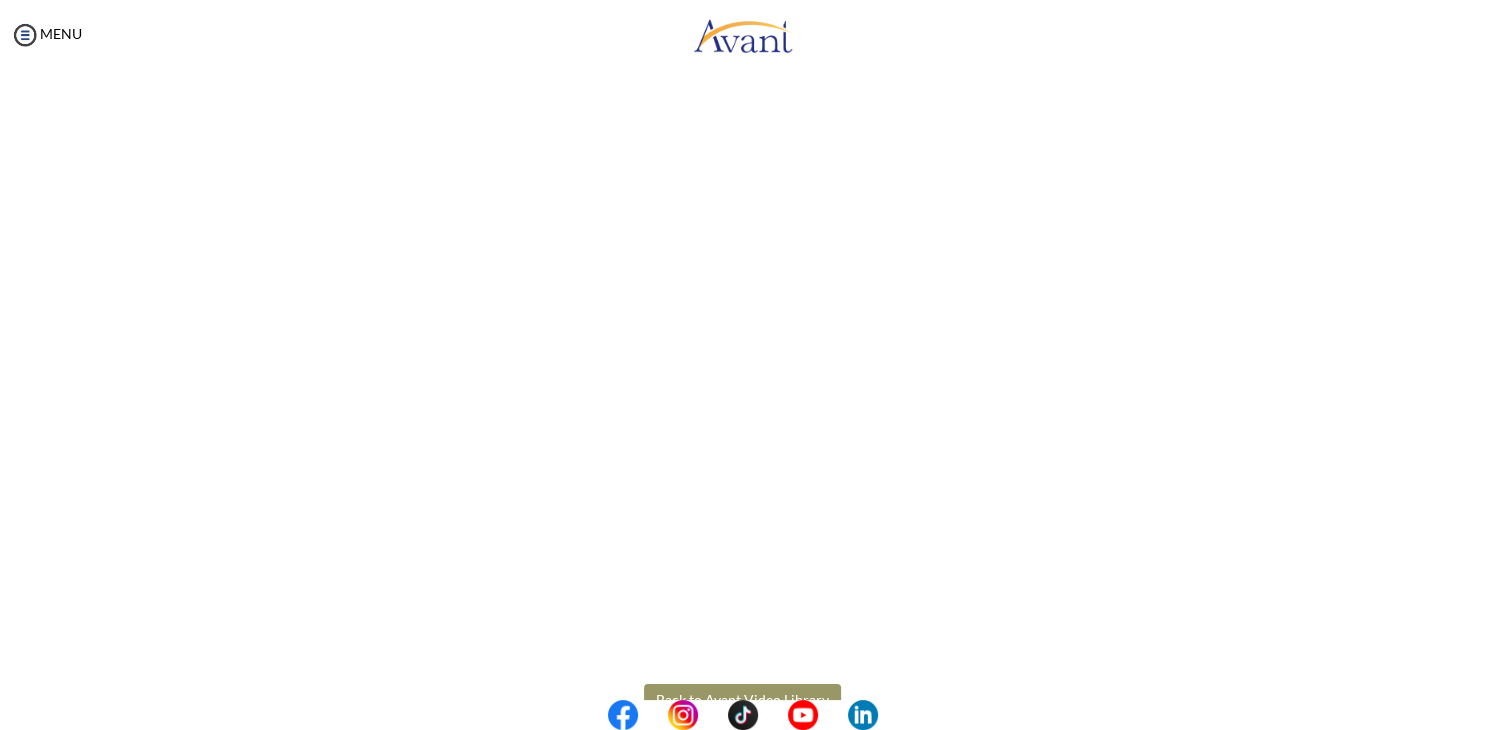 scroll, scrollTop: 252, scrollLeft: 0, axis: vertical 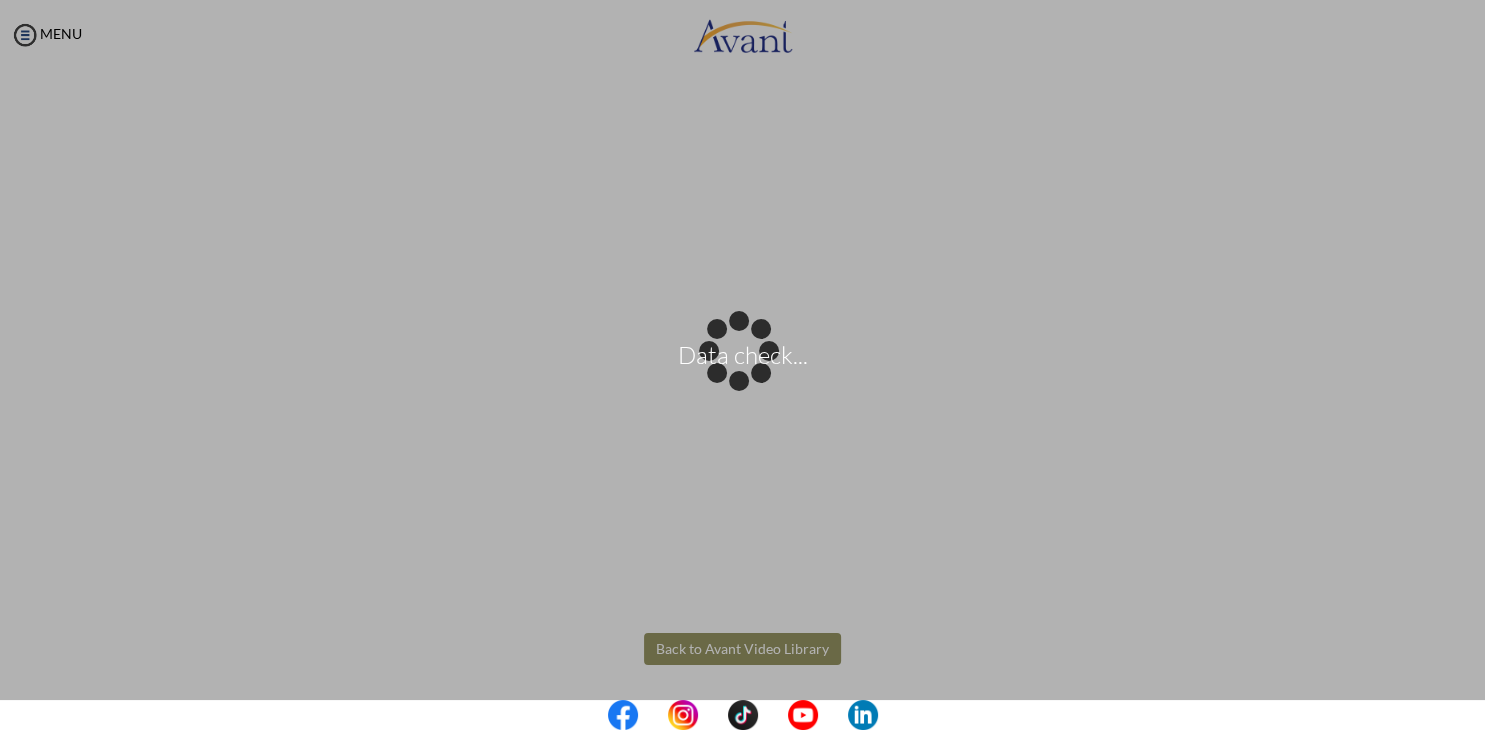 click on "Data check...
Maintenance break. Please come back in 2 hours.
MENU
My Status
What is the next step?
We would like you to watch the introductory video Begin with Avant
We would like you to watch the program video Watch Program Video
We would like you to complete English exam Take Language Test
We would like you to complete clinical assessment Take Clinical Test
We would like you to complete qualification survey Take Qualification Survey
We would like you to watch expectations video Watch Expectations Video
You will be contacted by recruiter to schedule a call.
Your application is being reviewed. Please check your email regularly.
Process Overview
Check off each step as you go to track your progress!" at bounding box center (742, 365) 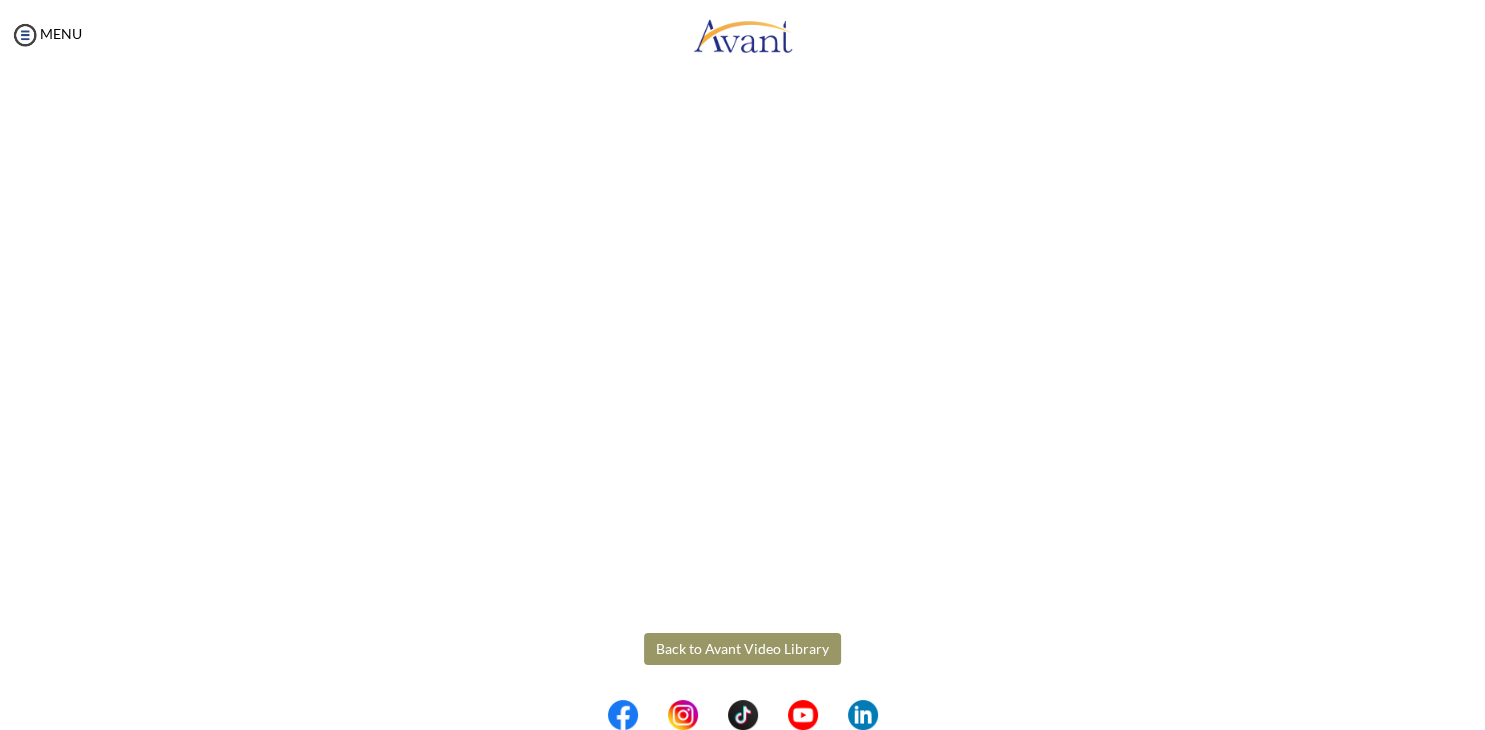 click on "Back to Avant Video Library" at bounding box center [742, 649] 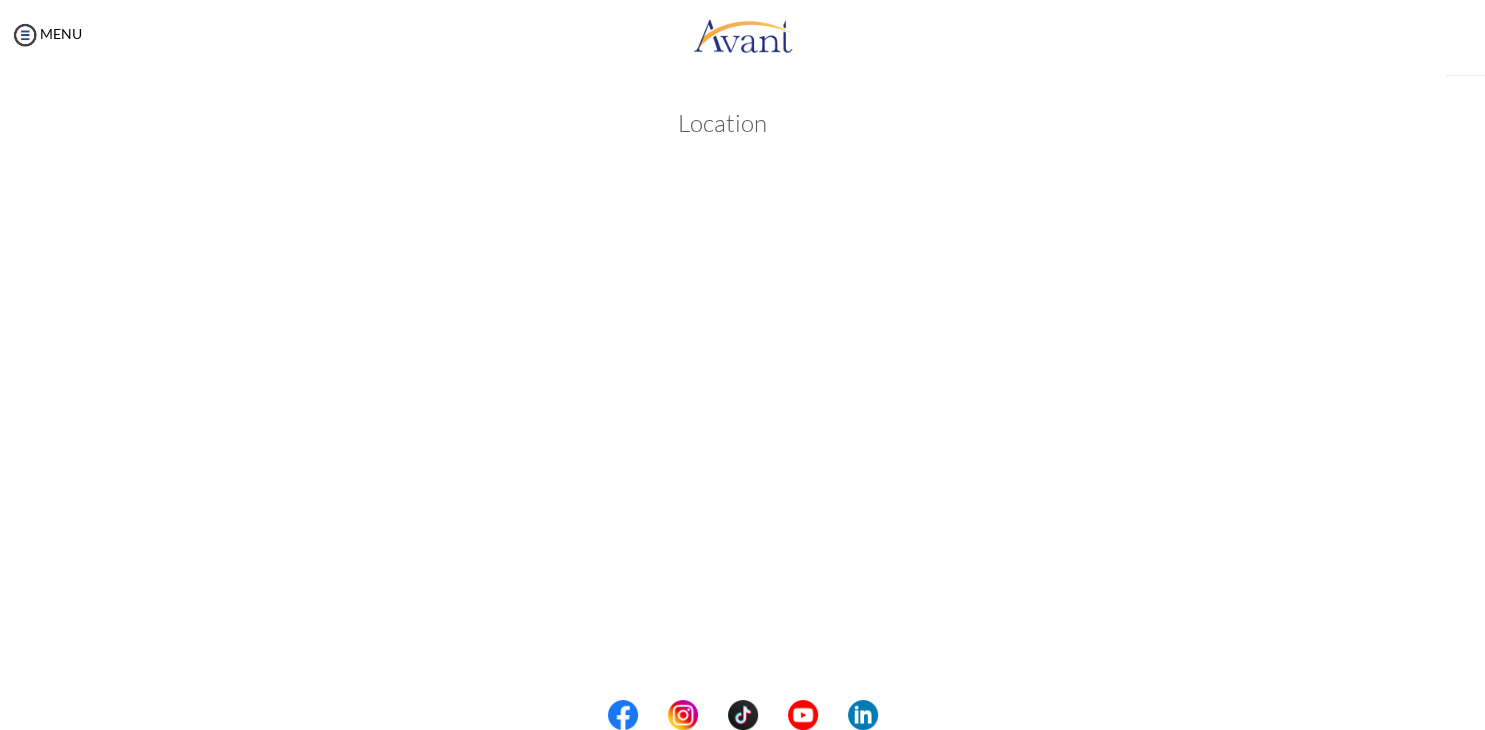 scroll, scrollTop: 252, scrollLeft: 0, axis: vertical 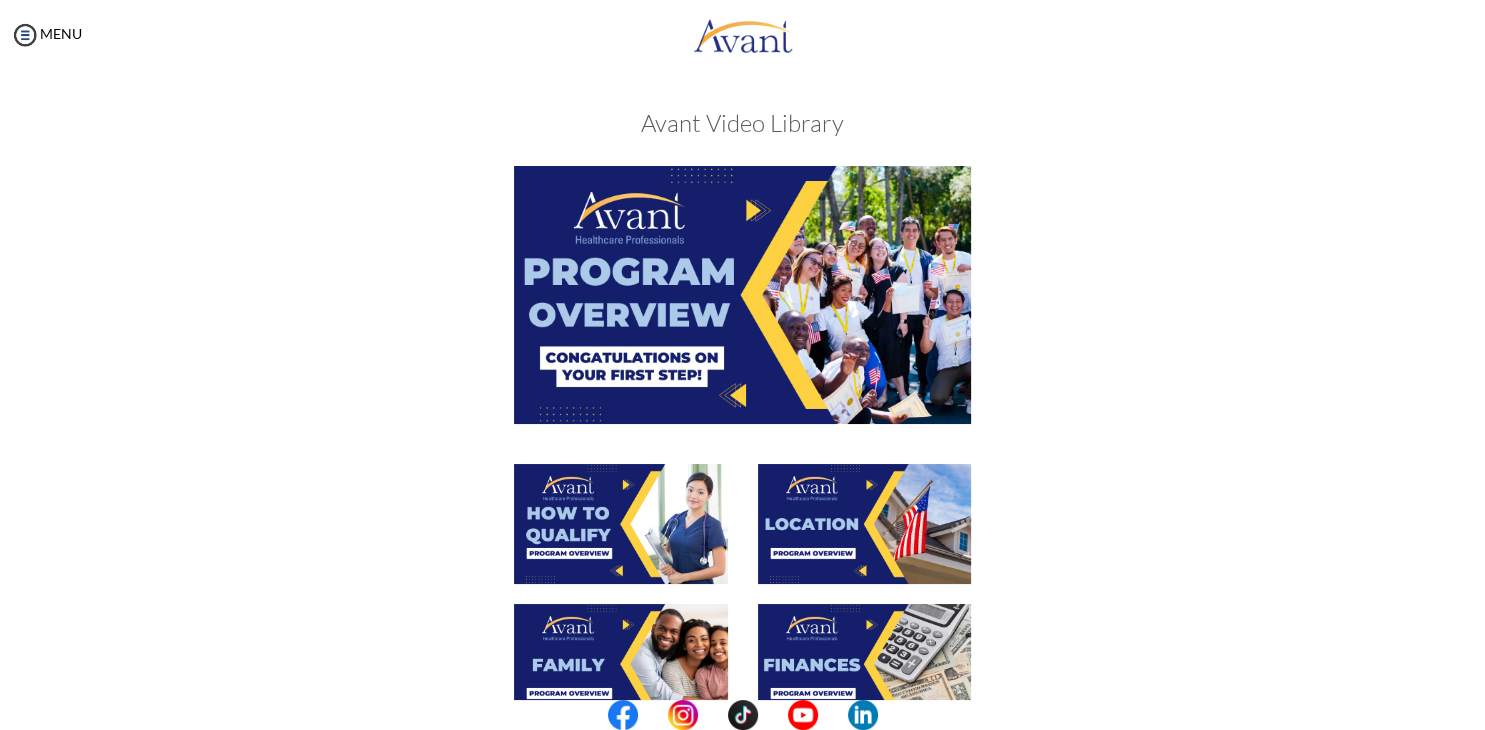 click at bounding box center (621, 664) 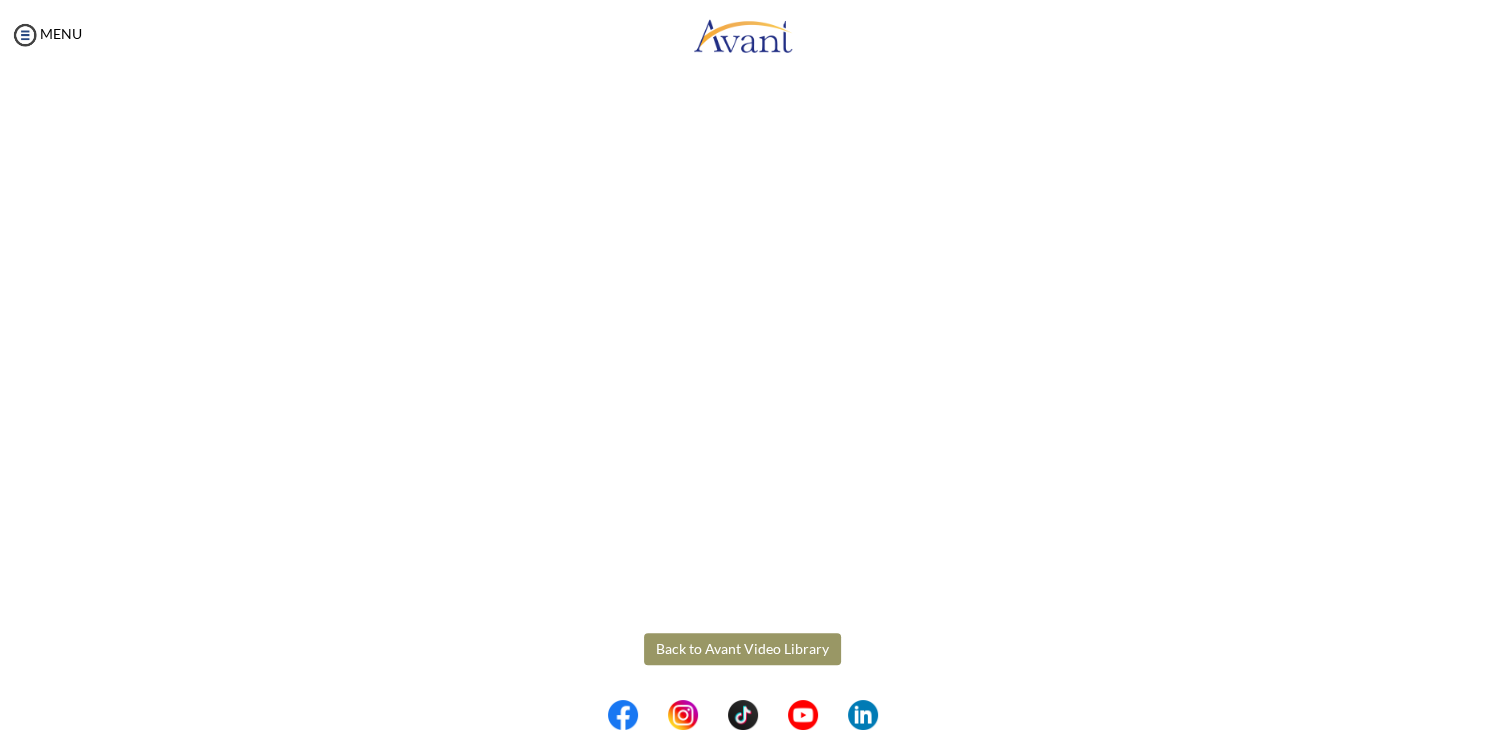 scroll, scrollTop: 466, scrollLeft: 0, axis: vertical 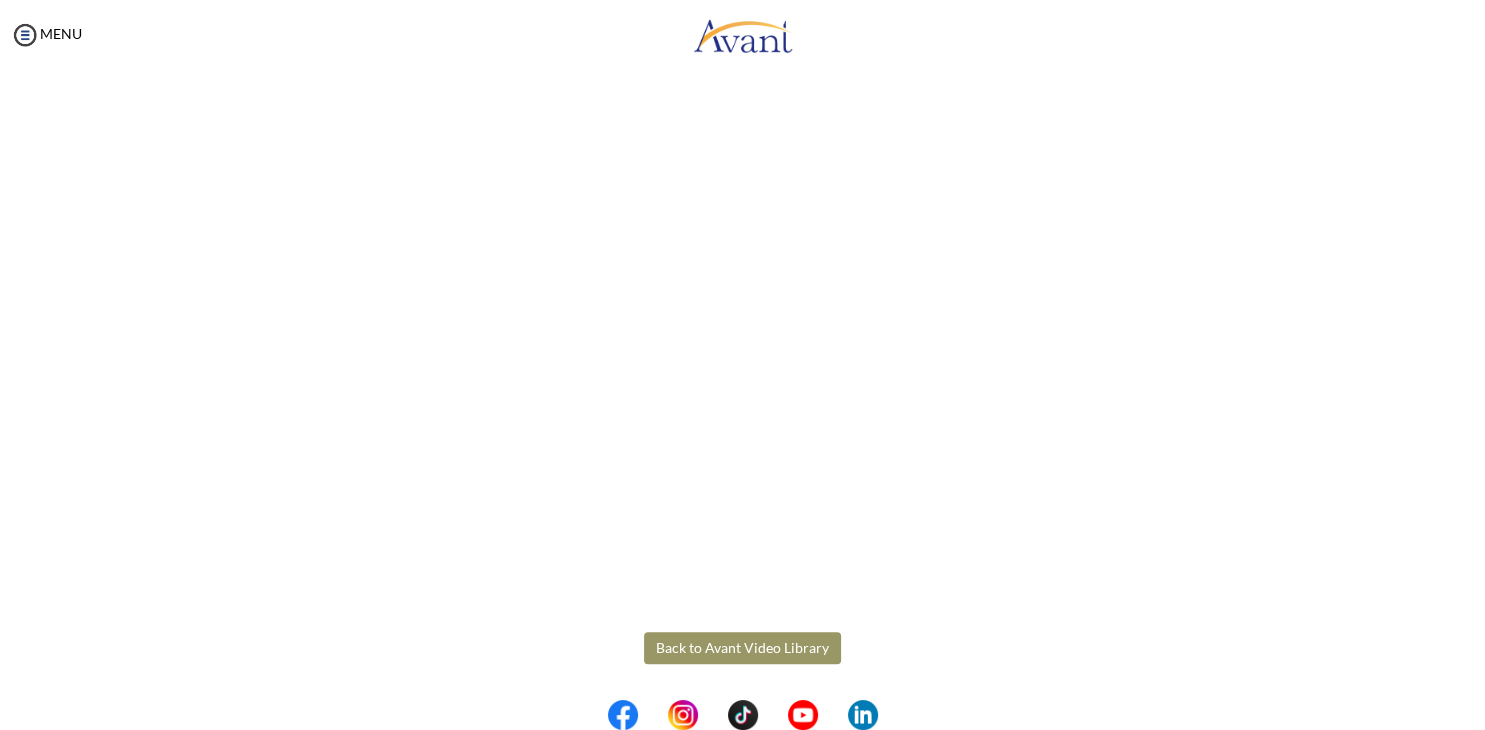 click on "Maintenance break. Please come back in 2 hours.
MENU
My Status
What is the next step?
We would like you to watch the introductory video Begin with Avant
We would like you to watch the program video Watch Program Video
We would like you to complete English exam Take Language Test
We would like you to complete clinical assessment Take Clinical Test
We would like you to complete qualification survey Take Qualification Survey
We would like you to watch expectations video Watch Expectations Video
You will be contacted by recruiter to schedule a call.
Your application is being reviewed. Please check your email regularly.
Process Overview
Check off each step as you go to track your progress!
1" at bounding box center [742, 365] 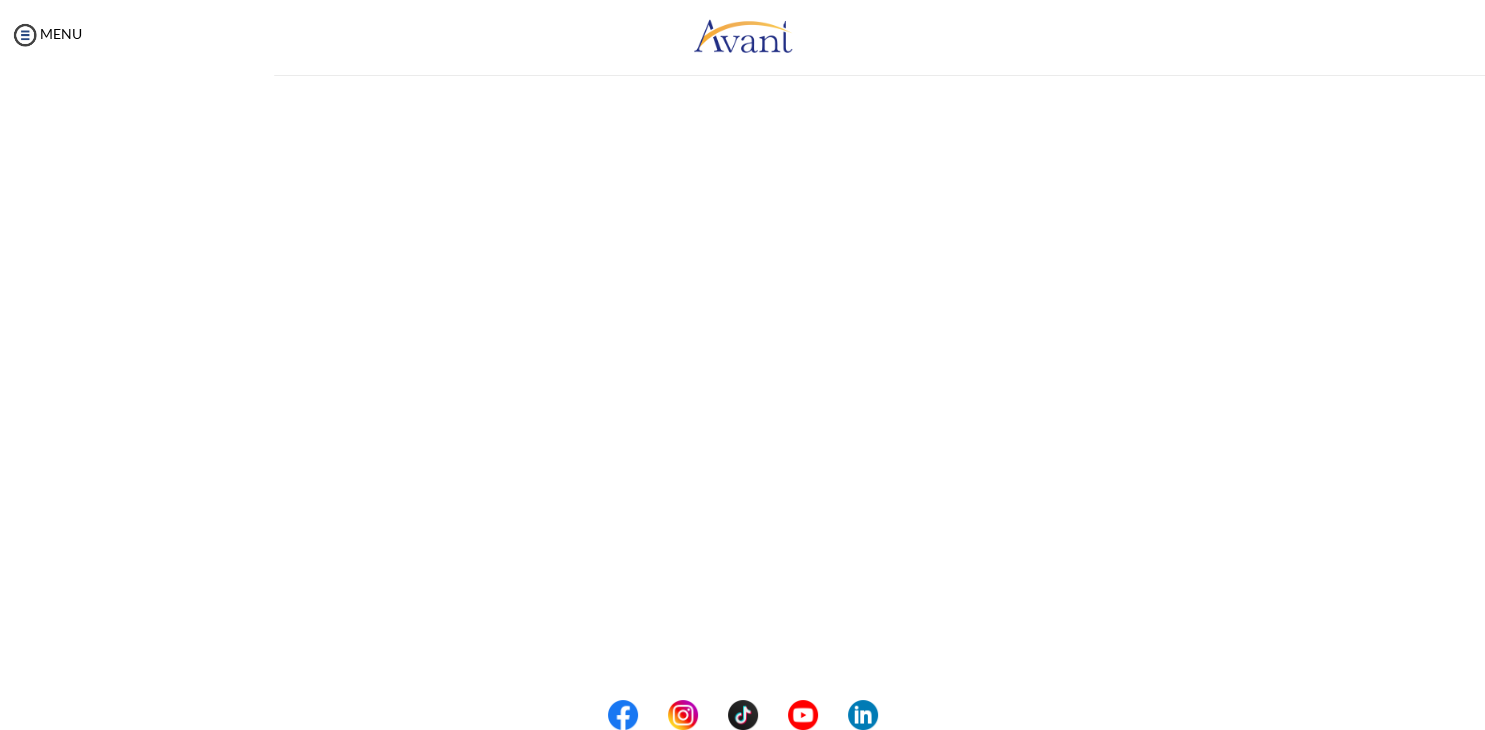 scroll, scrollTop: 0, scrollLeft: 0, axis: both 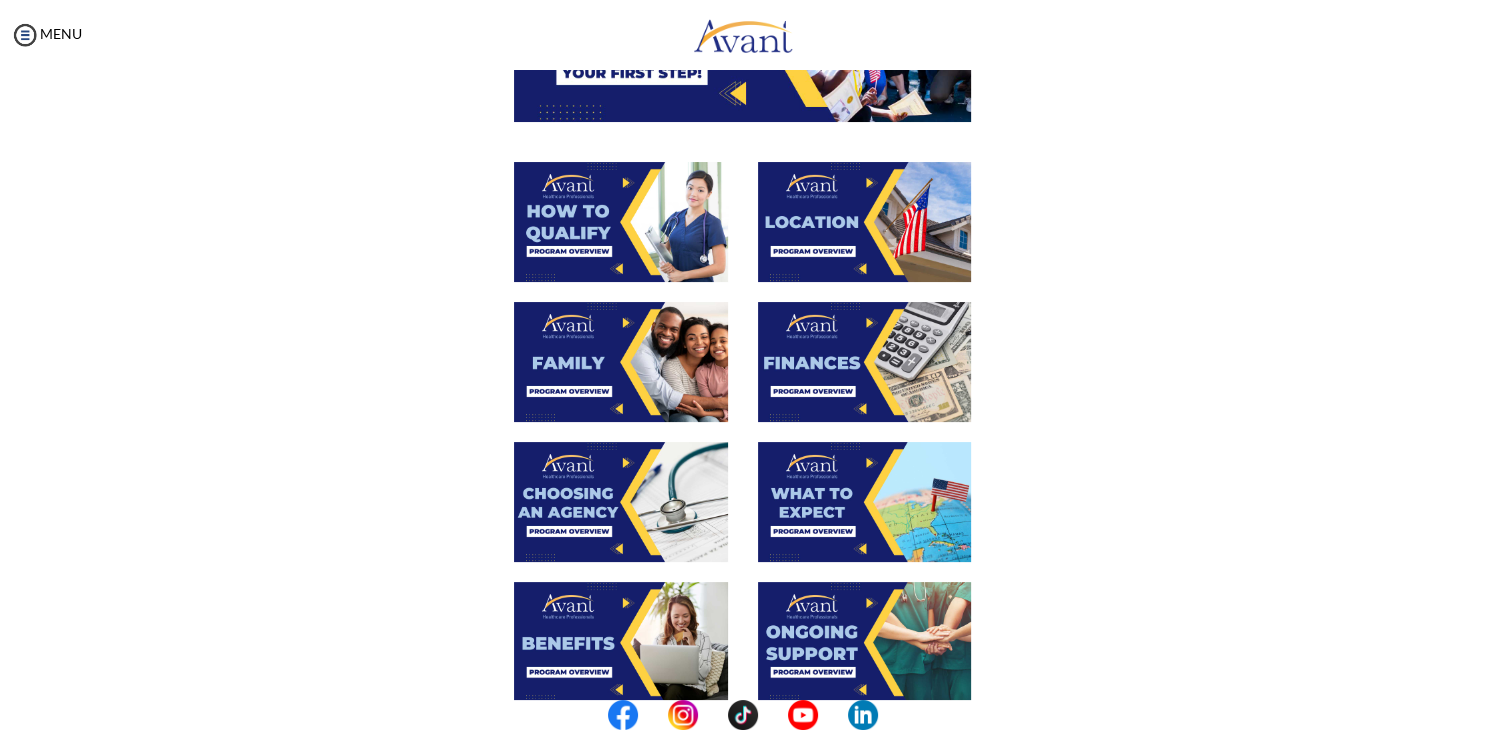 click at bounding box center (865, 362) 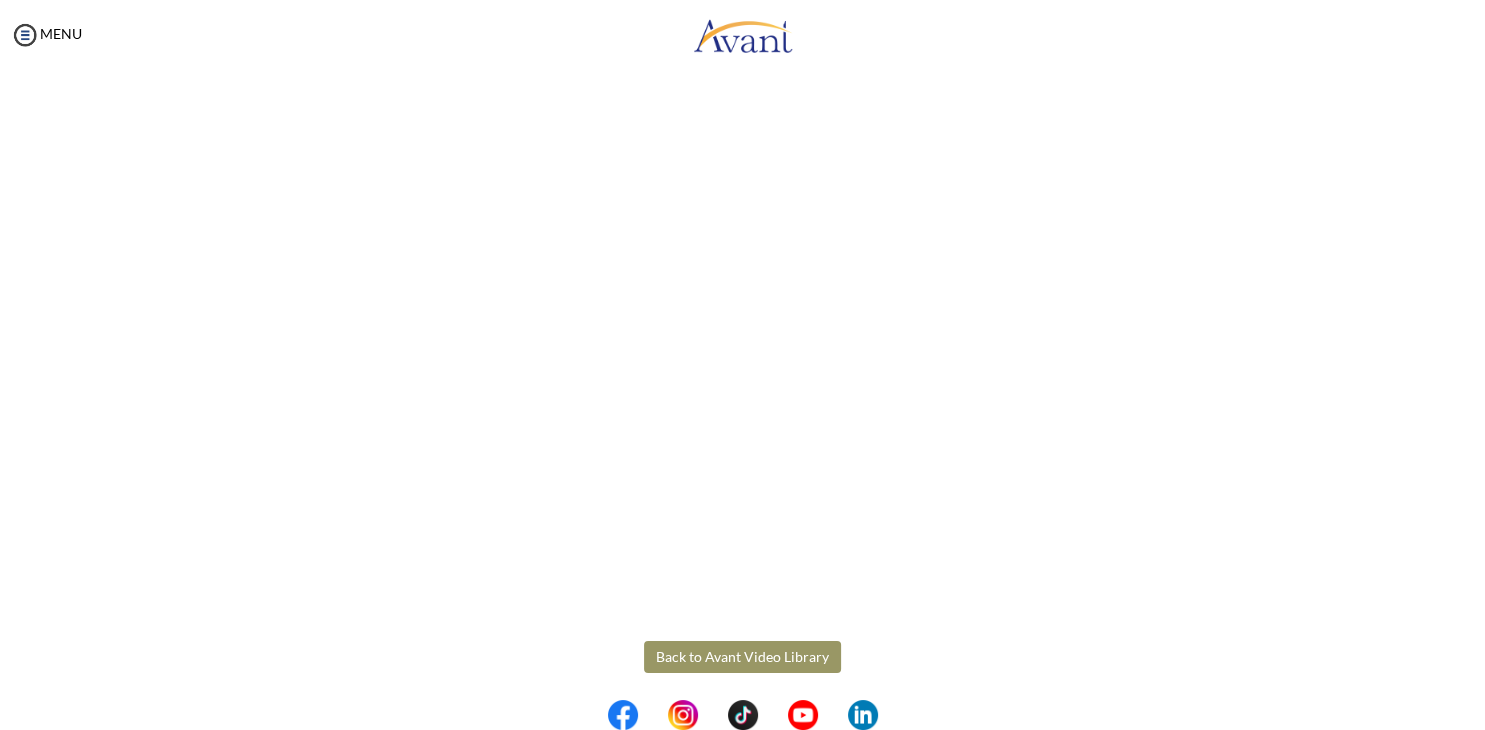 scroll, scrollTop: 252, scrollLeft: 0, axis: vertical 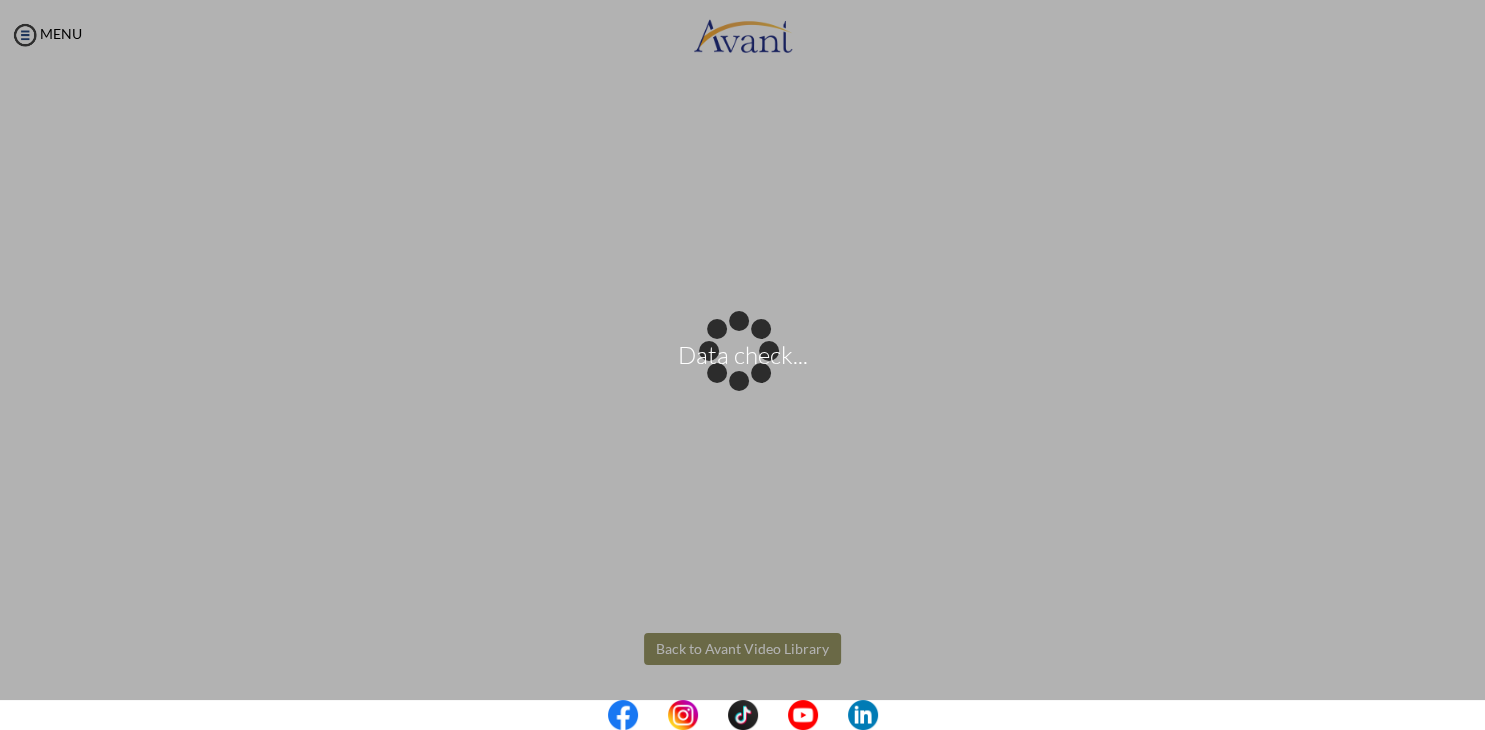 click on "Data check...
Maintenance break. Please come back in 2 hours.
MENU
My Status
What is the next step?
We would like you to watch the introductory video Begin with Avant
We would like you to watch the program video Watch Program Video
We would like you to complete English exam Take Language Test
We would like you to complete clinical assessment Take Clinical Test
We would like you to complete qualification survey Take Qualification Survey
We would like you to watch expectations video Watch Expectations Video
You will be contacted by recruiter to schedule a call.
Your application is being reviewed. Please check your email regularly.
Process Overview
Check off each step as you go to track your progress!" at bounding box center (742, 365) 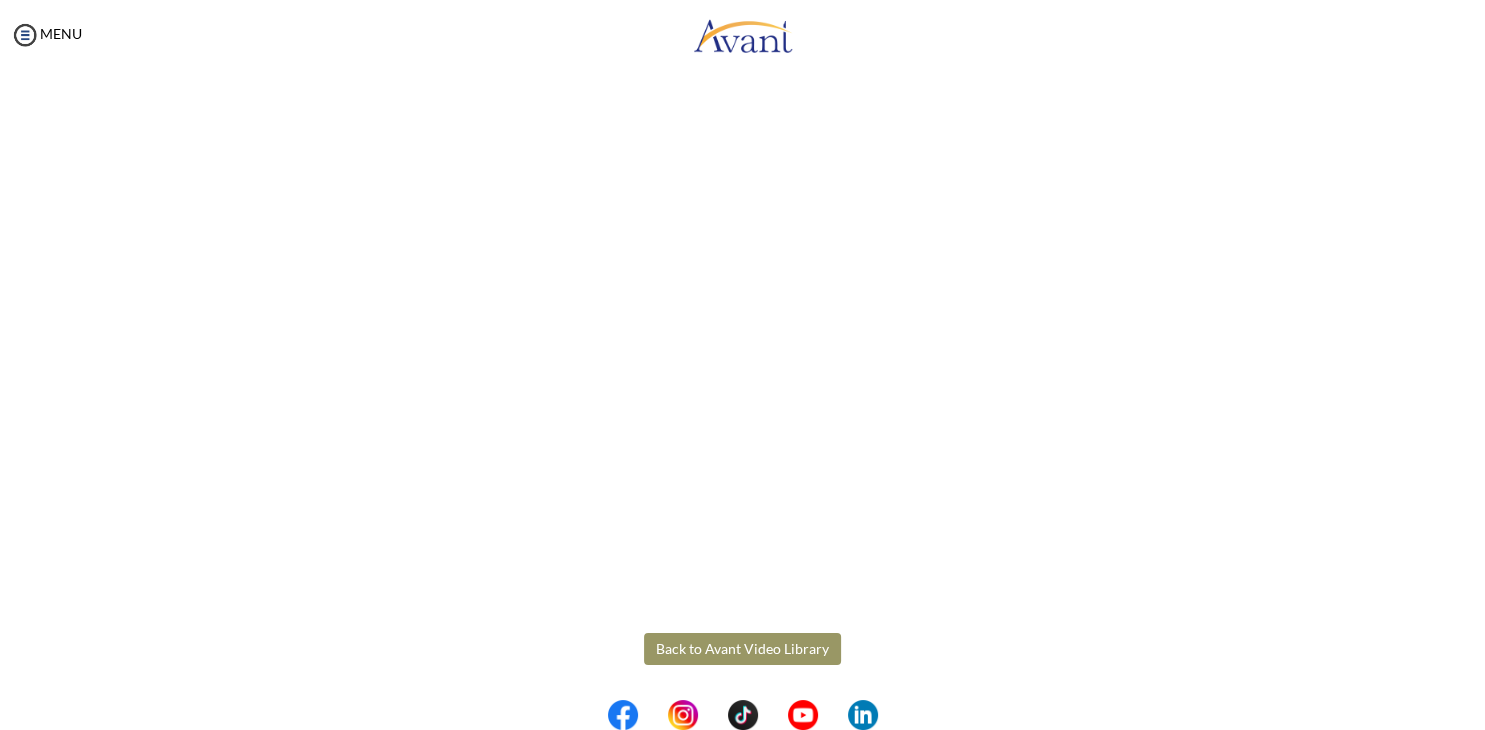 click on "Back to Avant Video Library" at bounding box center (742, 649) 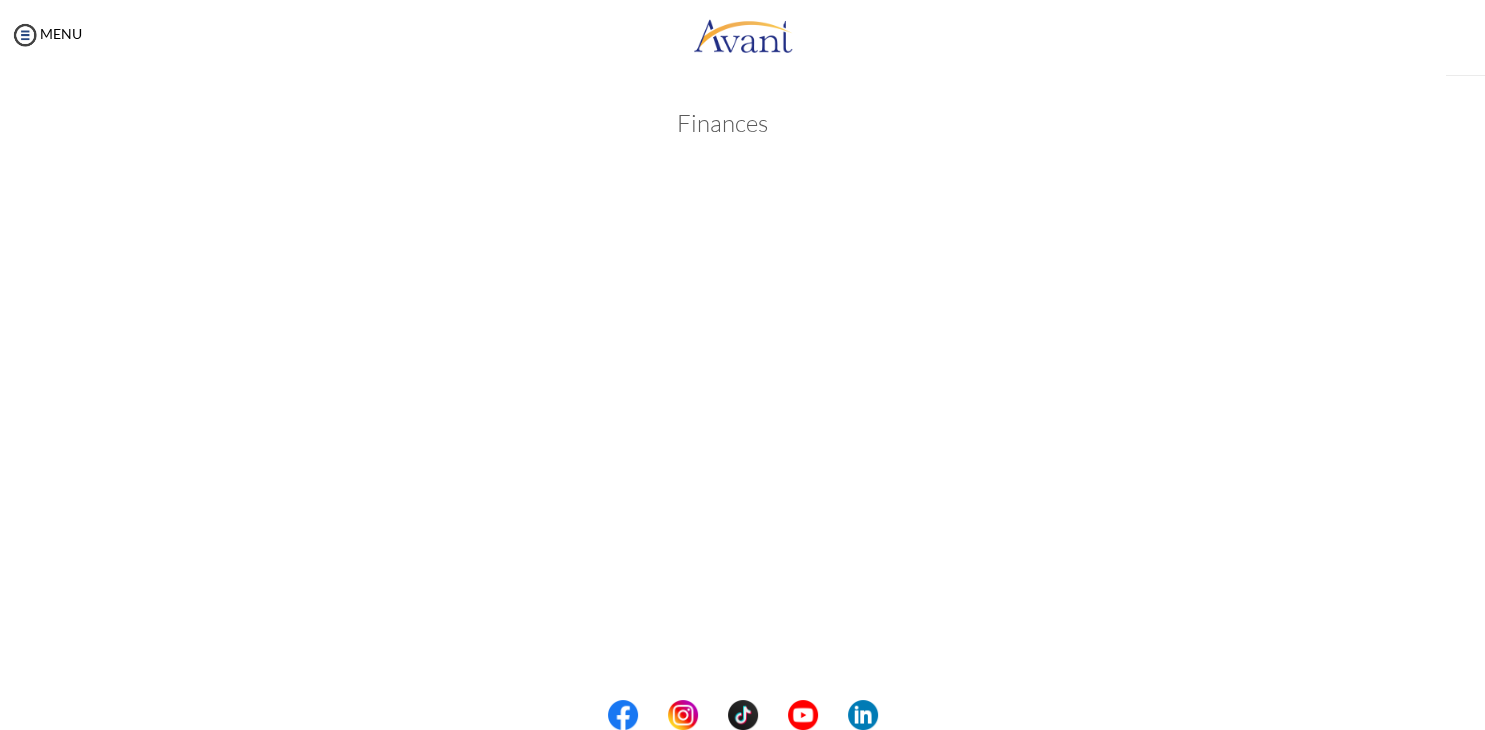scroll, scrollTop: 252, scrollLeft: 0, axis: vertical 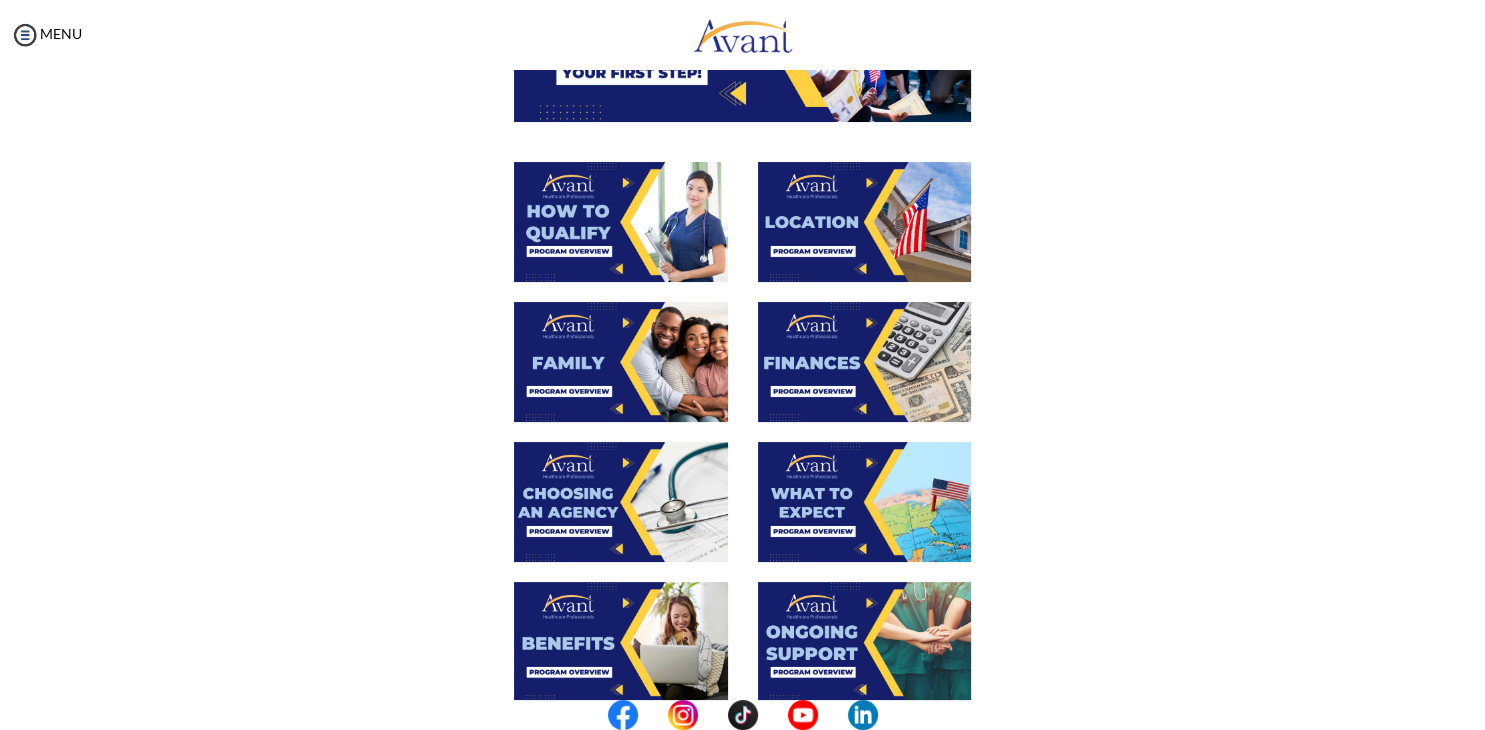 click at bounding box center (621, 502) 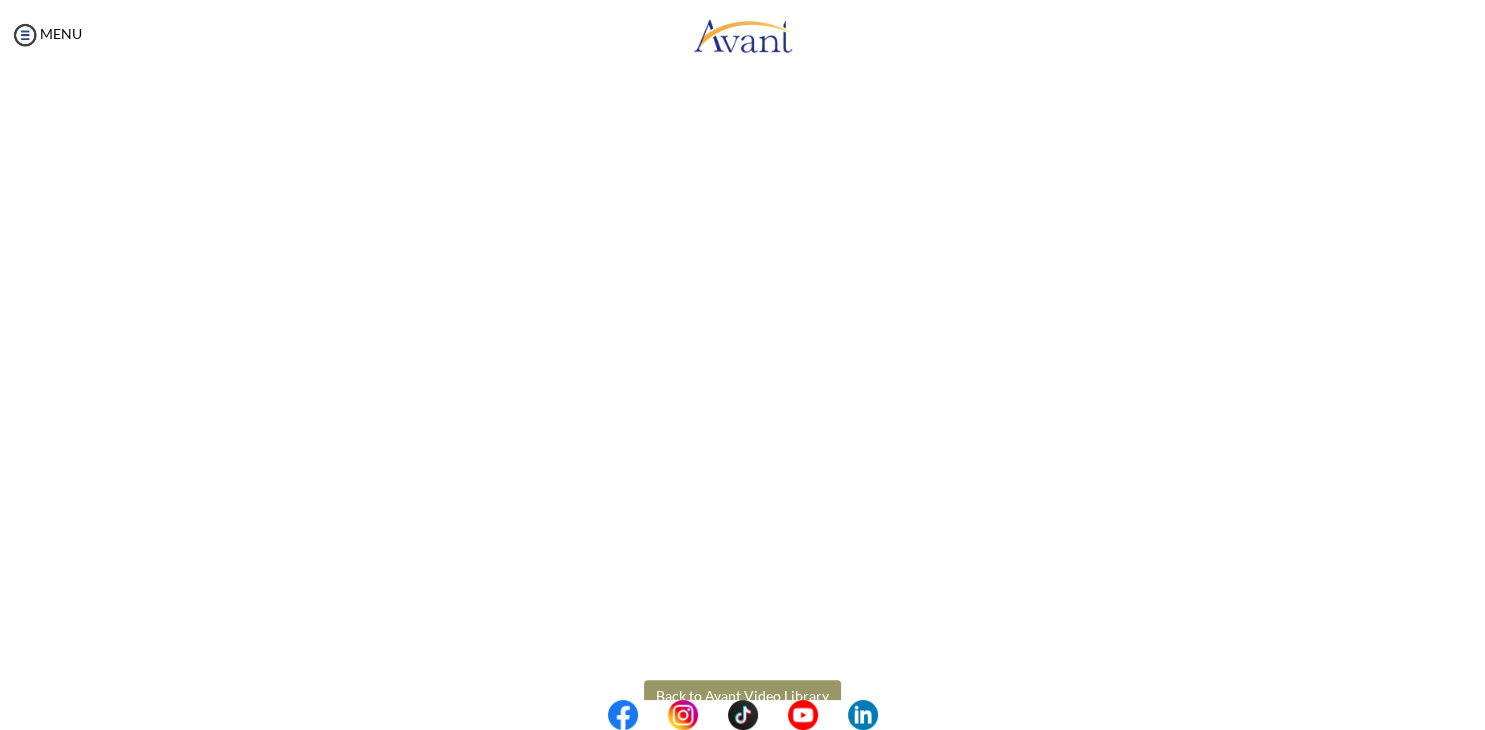 scroll, scrollTop: 466, scrollLeft: 0, axis: vertical 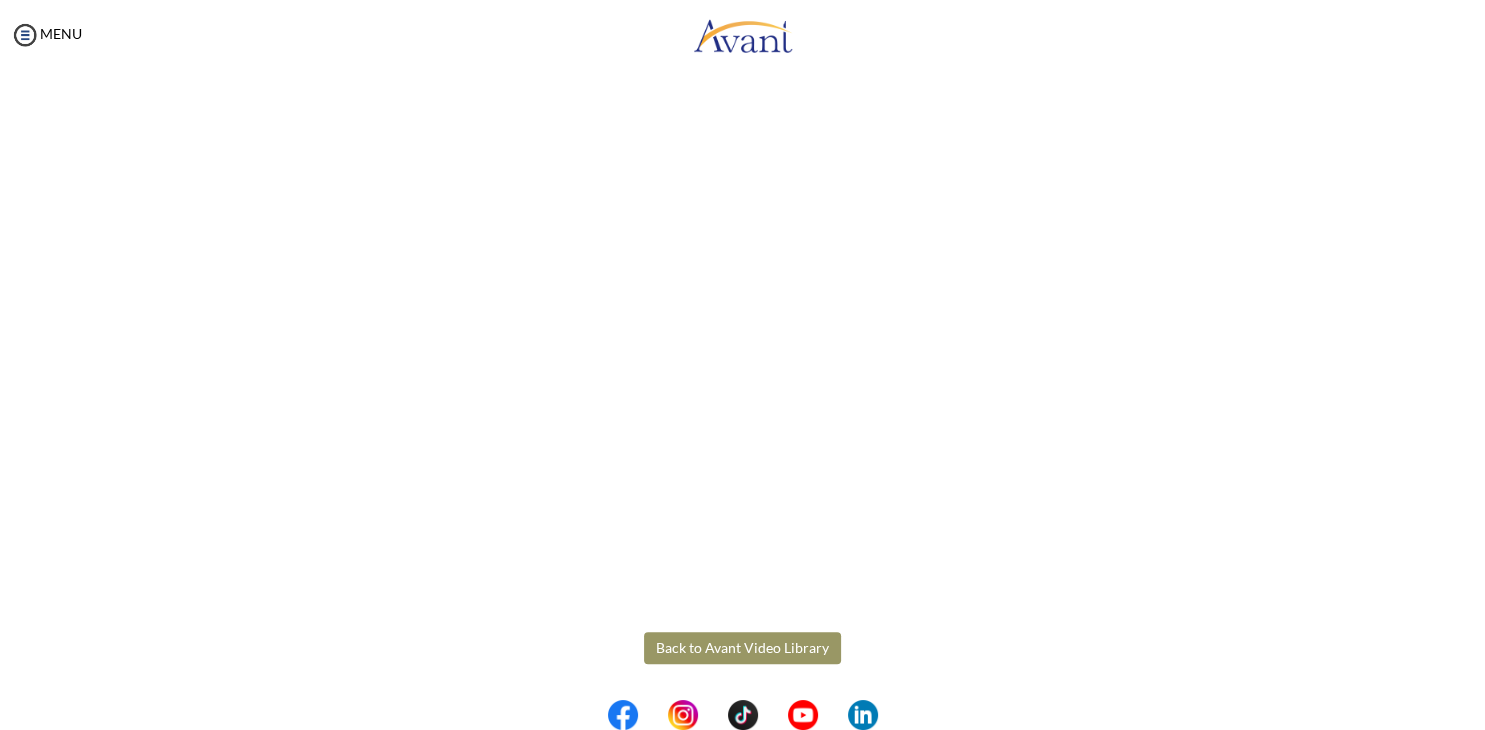 click on "Maintenance break. Please come back in 2 hours.
MENU
My Status
What is the next step?
We would like you to watch the introductory video Begin with Avant
We would like you to watch the program video Watch Program Video
We would like you to complete English exam Take Language Test
We would like you to complete clinical assessment Take Clinical Test
We would like you to complete qualification survey Take Qualification Survey
We would like you to watch expectations video Watch Expectations Video
You will be contacted by recruiter to schedule a call.
Your application is being reviewed. Please check your email regularly.
Process Overview
Check off each step as you go to track your progress!
1" at bounding box center [742, 365] 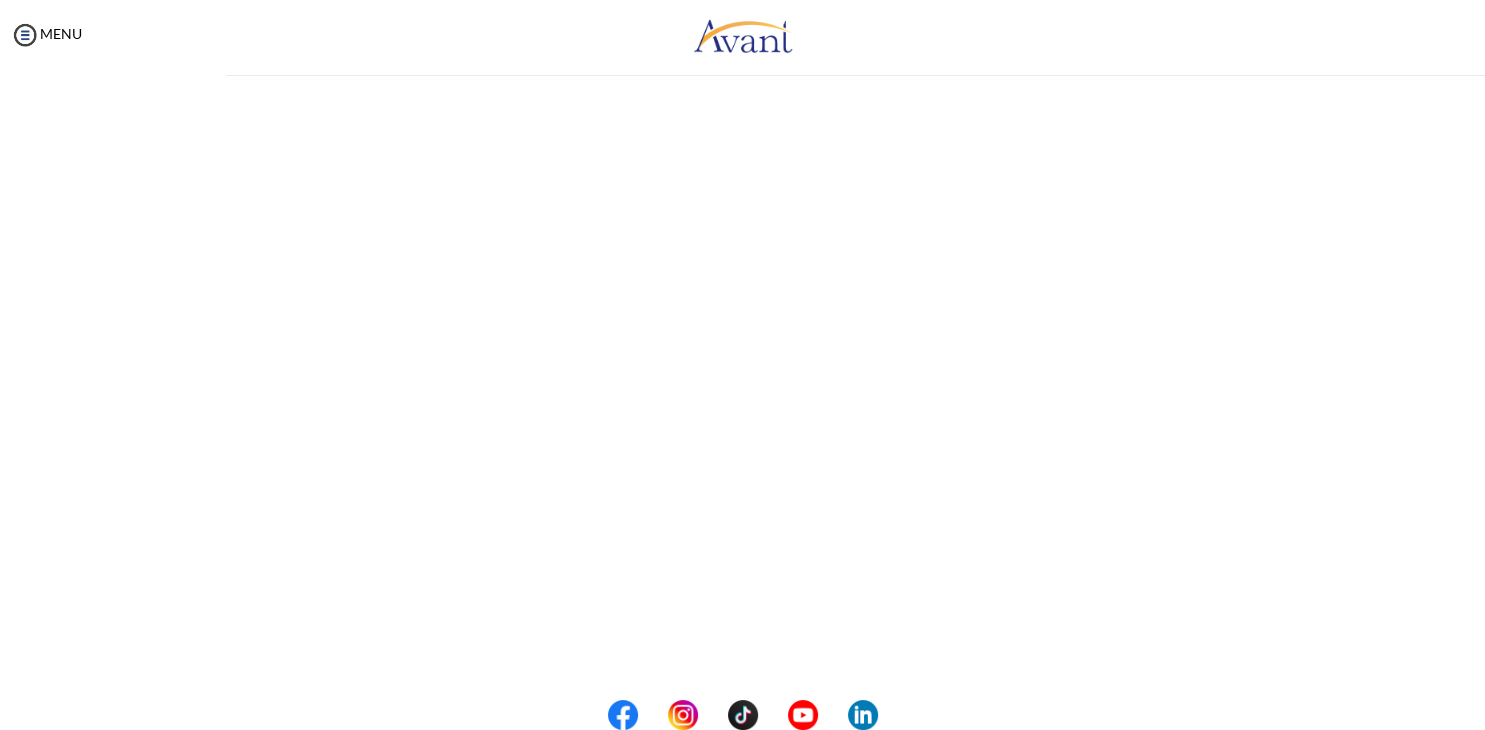 scroll, scrollTop: 0, scrollLeft: 0, axis: both 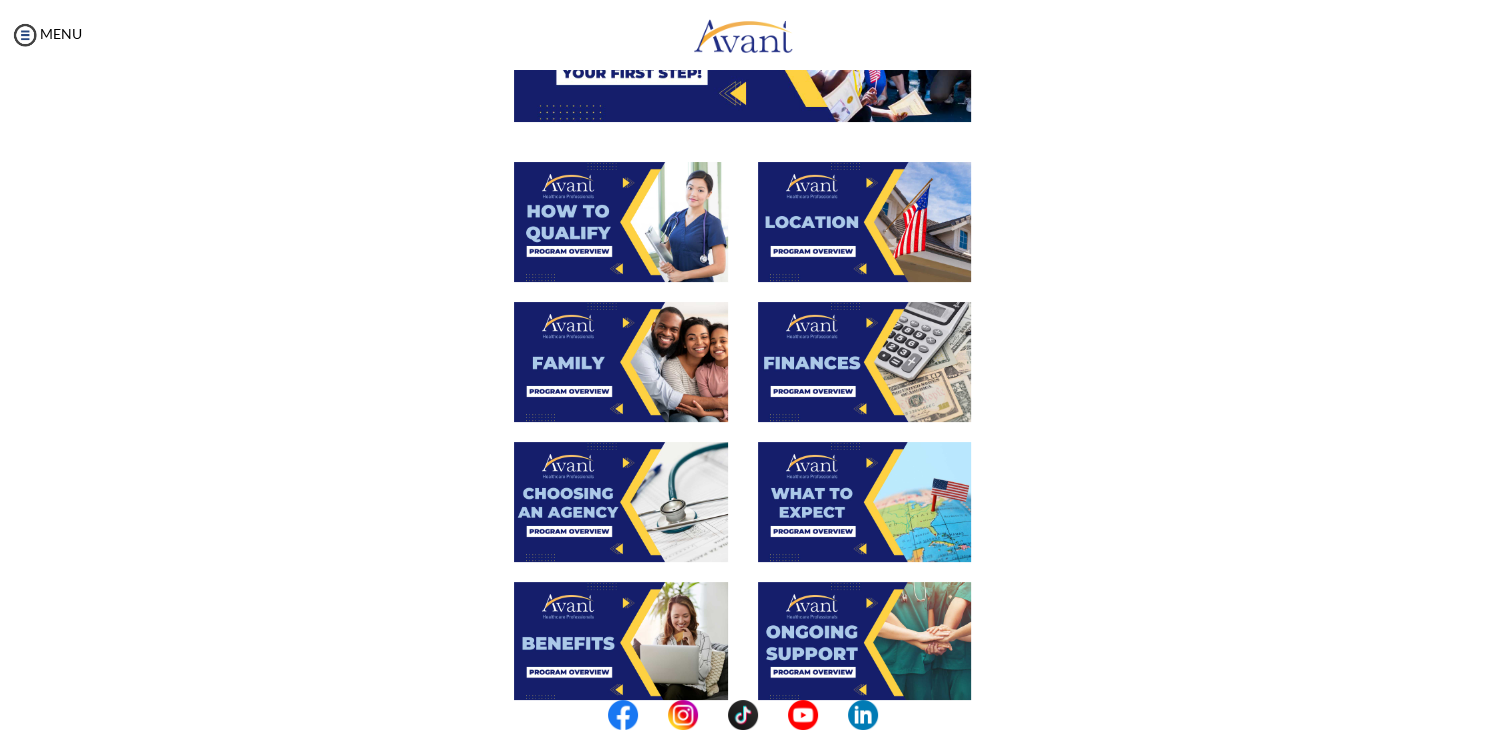 click at bounding box center [865, 502] 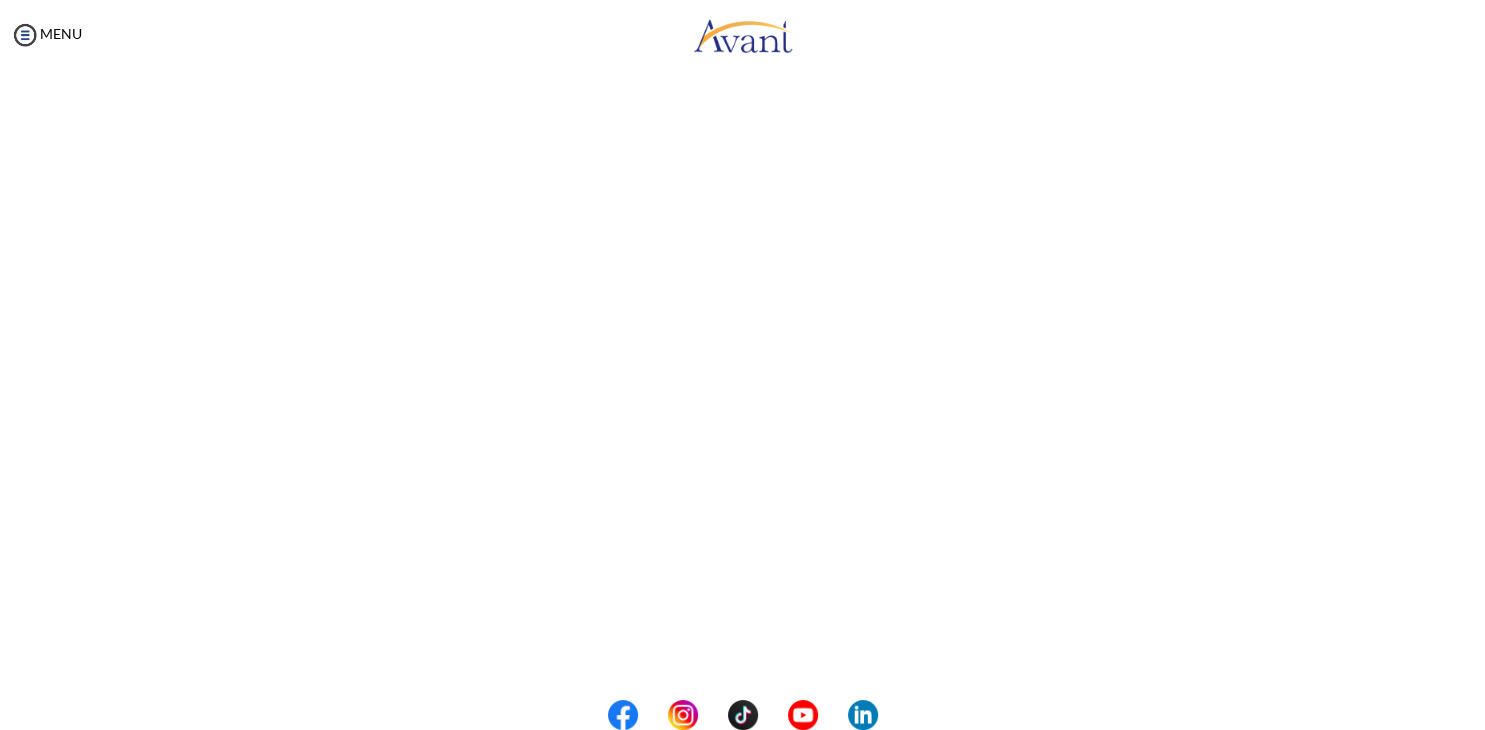 scroll, scrollTop: 466, scrollLeft: 0, axis: vertical 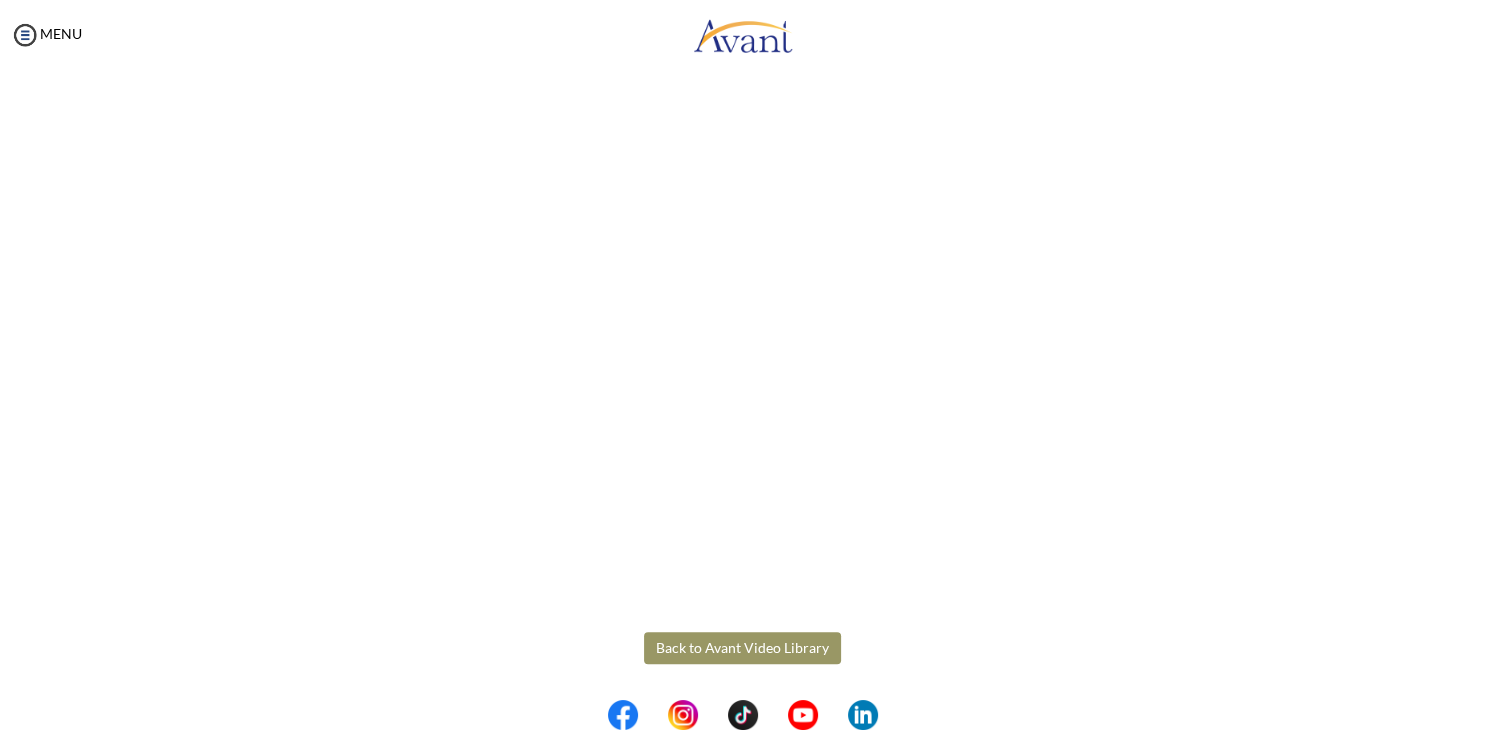 click on "Maintenance break. Please come back in 2 hours.
MENU
My Status
What is the next step?
We would like you to watch the introductory video Begin with Avant
We would like you to watch the program video Watch Program Video
We would like you to complete English exam Take Language Test
We would like you to complete clinical assessment Take Clinical Test
We would like you to complete qualification survey Take Qualification Survey
We would like you to watch expectations video Watch Expectations Video
You will be contacted by recruiter to schedule a call.
Your application is being reviewed. Please check your email regularly.
Process Overview
Check off each step as you go to track your progress!
1" at bounding box center (742, 365) 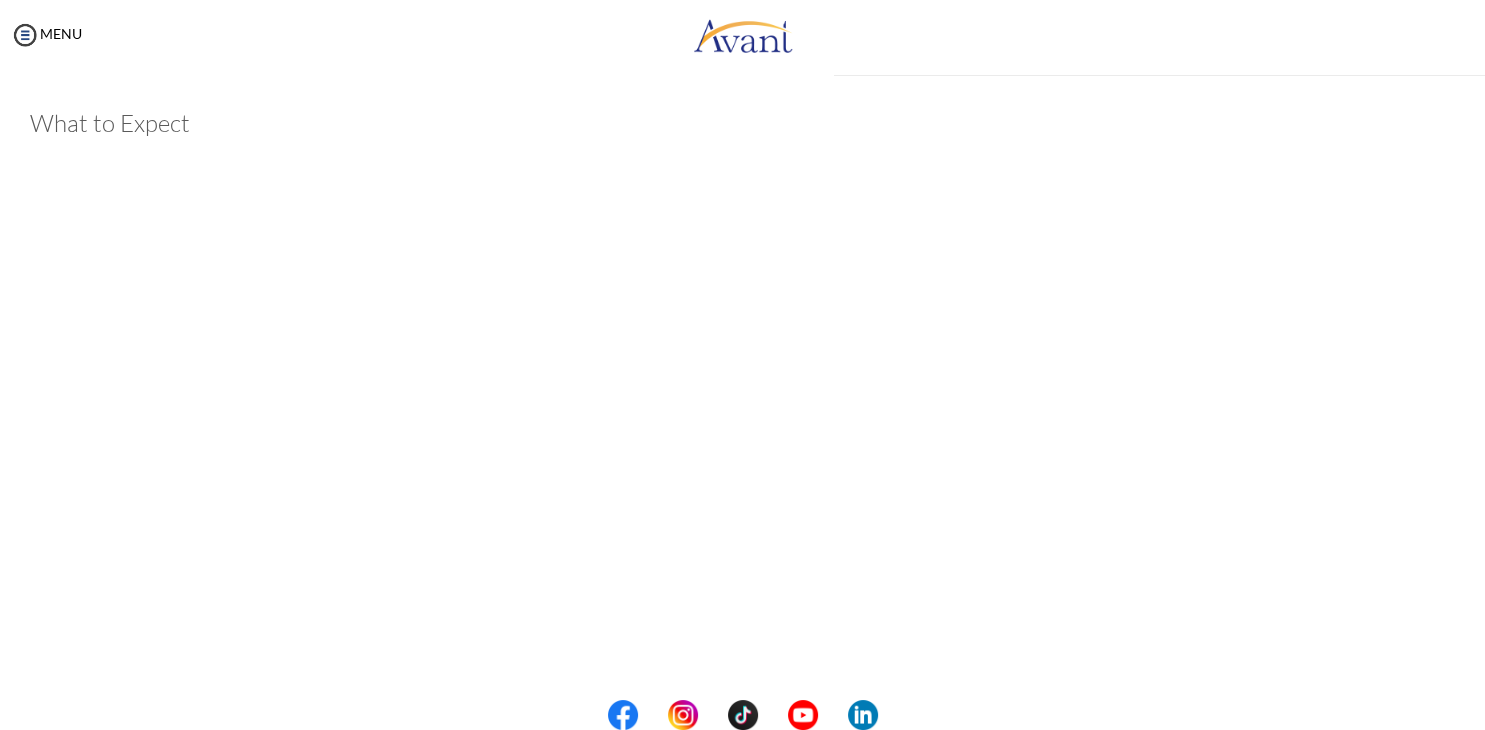 scroll, scrollTop: 466, scrollLeft: 0, axis: vertical 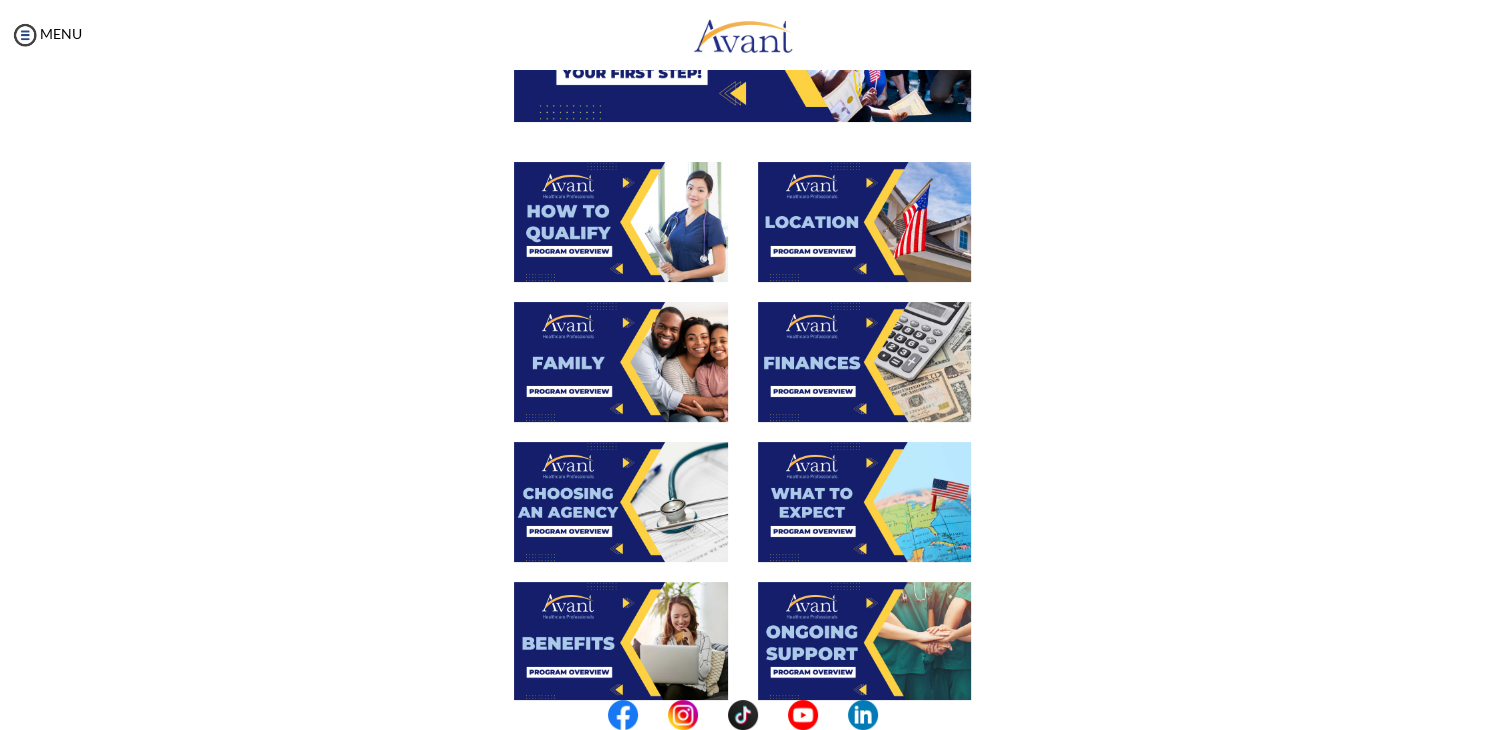 click at bounding box center (865, 502) 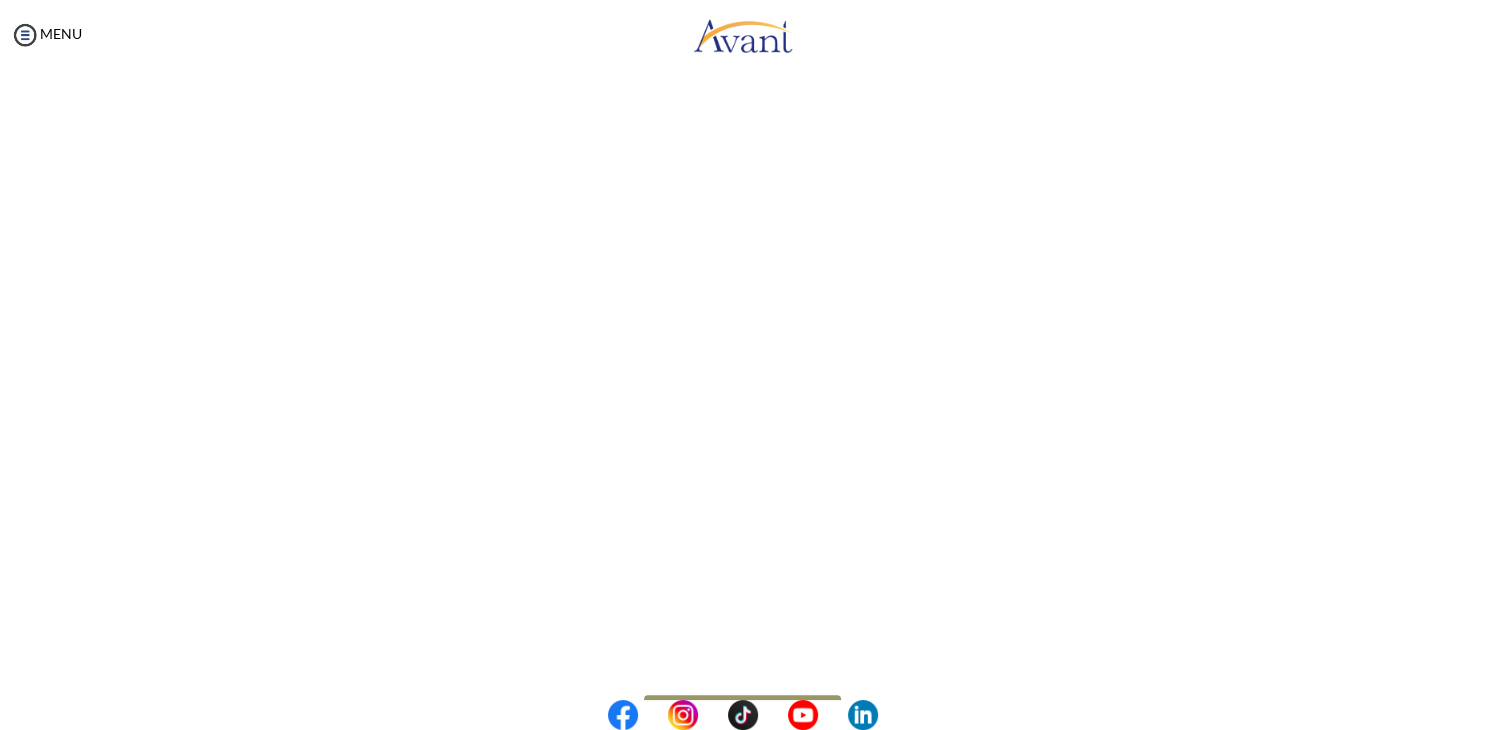 scroll, scrollTop: 466, scrollLeft: 0, axis: vertical 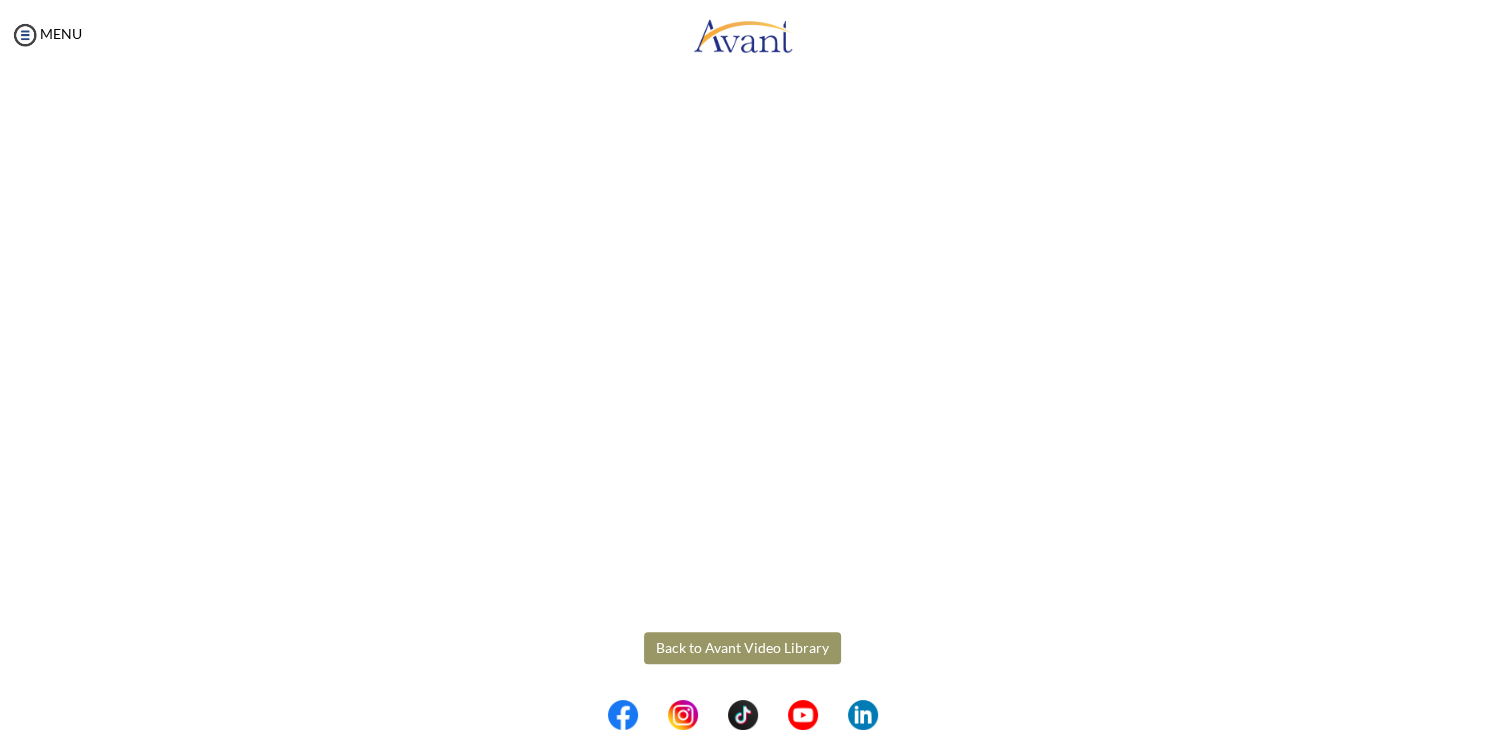 click on "Maintenance break. Please come back in 2 hours.
MENU
My Status
What is the next step?
We would like you to watch the introductory video Begin with Avant
We would like you to watch the program video Watch Program Video
We would like you to complete English exam Take Language Test
We would like you to complete clinical assessment Take Clinical Test
We would like you to complete qualification survey Take Qualification Survey
We would like you to watch expectations video Watch Expectations Video
You will be contacted by recruiter to schedule a call.
Your application is being reviewed. Please check your email regularly.
Process Overview
Check off each step as you go to track your progress!
1" at bounding box center (742, 365) 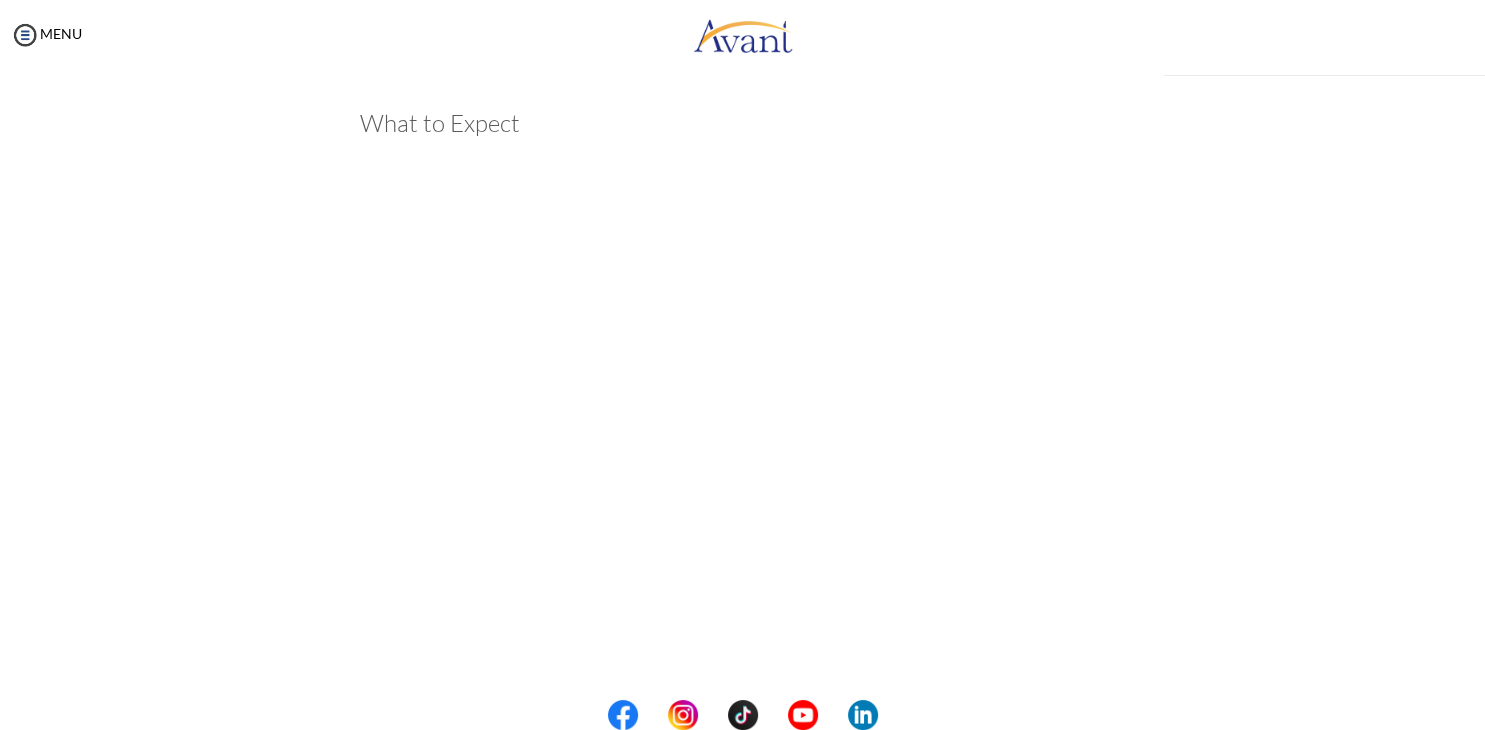scroll, scrollTop: 466, scrollLeft: 0, axis: vertical 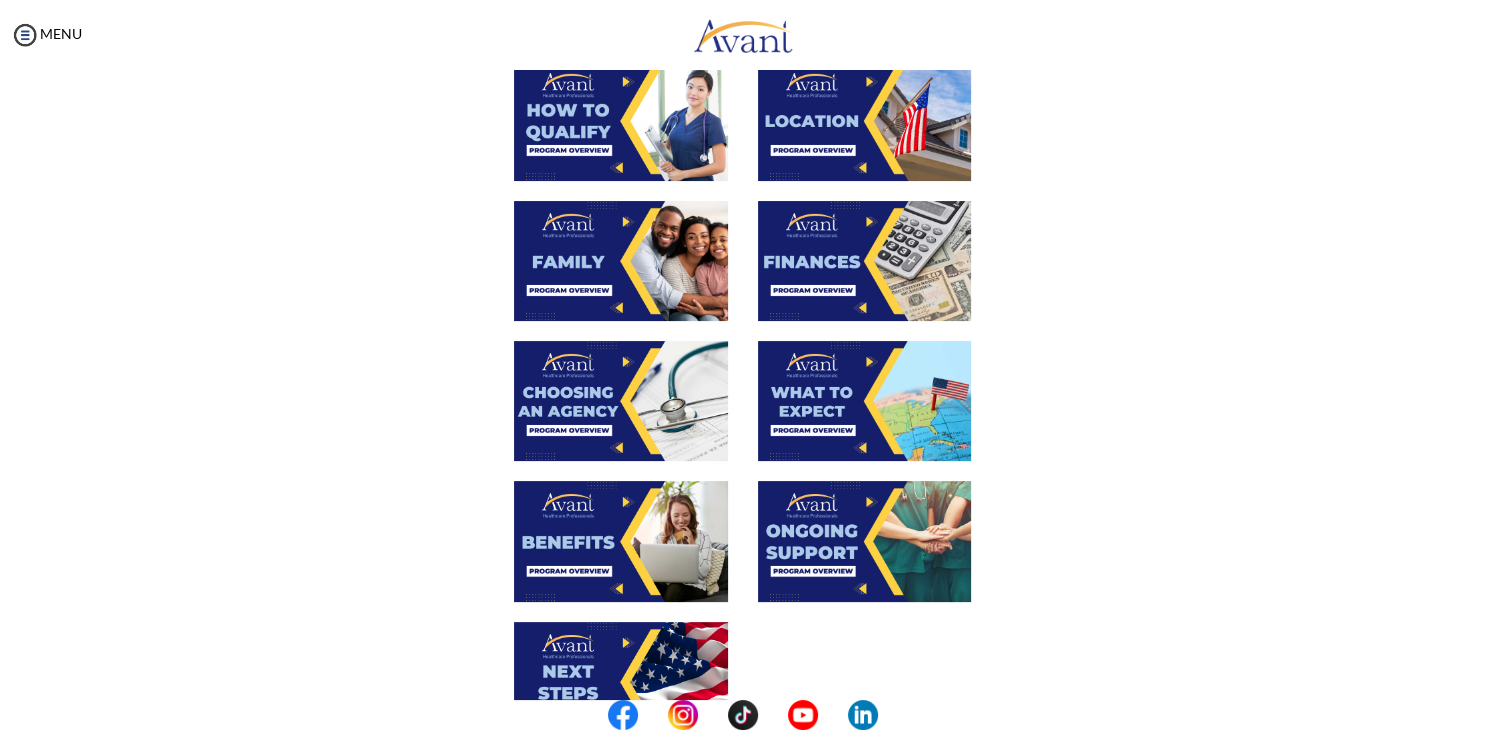 click at bounding box center (621, 541) 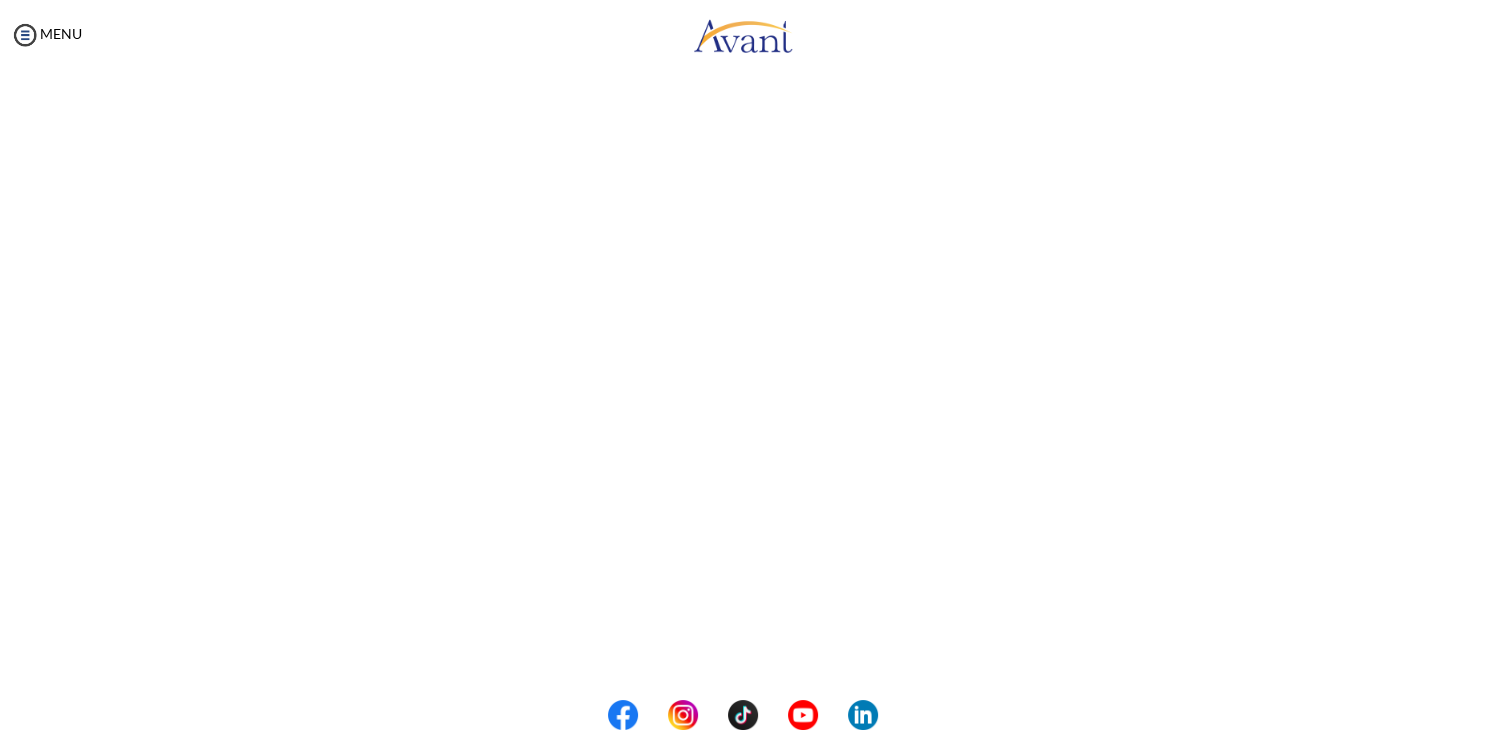 scroll, scrollTop: 466, scrollLeft: 0, axis: vertical 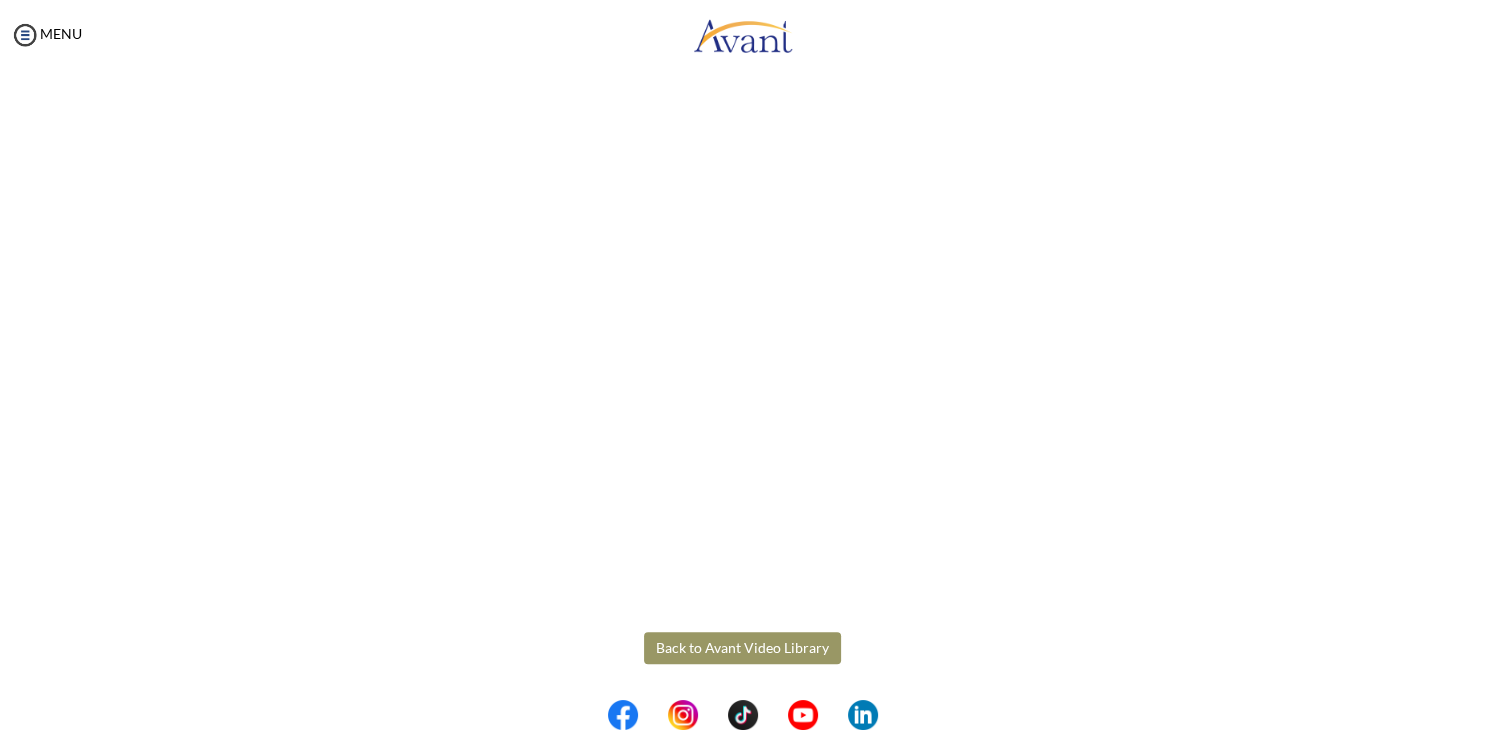 click on "Maintenance break. Please come back in 2 hours.
MENU
My Status
What is the next step?
We would like you to watch the introductory video Begin with Avant
We would like you to watch the program video Watch Program Video
We would like you to complete English exam Take Language Test
We would like you to complete clinical assessment Take Clinical Test
We would like you to complete qualification survey Take Qualification Survey
We would like you to watch expectations video Watch Expectations Video
You will be contacted by recruiter to schedule a call.
Your application is being reviewed. Please check your email regularly.
Process Overview
Check off each step as you go to track your progress!
1" at bounding box center (742, 365) 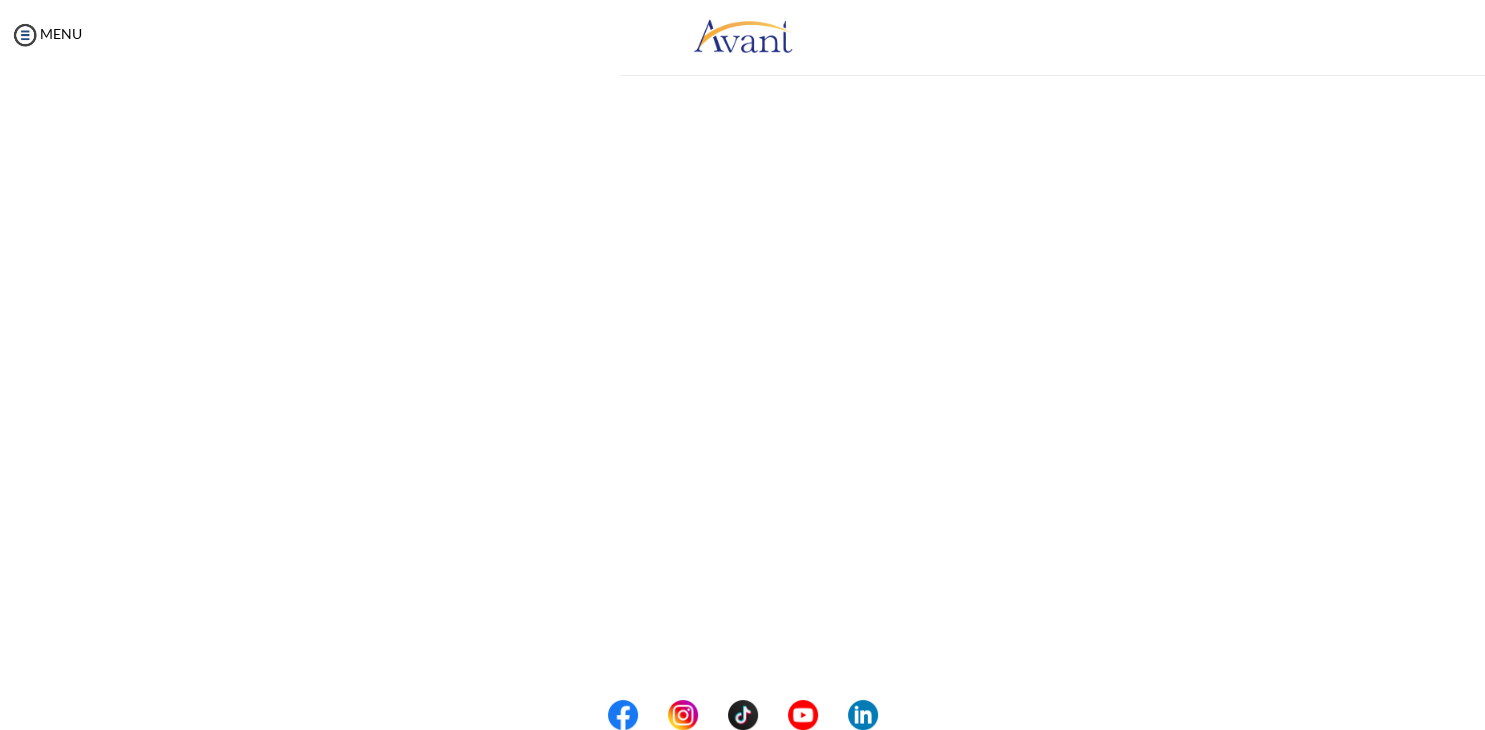 scroll, scrollTop: 0, scrollLeft: 0, axis: both 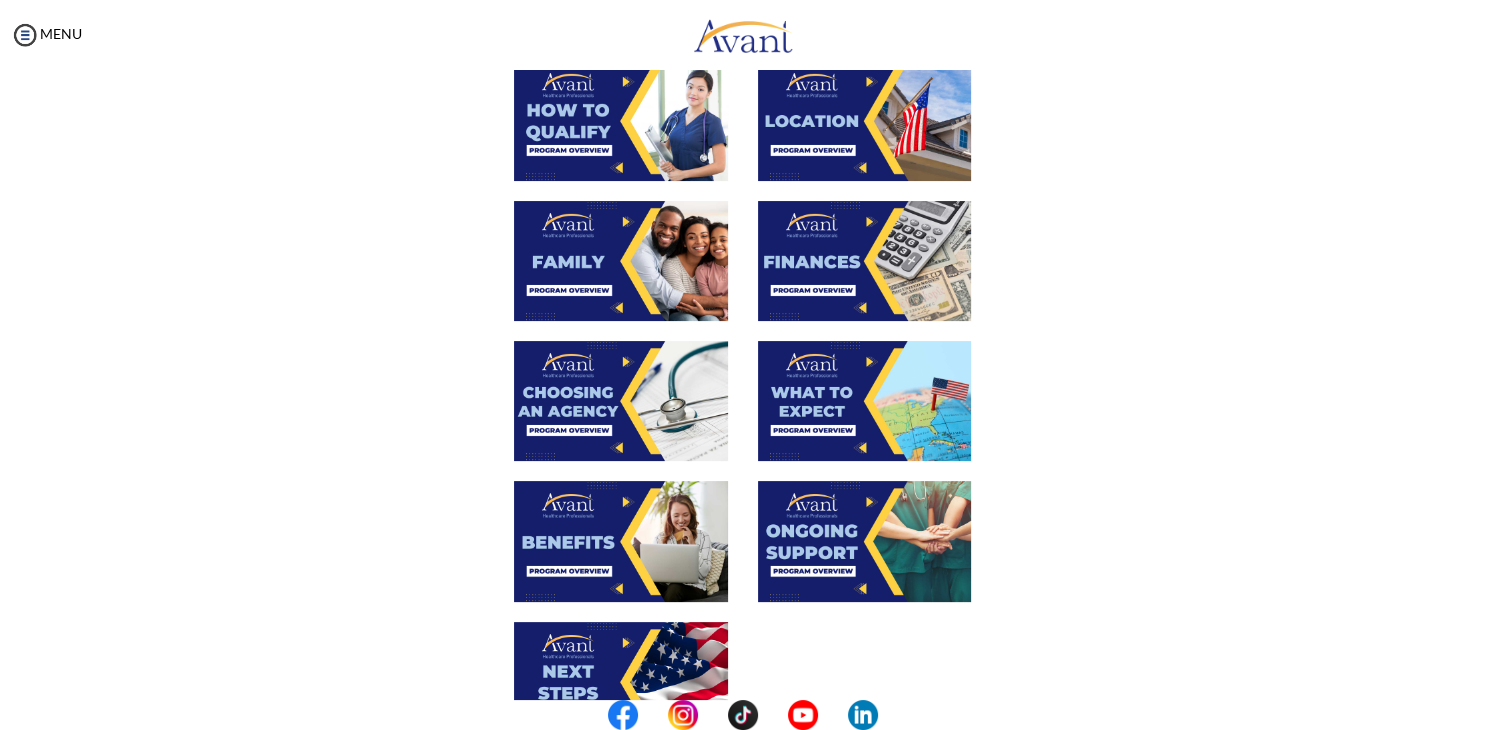 click at bounding box center (865, 541) 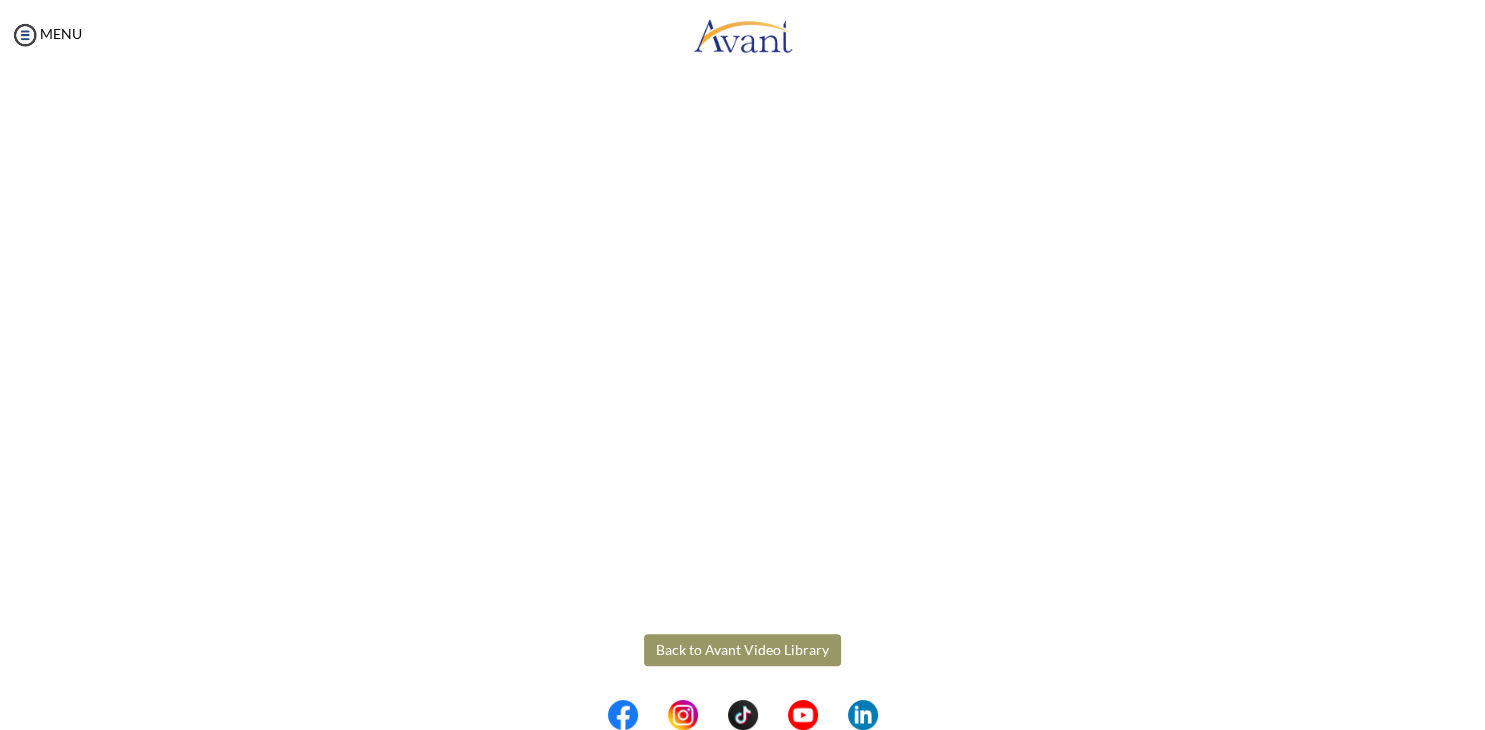 scroll, scrollTop: 466, scrollLeft: 0, axis: vertical 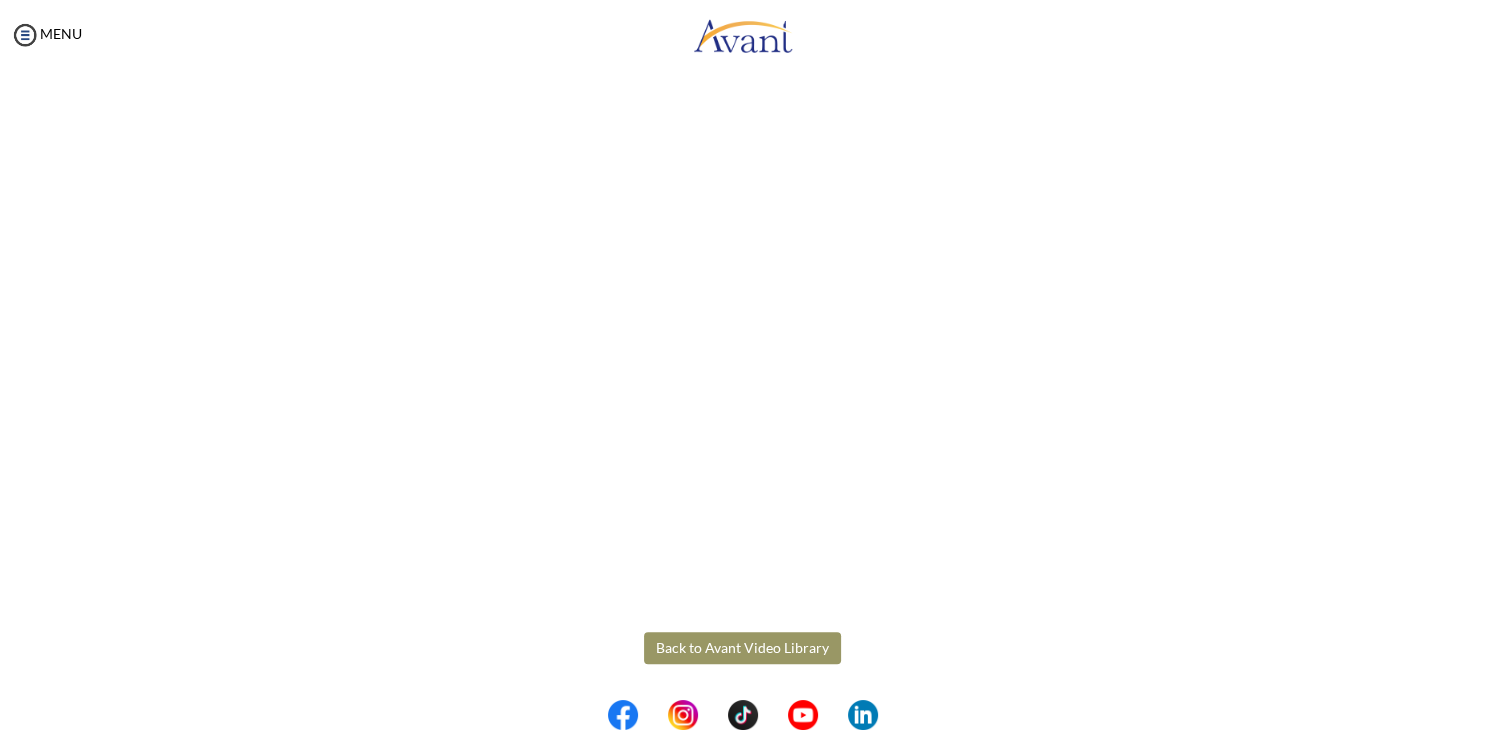 click on "Maintenance break. Please come back in 2 hours.
MENU
My Status
What is the next step?
We would like you to watch the introductory video Begin with Avant
We would like you to watch the program video Watch Program Video
We would like you to complete English exam Take Language Test
We would like you to complete clinical assessment Take Clinical Test
We would like you to complete qualification survey Take Qualification Survey
We would like you to watch expectations video Watch Expectations Video
You will be contacted by recruiter to schedule a call.
Your application is being reviewed. Please check your email regularly.
Process Overview
Check off each step as you go to track your progress!
1" at bounding box center (742, 365) 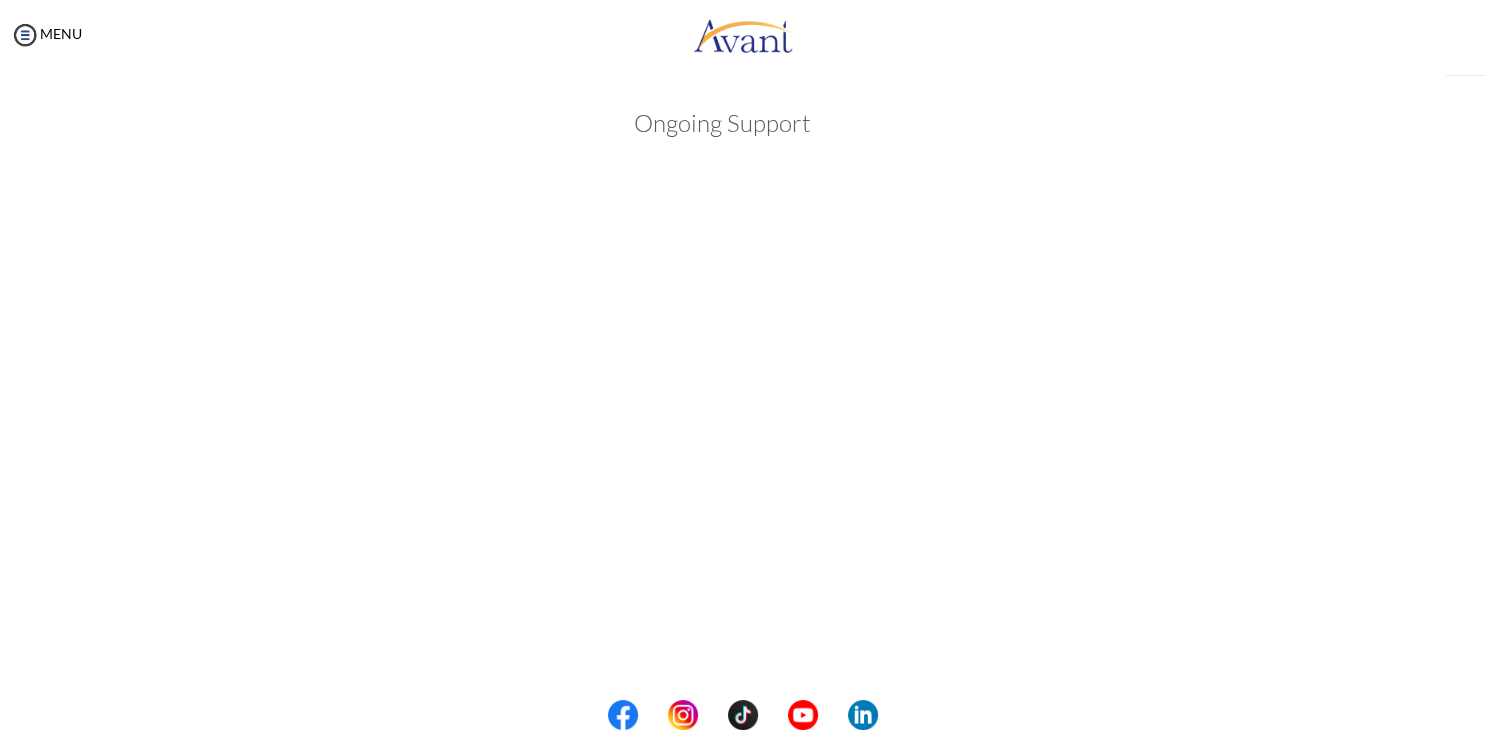 scroll, scrollTop: 466, scrollLeft: 0, axis: vertical 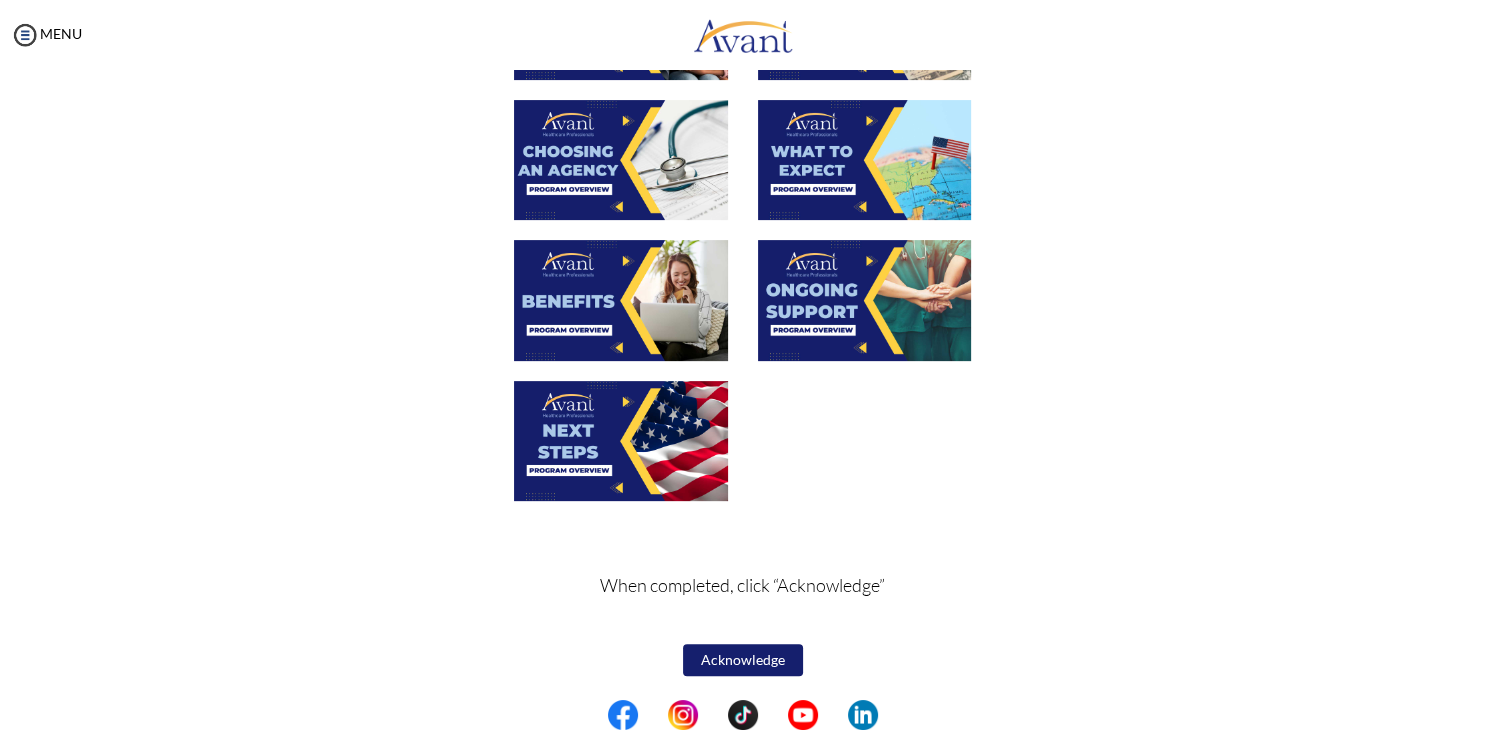 click at bounding box center [621, 441] 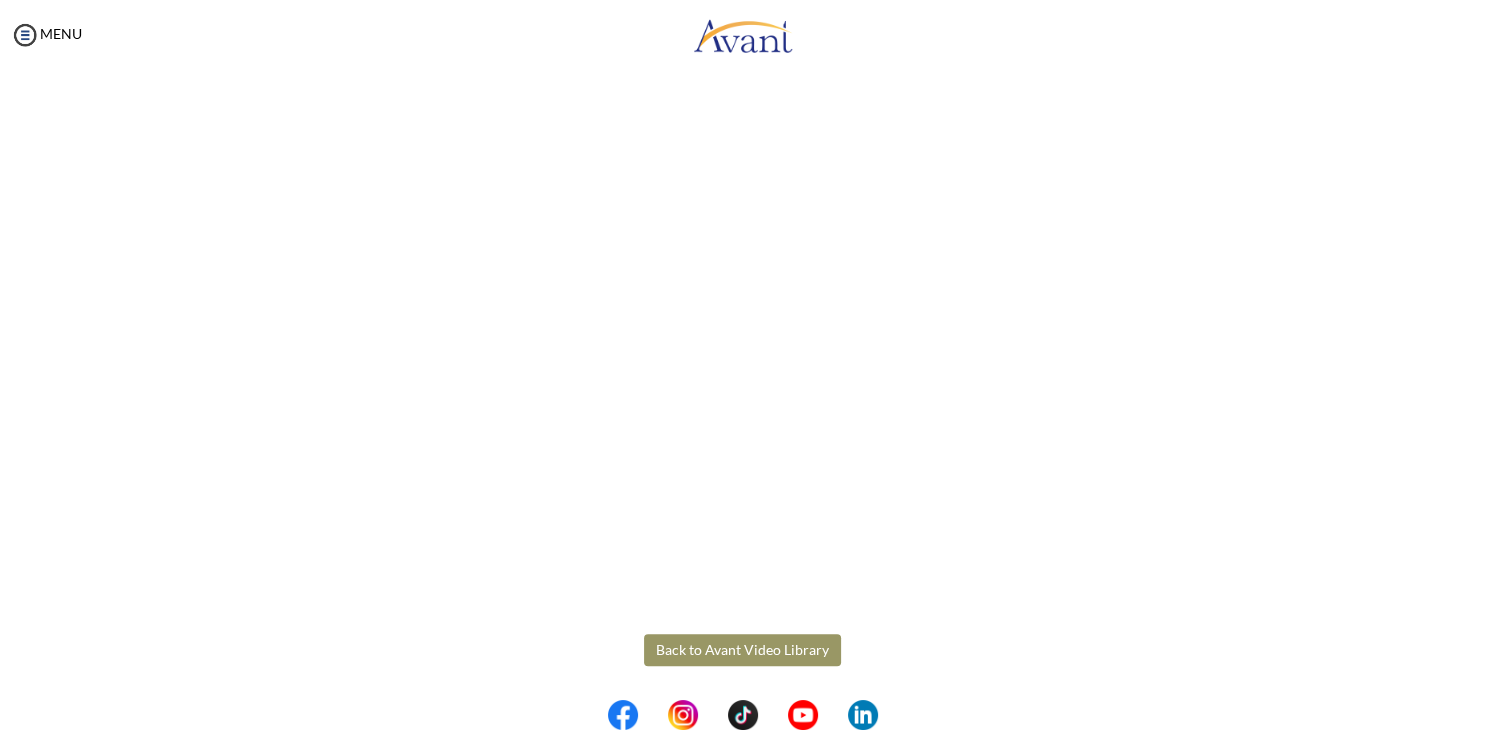 scroll, scrollTop: 466, scrollLeft: 0, axis: vertical 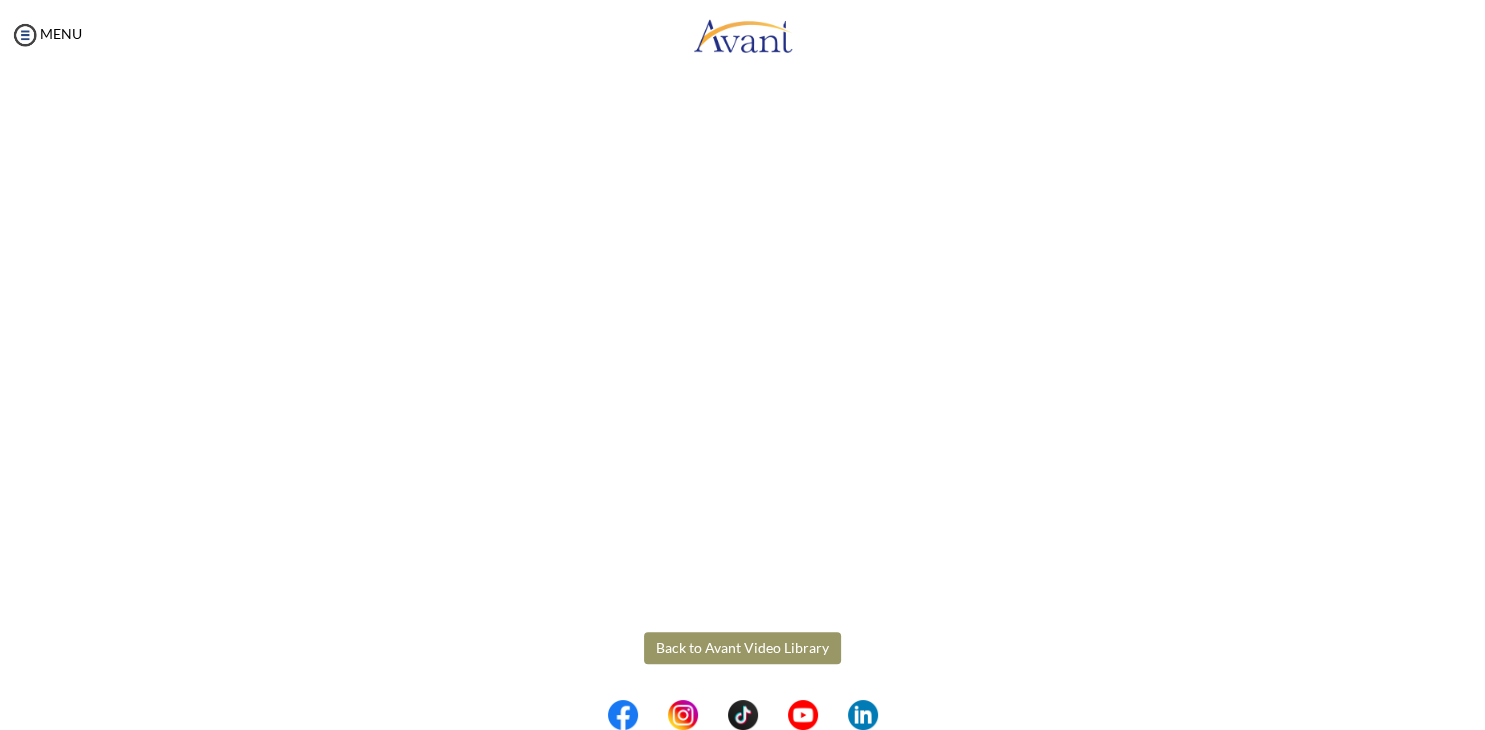 click on "Maintenance break. Please come back in 2 hours.
MENU
My Status
What is the next step?
We would like you to watch the introductory video Begin with Avant
We would like you to watch the program video Watch Program Video
We would like you to complete English exam Take Language Test
We would like you to complete clinical assessment Take Clinical Test
We would like you to complete qualification survey Take Qualification Survey
We would like you to watch expectations video Watch Expectations Video
You will be contacted by recruiter to schedule a call.
Your application is being reviewed. Please check your email regularly.
Process Overview
Check off each step as you go to track your progress!
1" at bounding box center [742, 365] 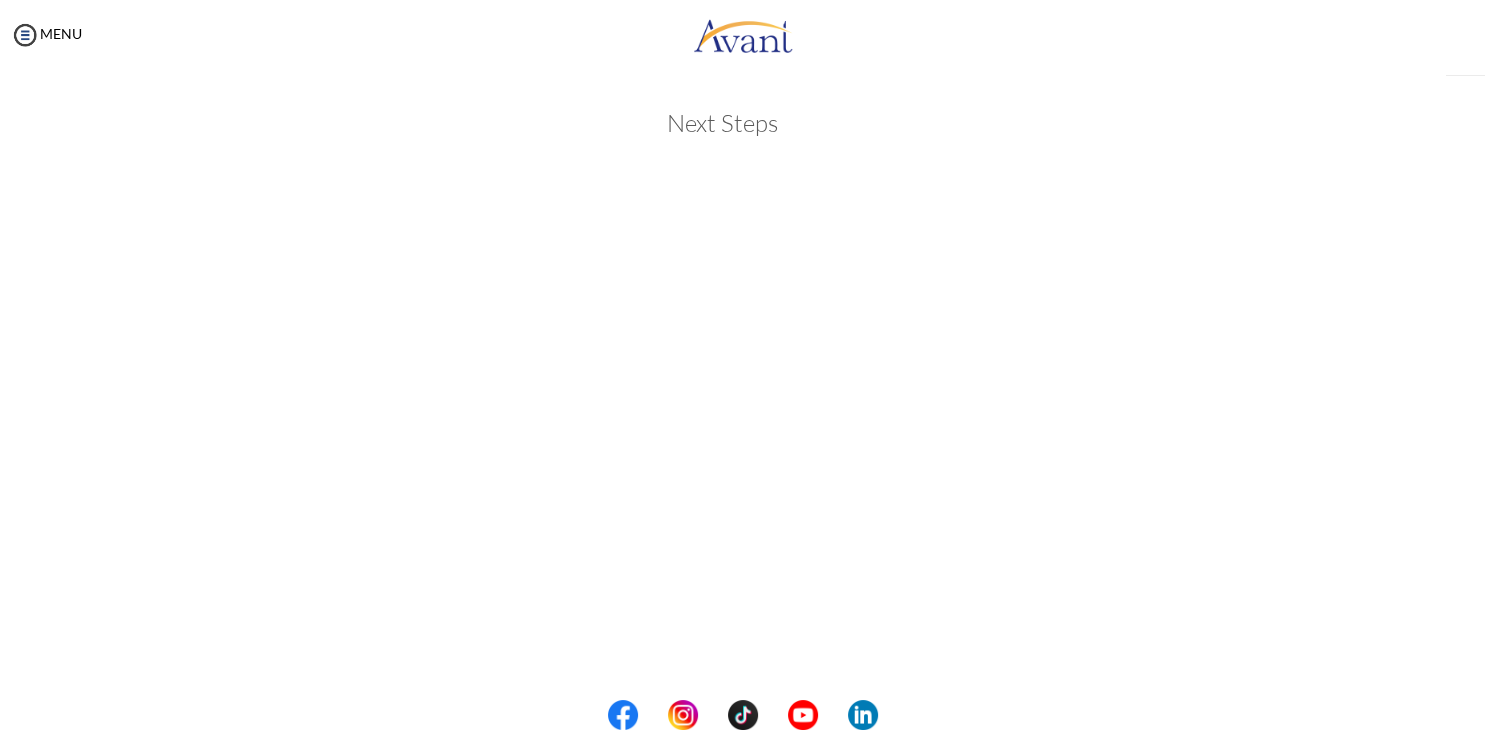 scroll, scrollTop: 466, scrollLeft: 0, axis: vertical 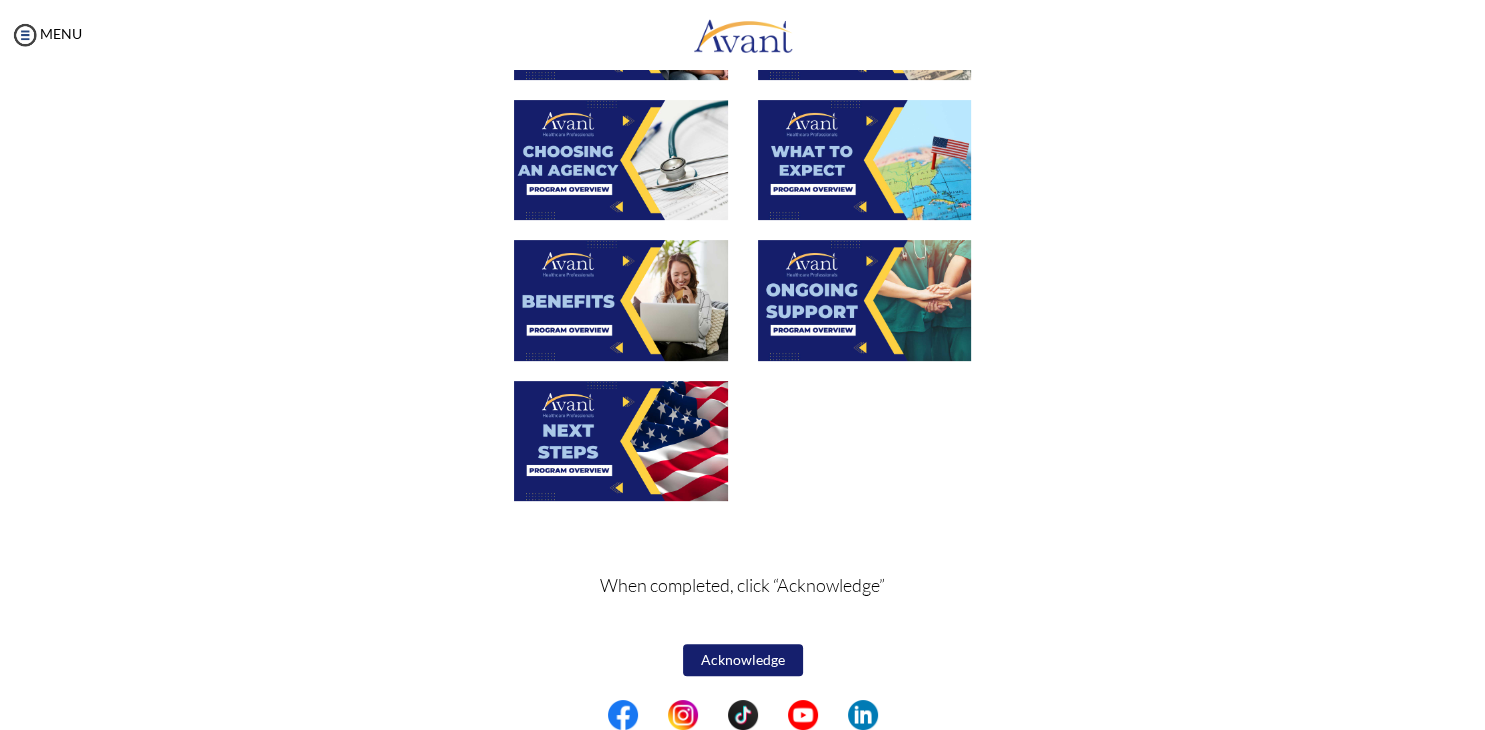 click on "Acknowledge" at bounding box center (743, 660) 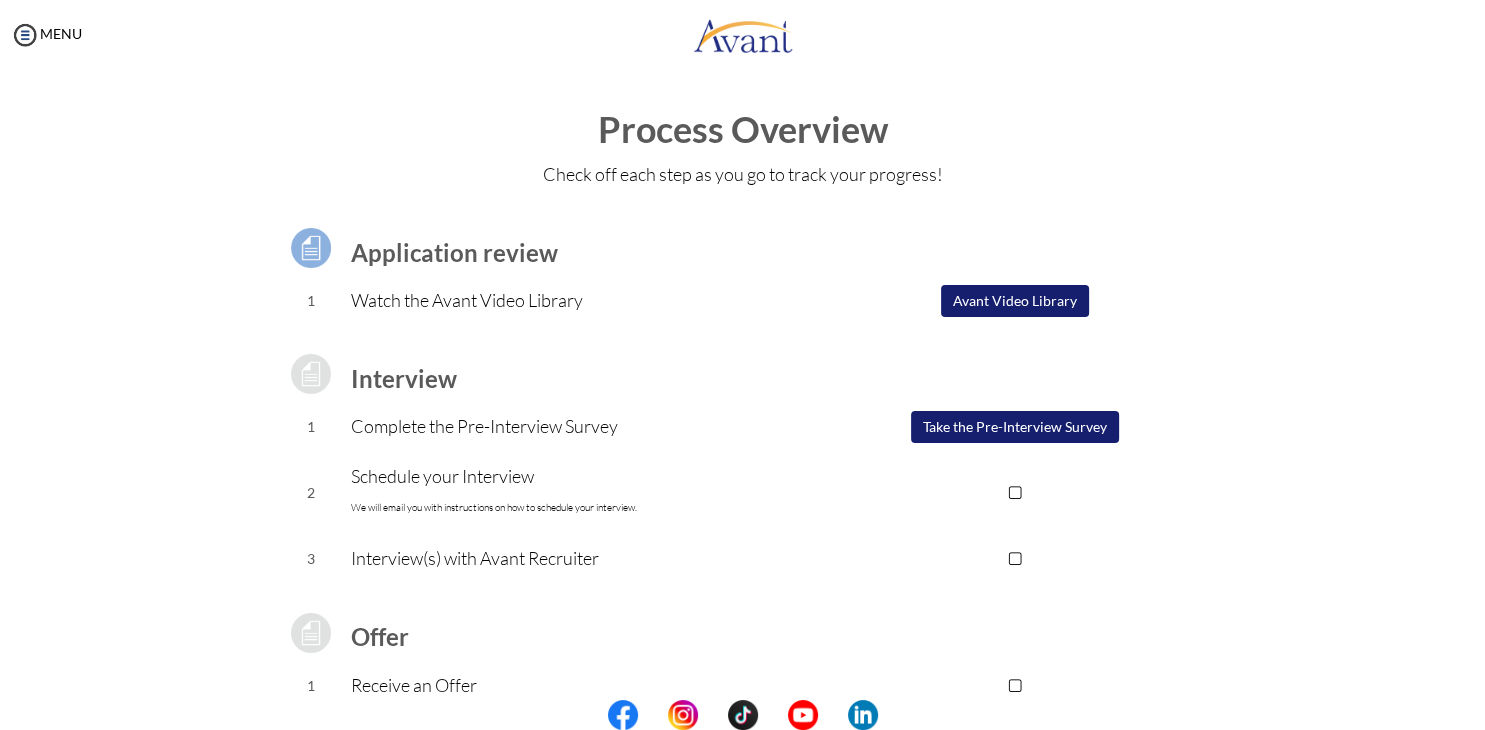 click on "Take the Pre-Interview Survey" at bounding box center (1015, 427) 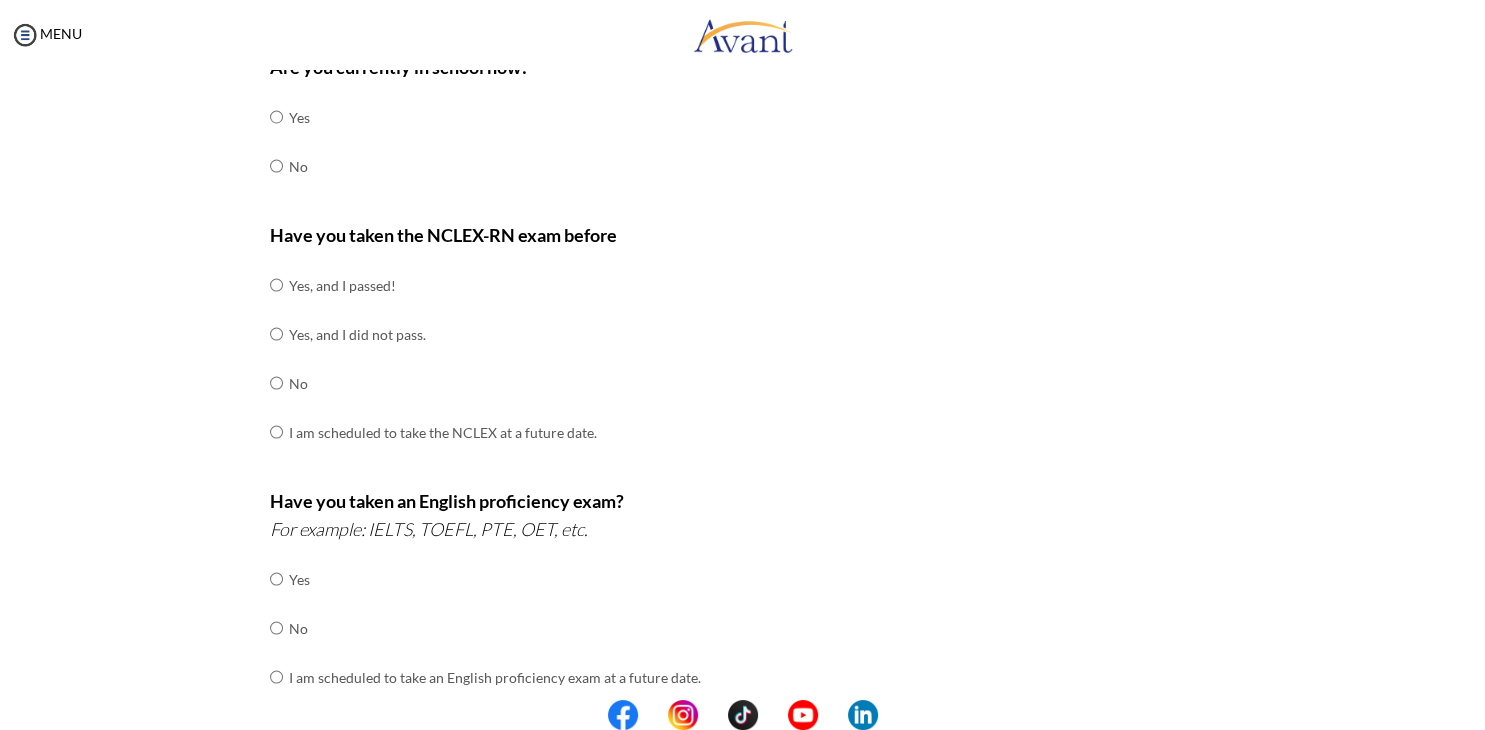 scroll, scrollTop: 0, scrollLeft: 0, axis: both 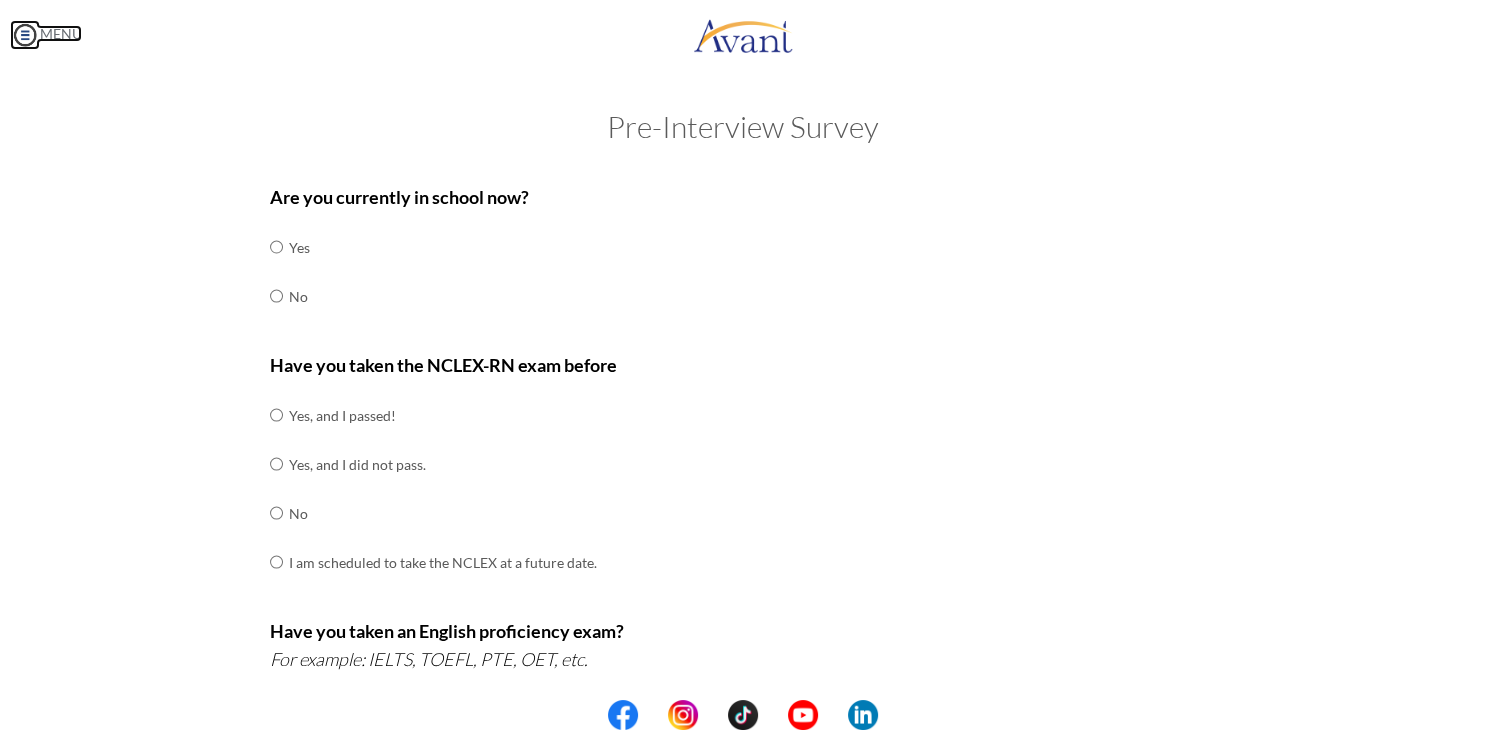 click at bounding box center [25, 35] 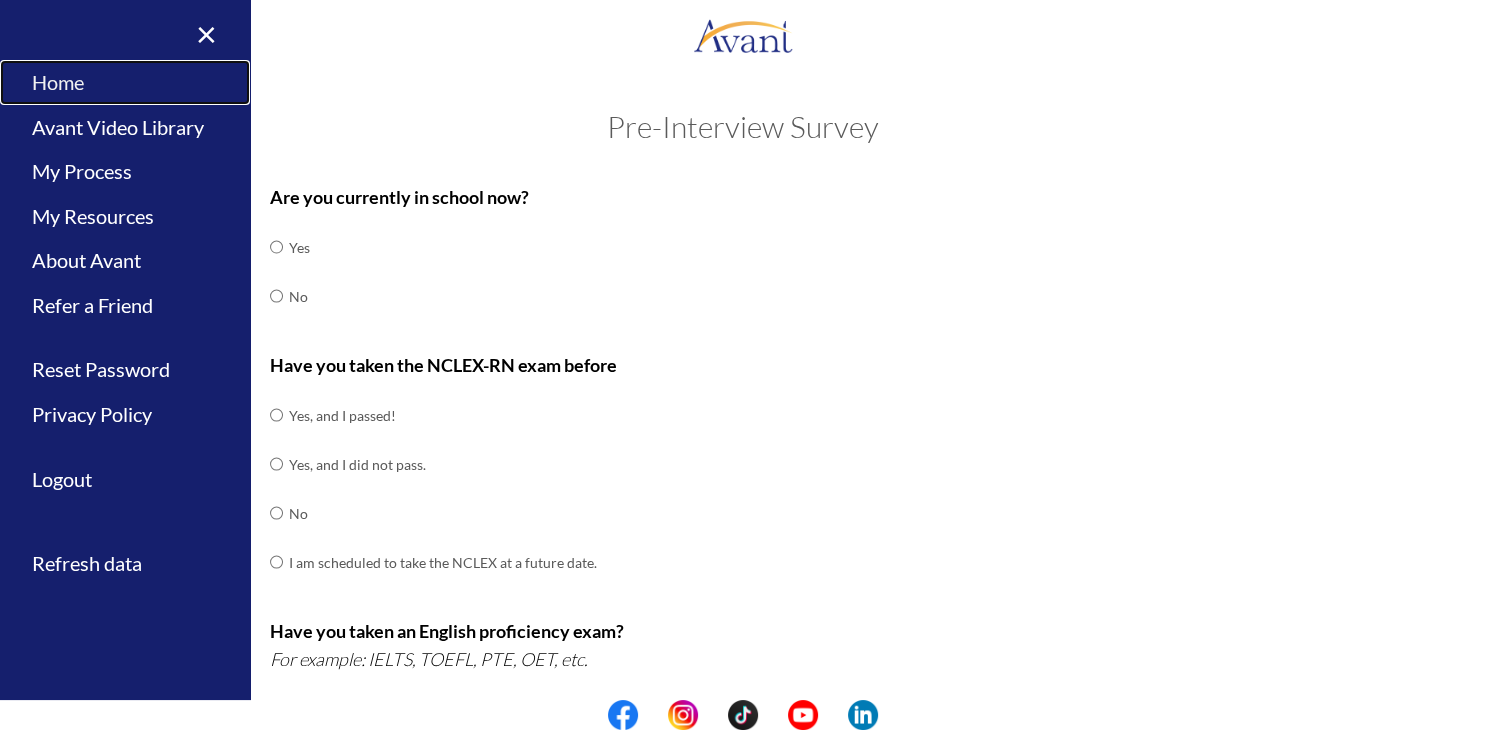click on "Home" at bounding box center [125, 82] 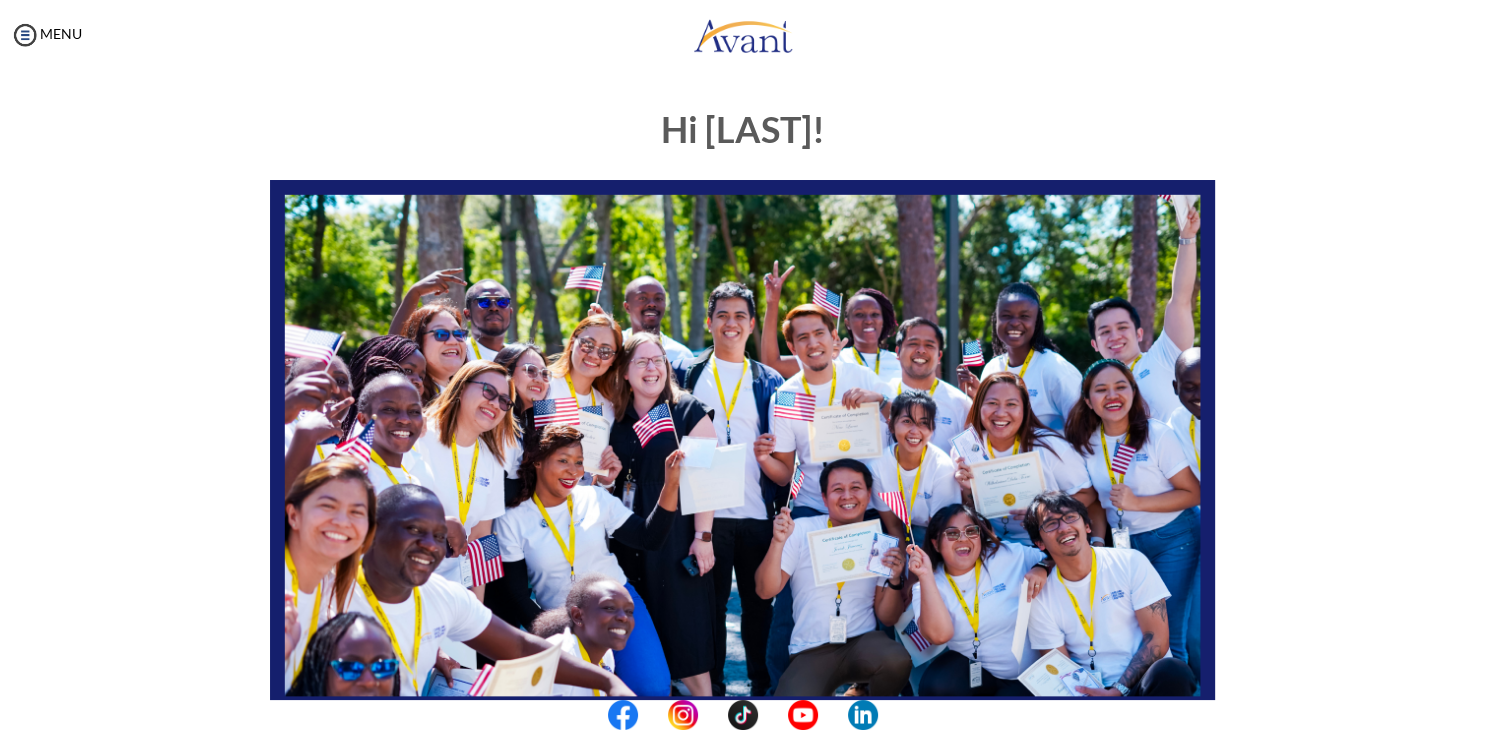 scroll, scrollTop: 380, scrollLeft: 0, axis: vertical 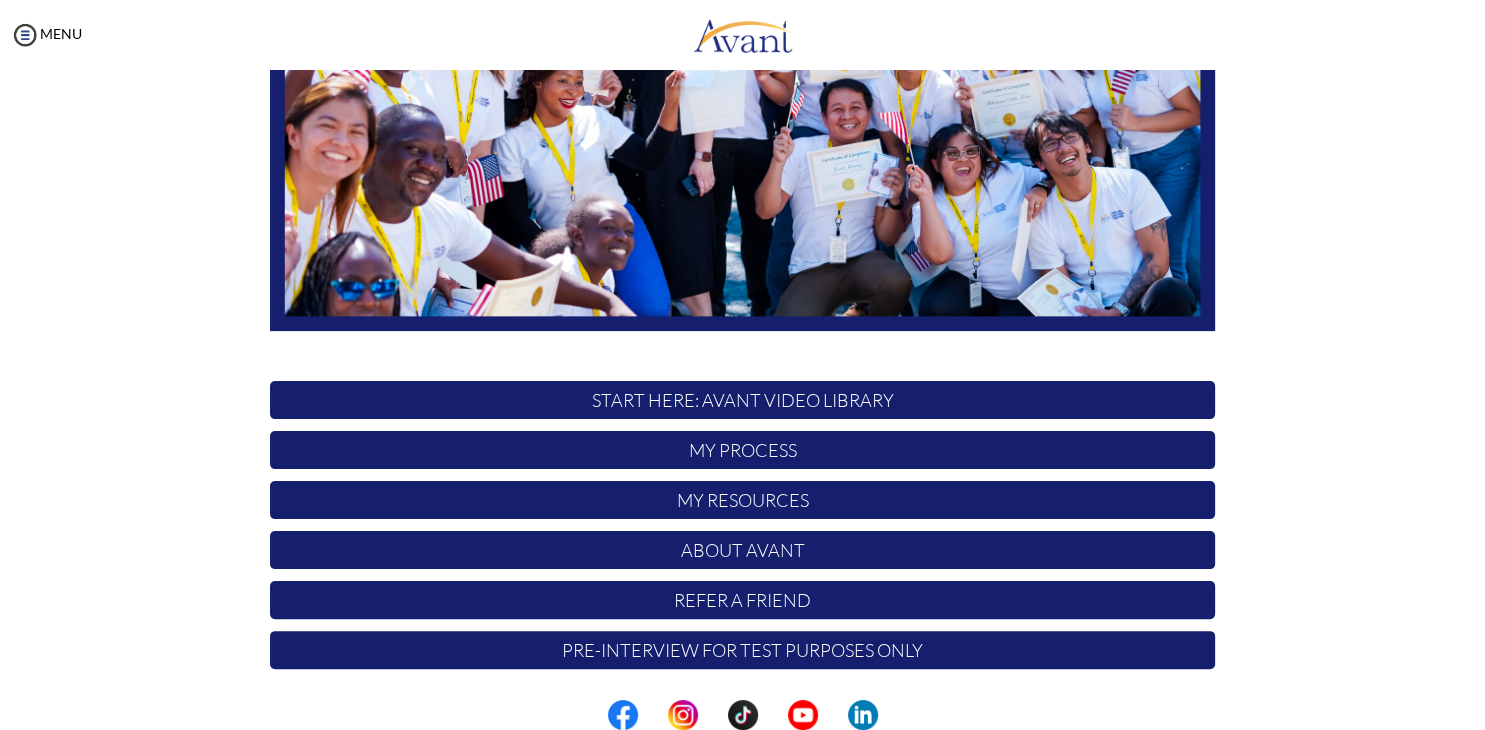 click on "START HERE: Avant Video Library" at bounding box center (742, 400) 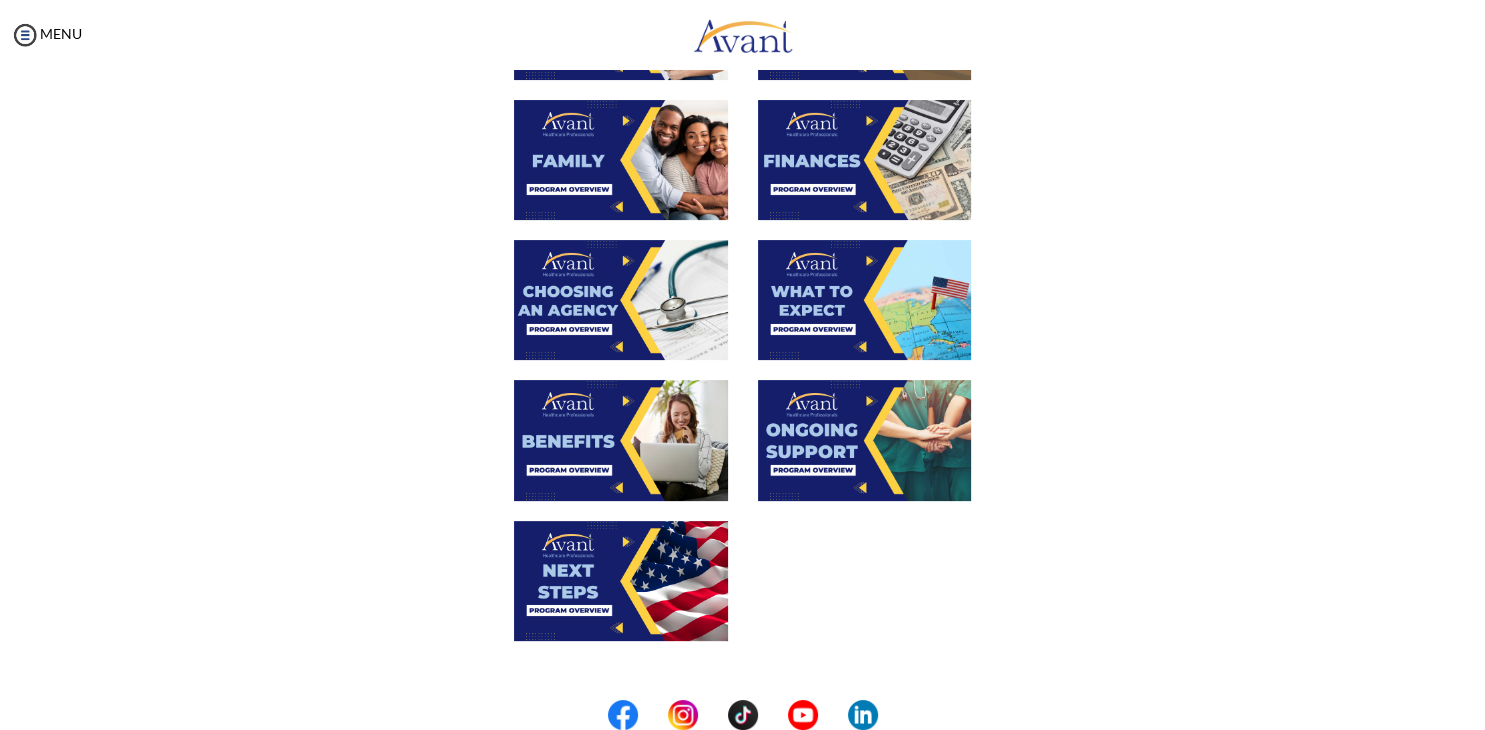 scroll, scrollTop: 644, scrollLeft: 0, axis: vertical 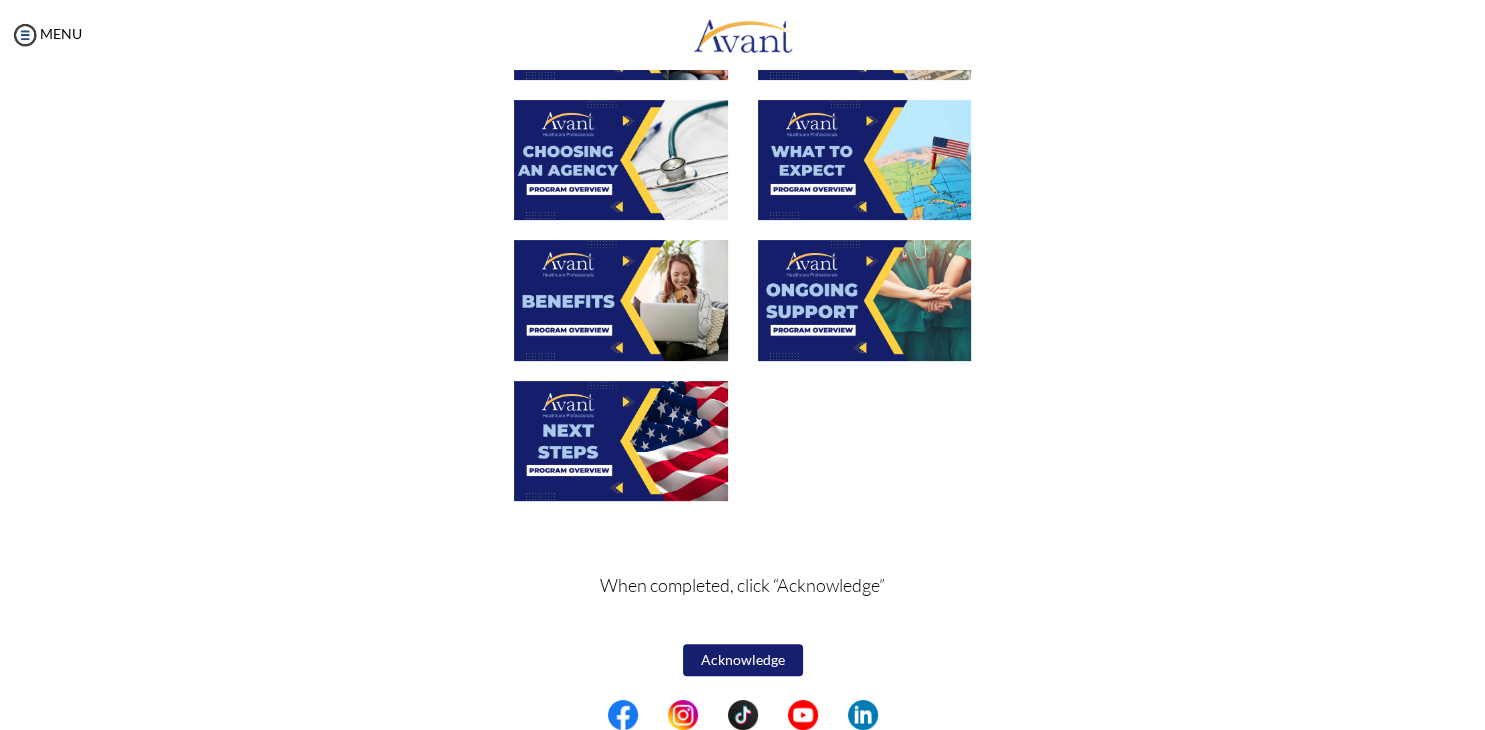 click on "Acknowledge" at bounding box center (743, 660) 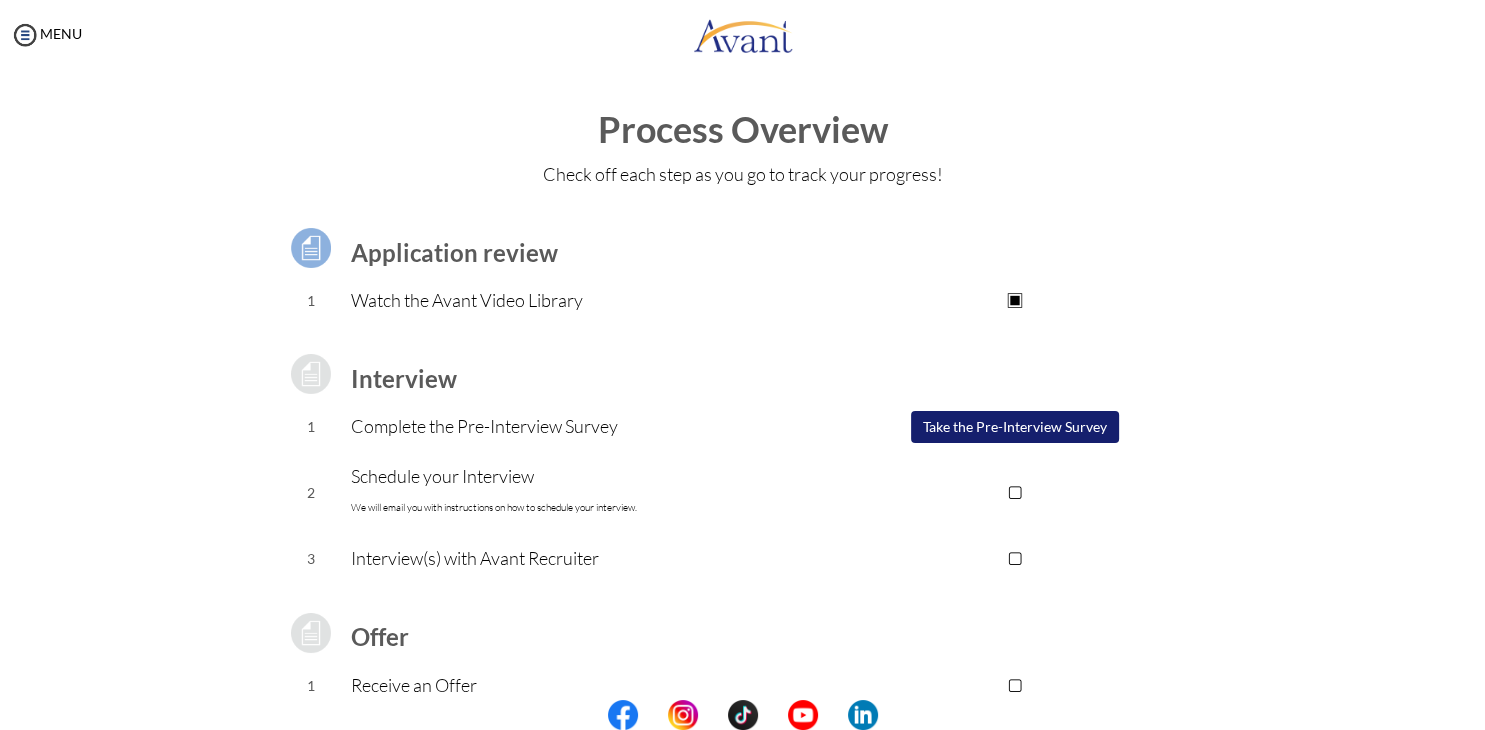 scroll, scrollTop: 100, scrollLeft: 0, axis: vertical 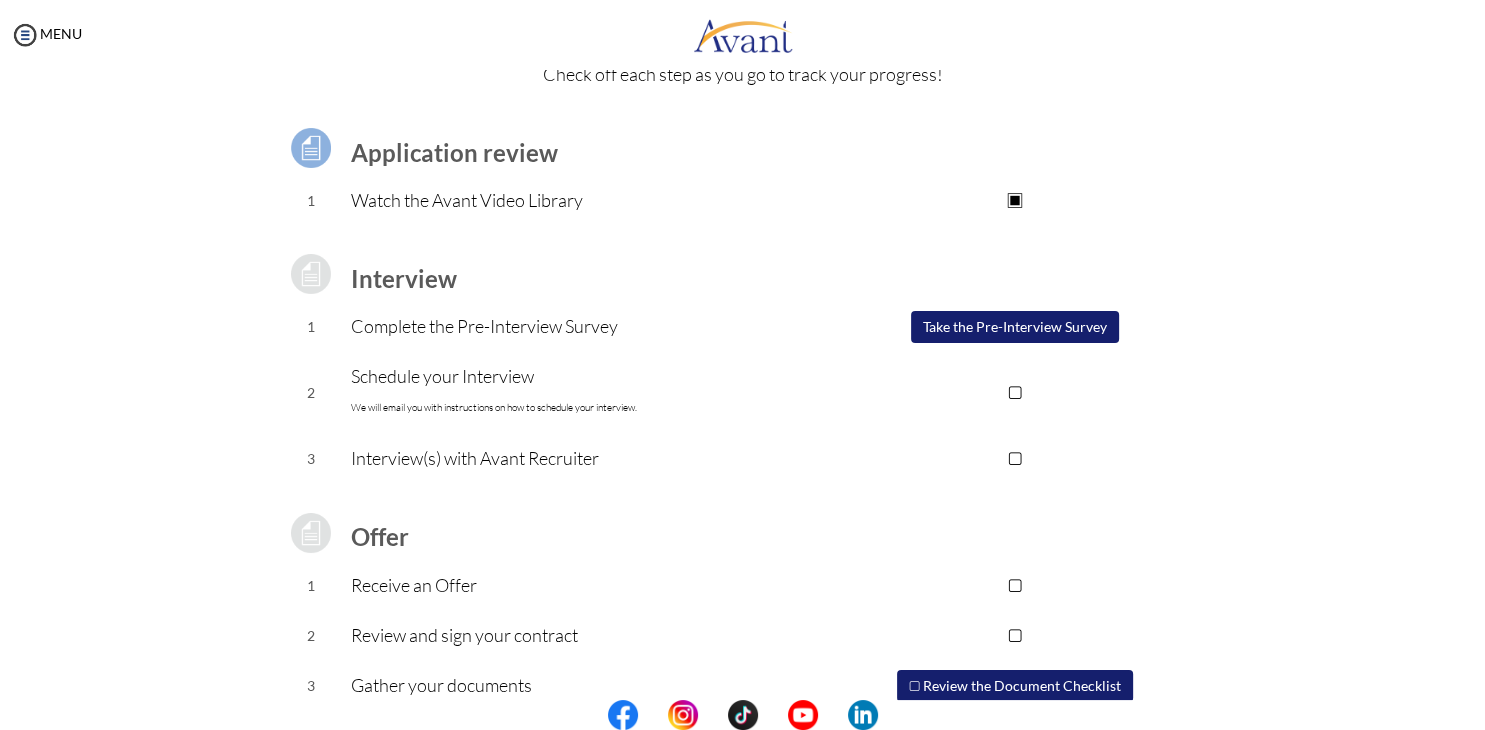 click on "Take the Pre-Interview Survey" at bounding box center [1015, 327] 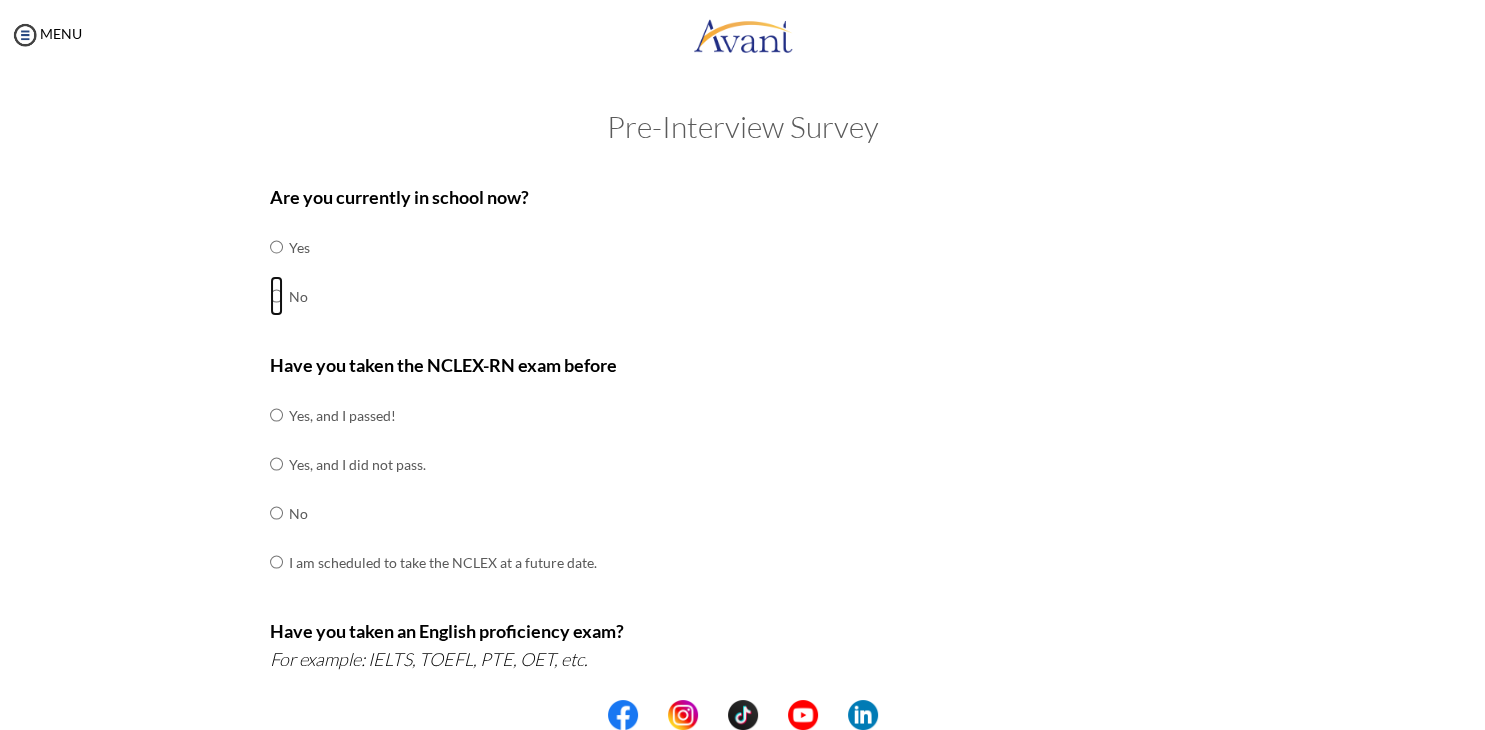 click at bounding box center [276, 247] 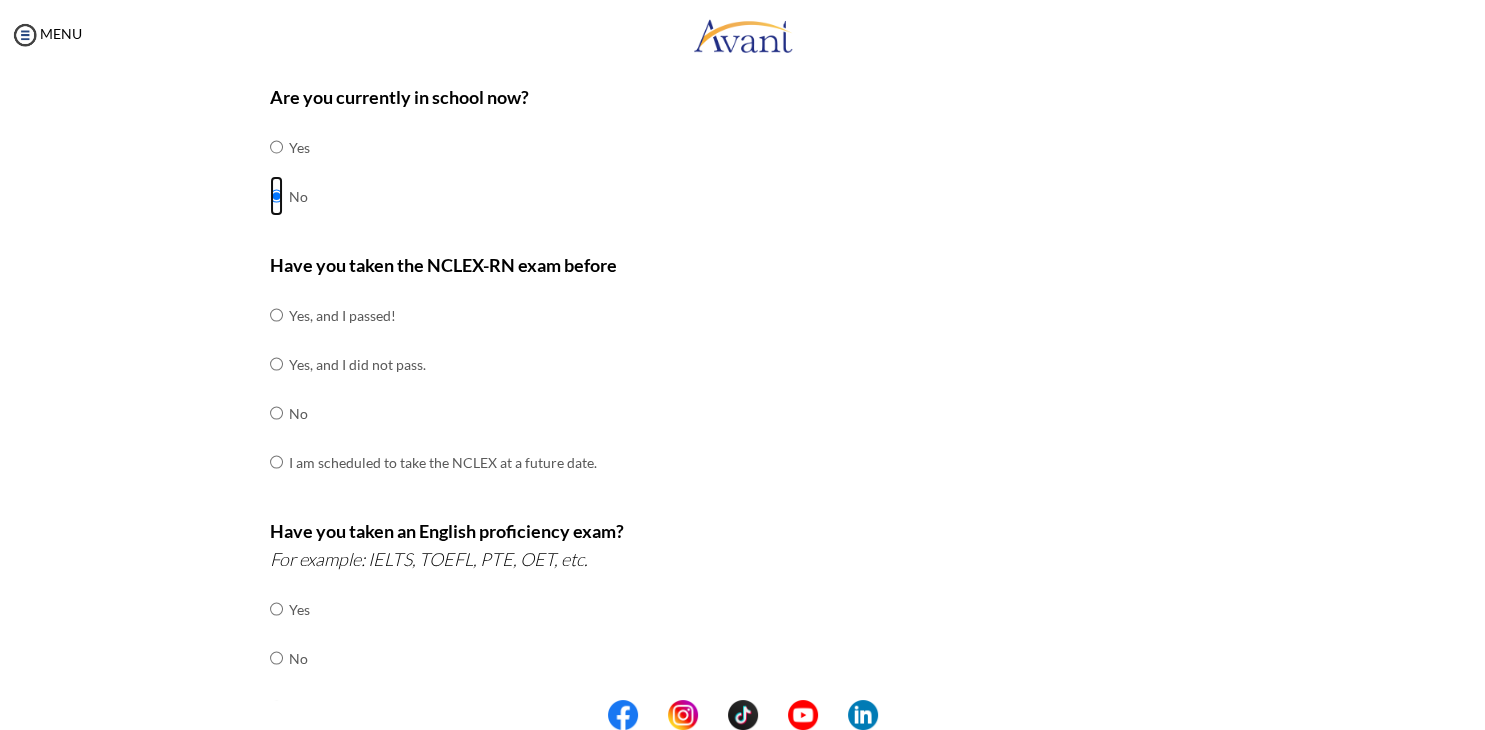 scroll, scrollTop: 201, scrollLeft: 0, axis: vertical 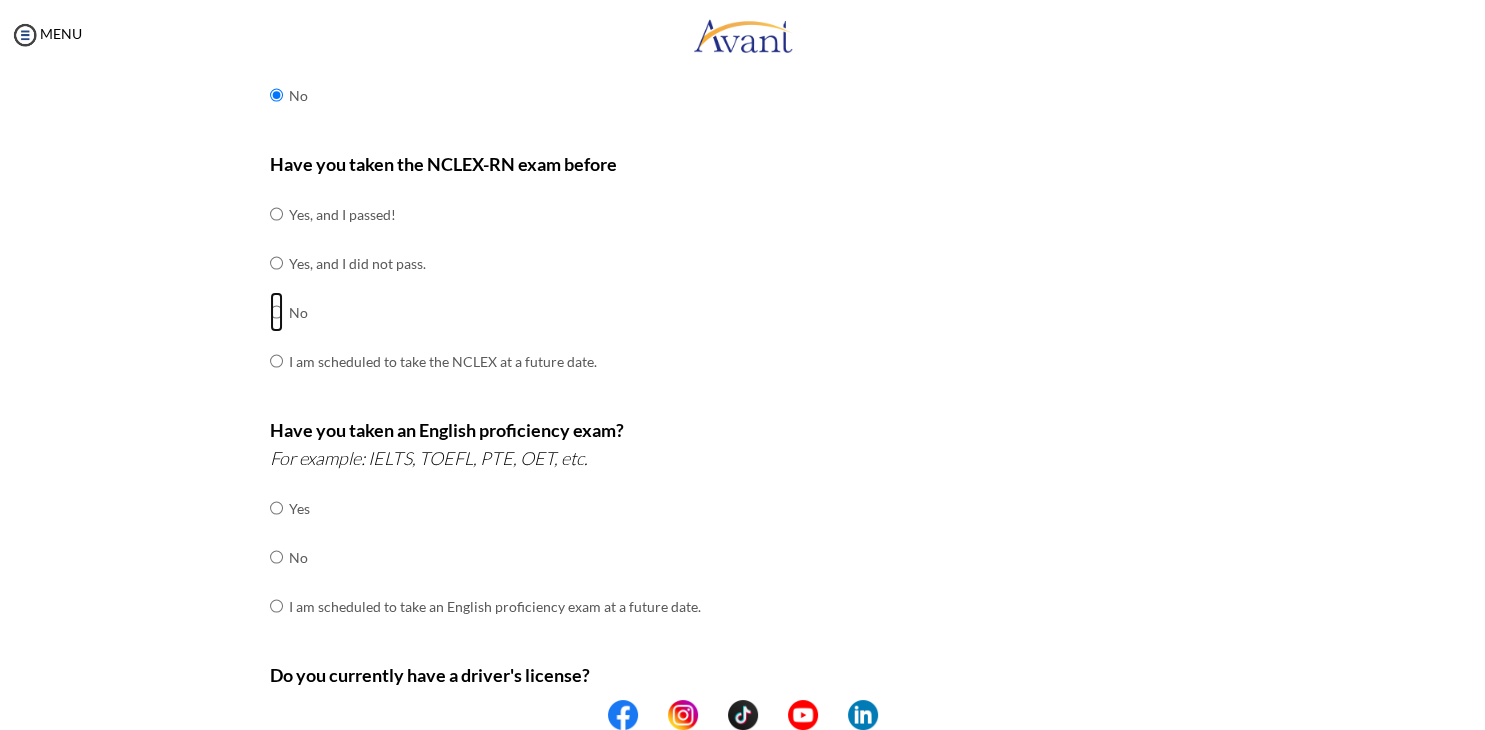 click at bounding box center (276, 214) 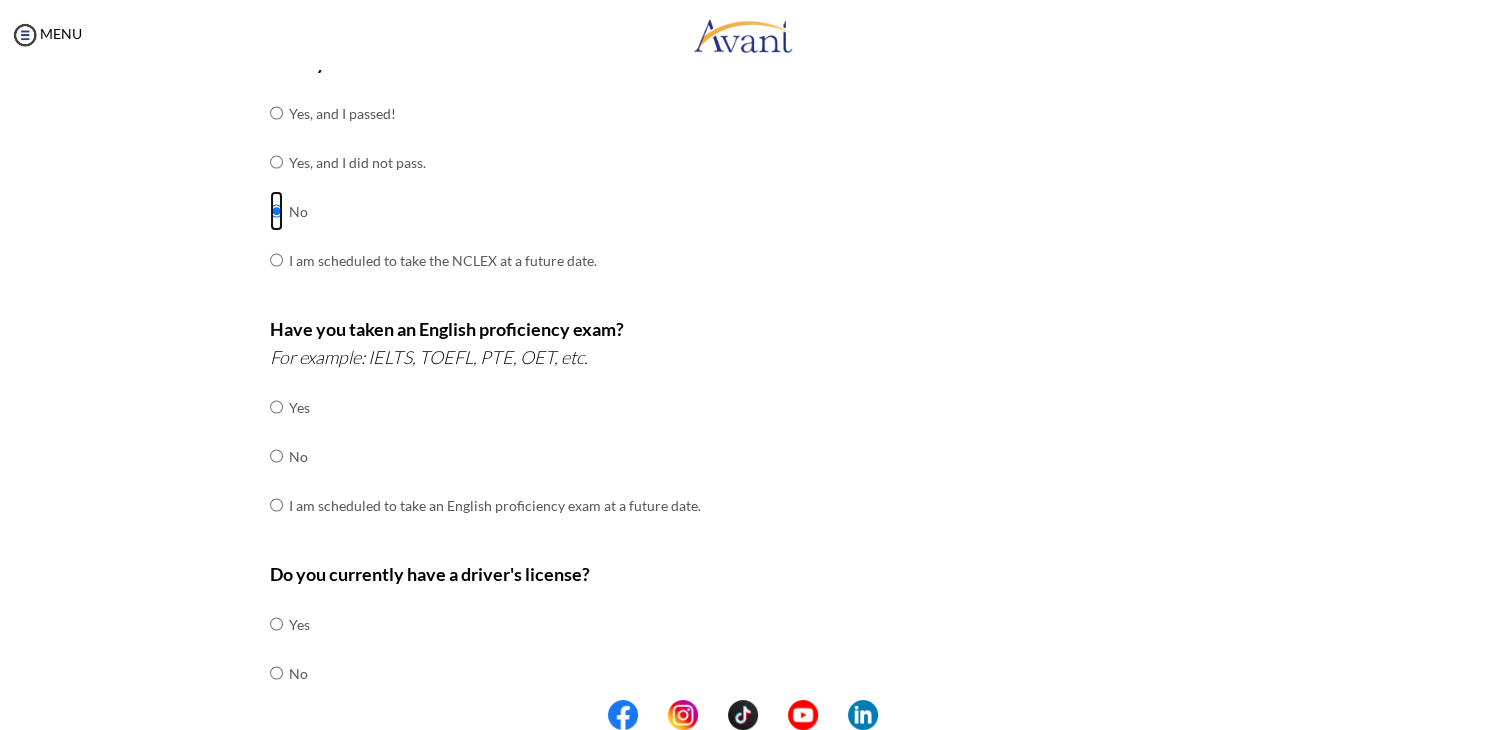 scroll, scrollTop: 403, scrollLeft: 0, axis: vertical 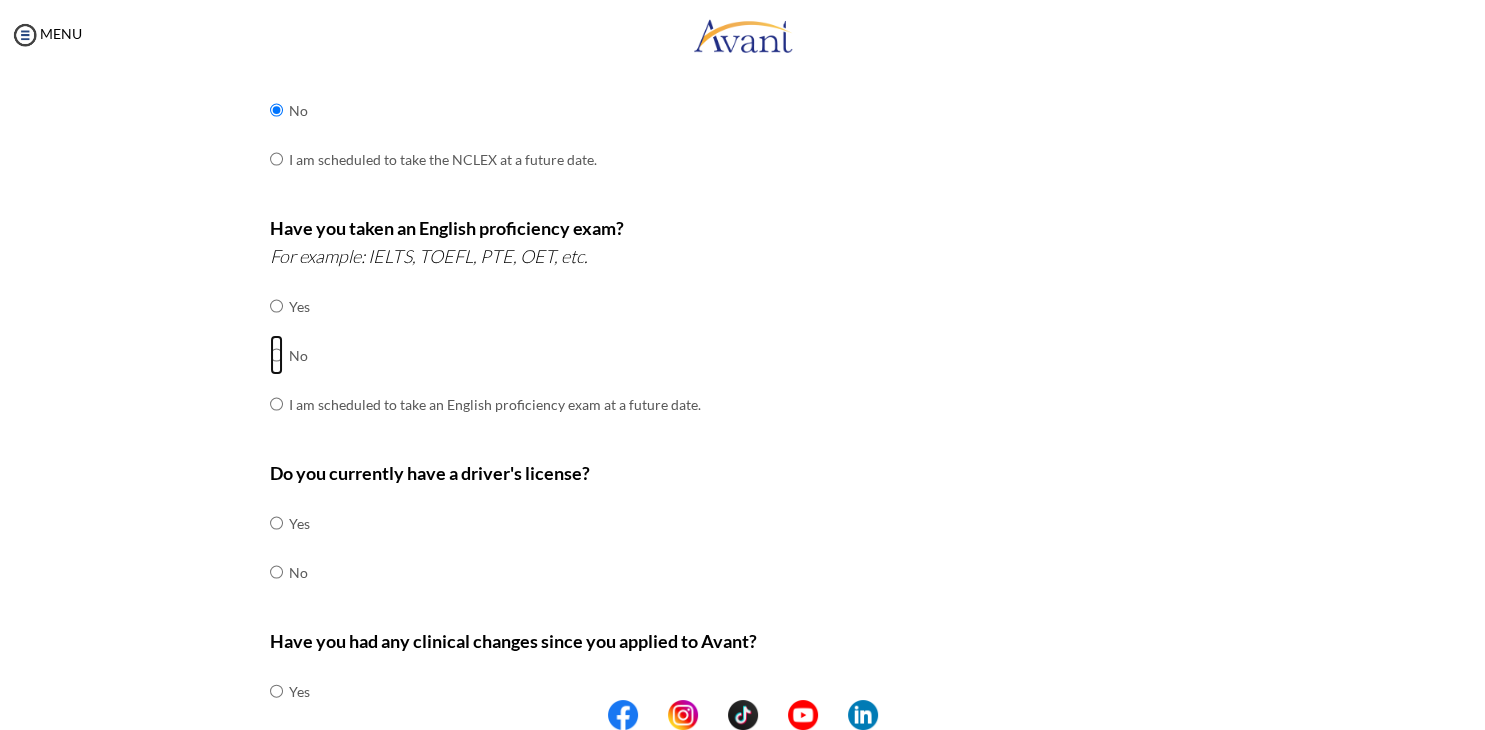 click at bounding box center [276, 306] 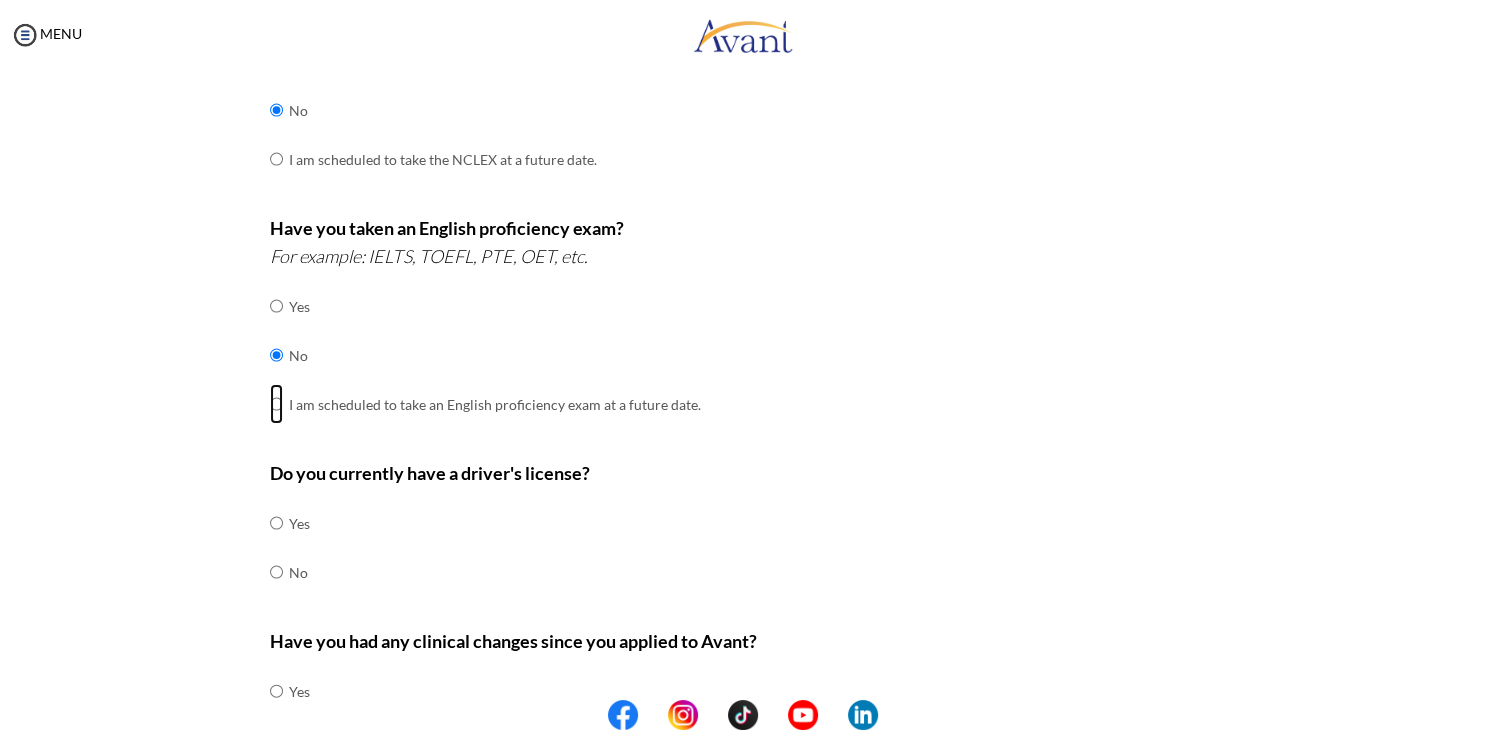 click at bounding box center (276, 306) 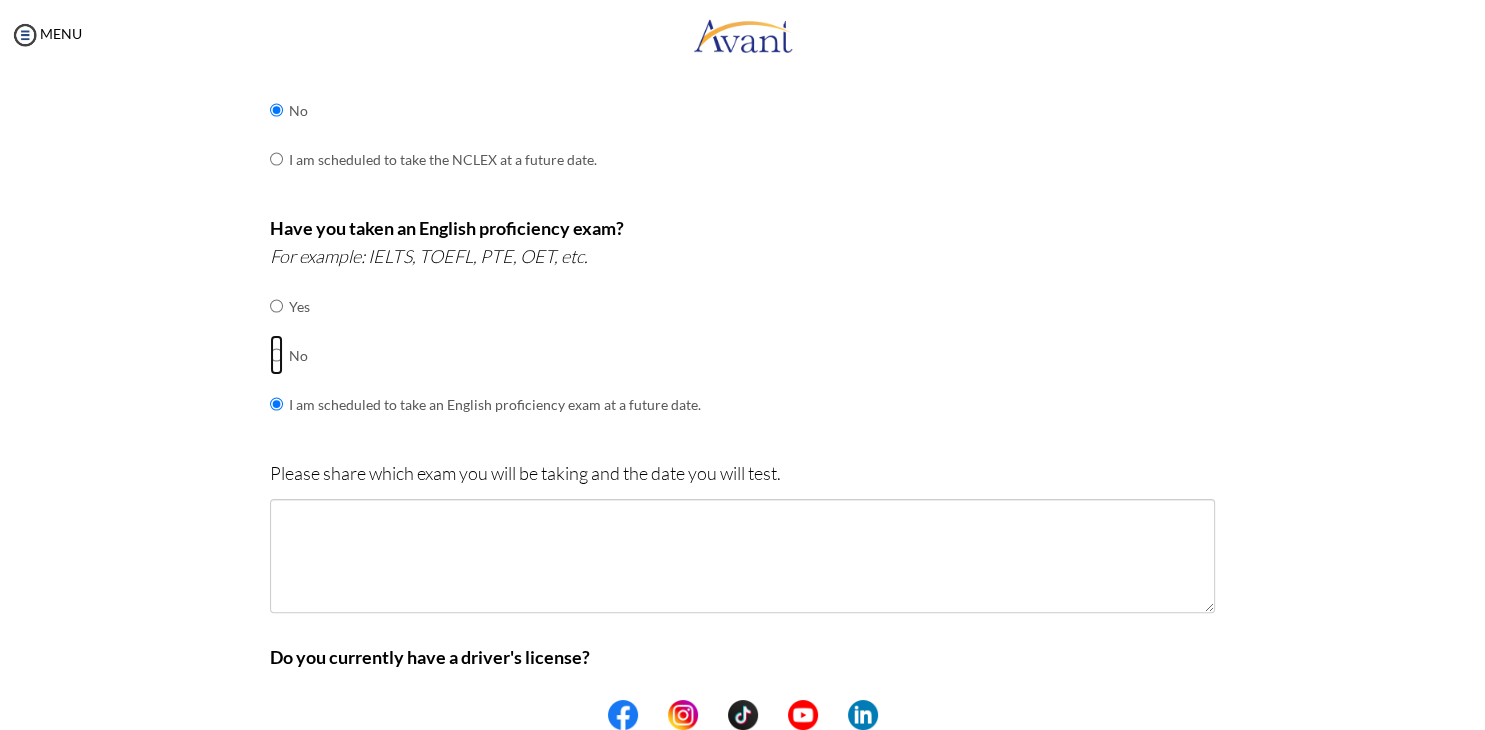 click at bounding box center [276, 306] 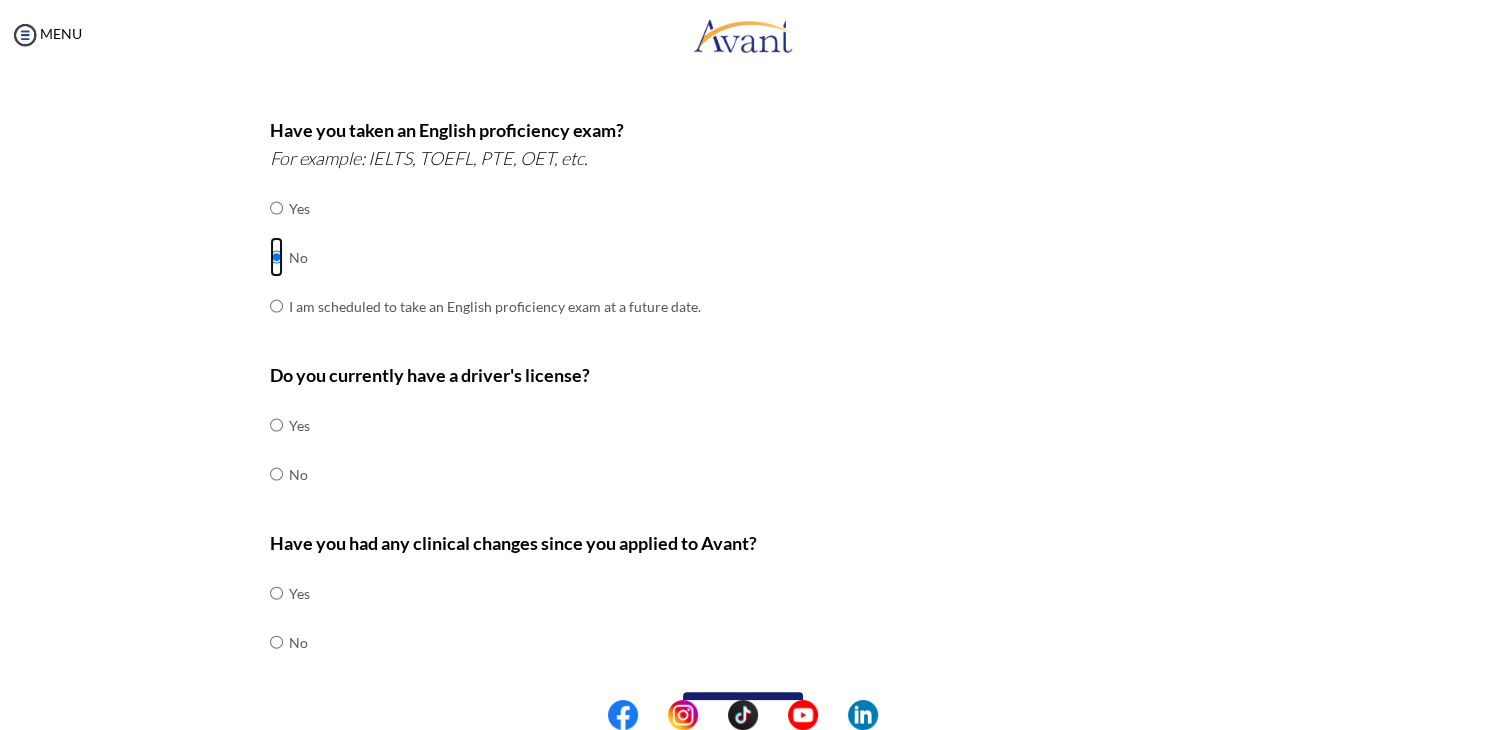 scroll, scrollTop: 533, scrollLeft: 0, axis: vertical 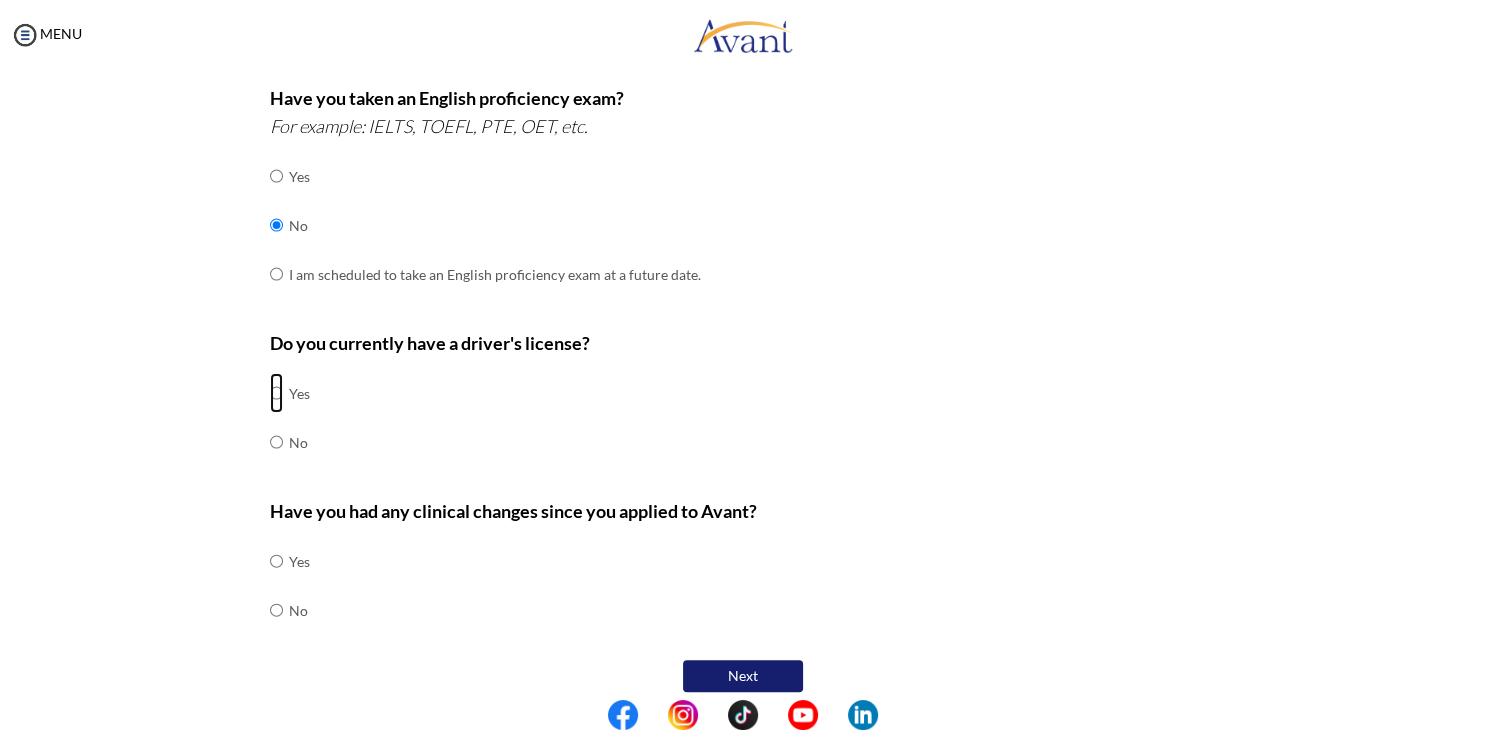 click at bounding box center (276, 393) 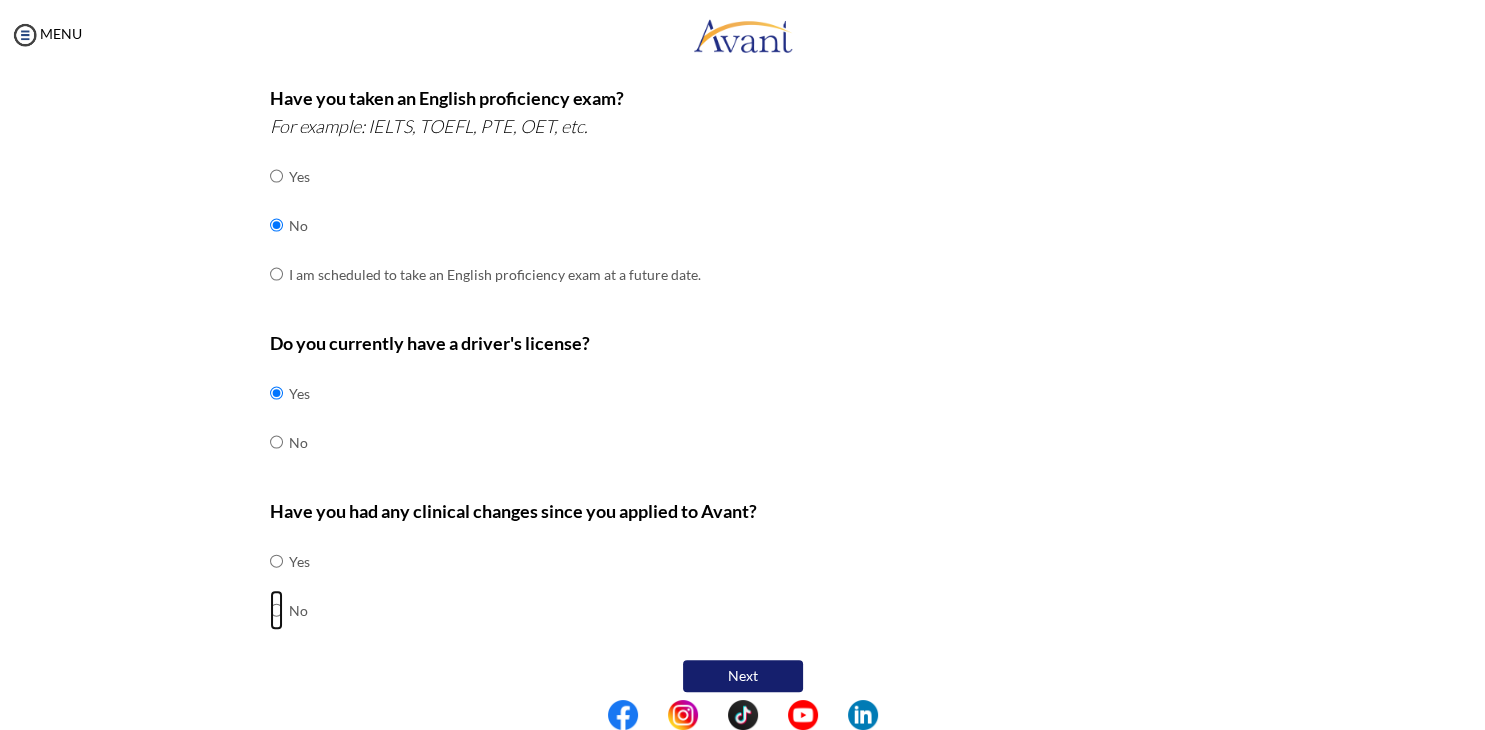 click at bounding box center (276, 561) 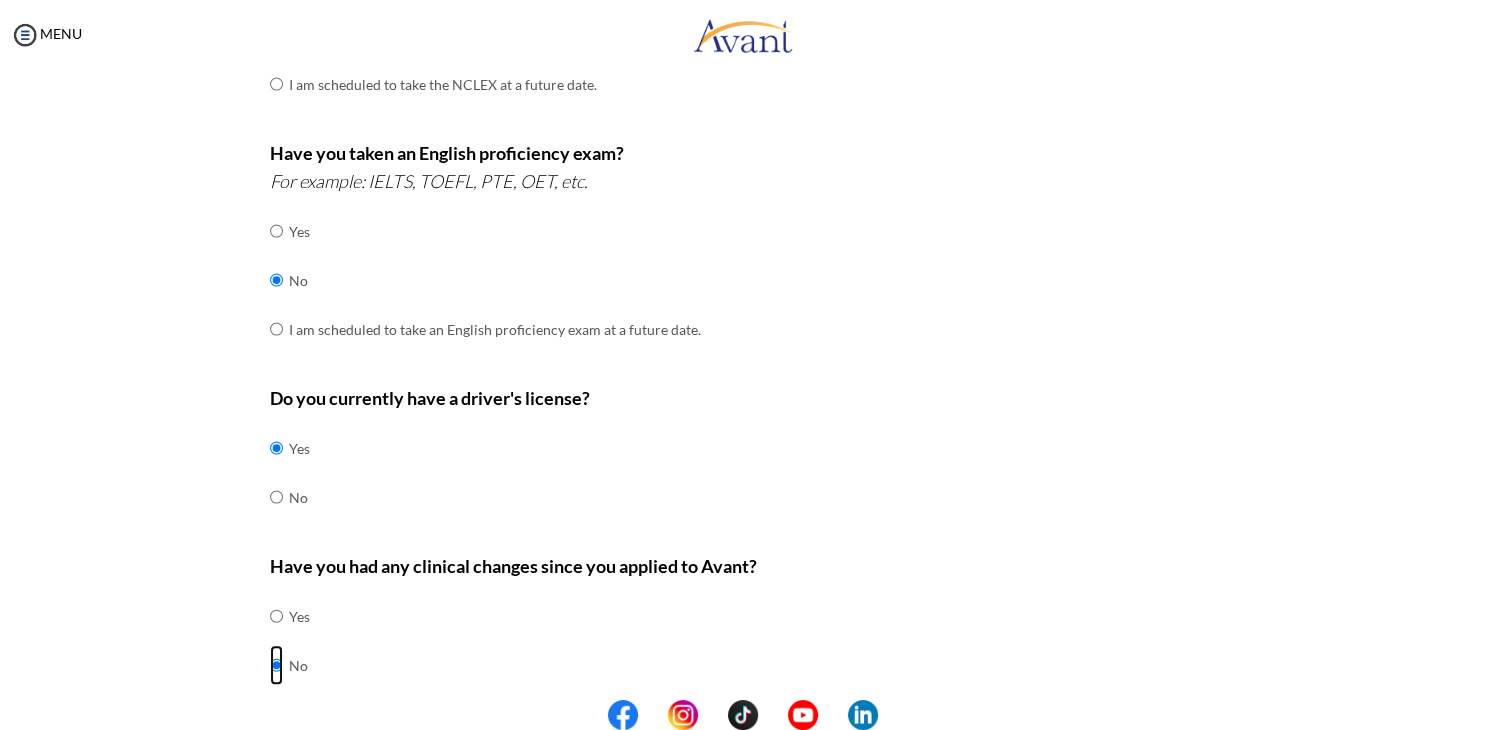 scroll, scrollTop: 533, scrollLeft: 0, axis: vertical 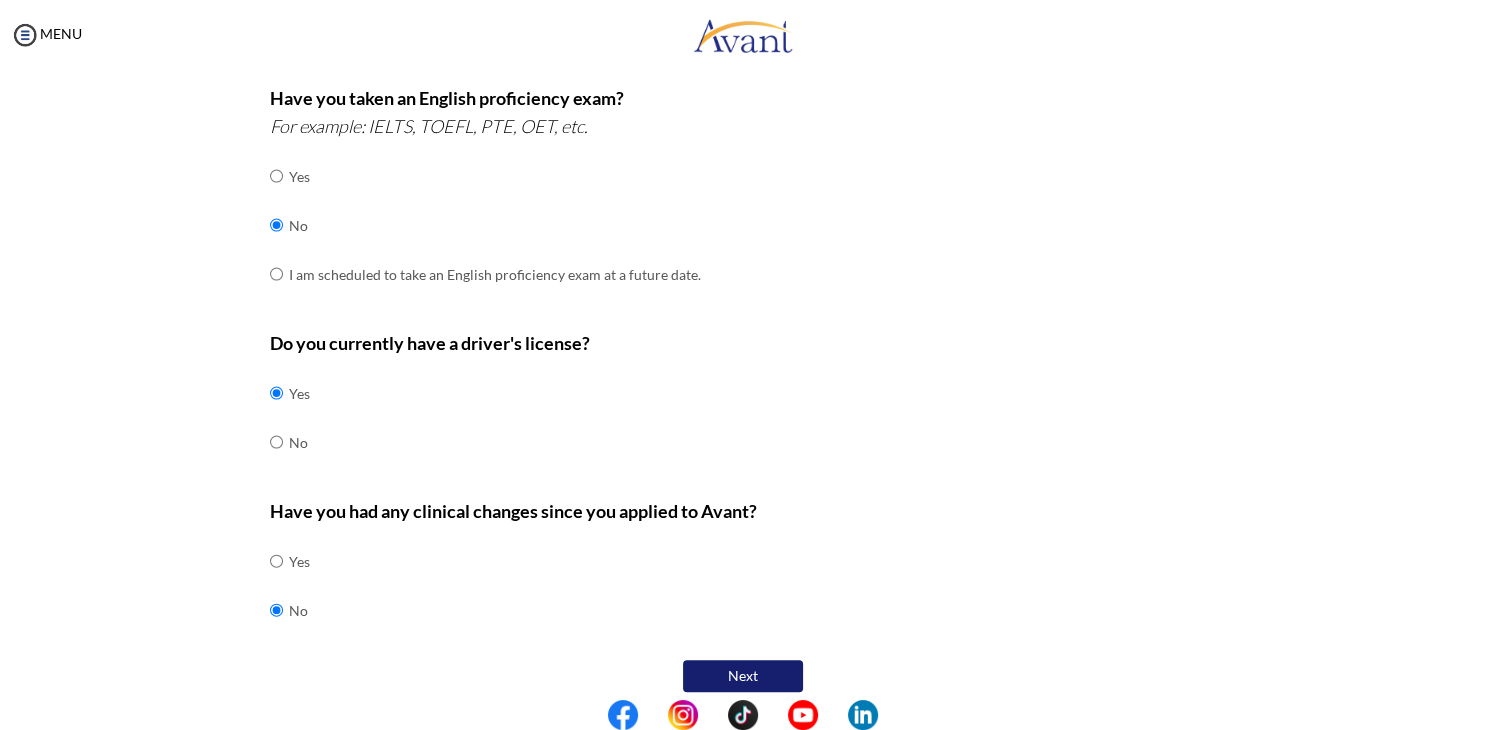 click on "Next" at bounding box center [743, 676] 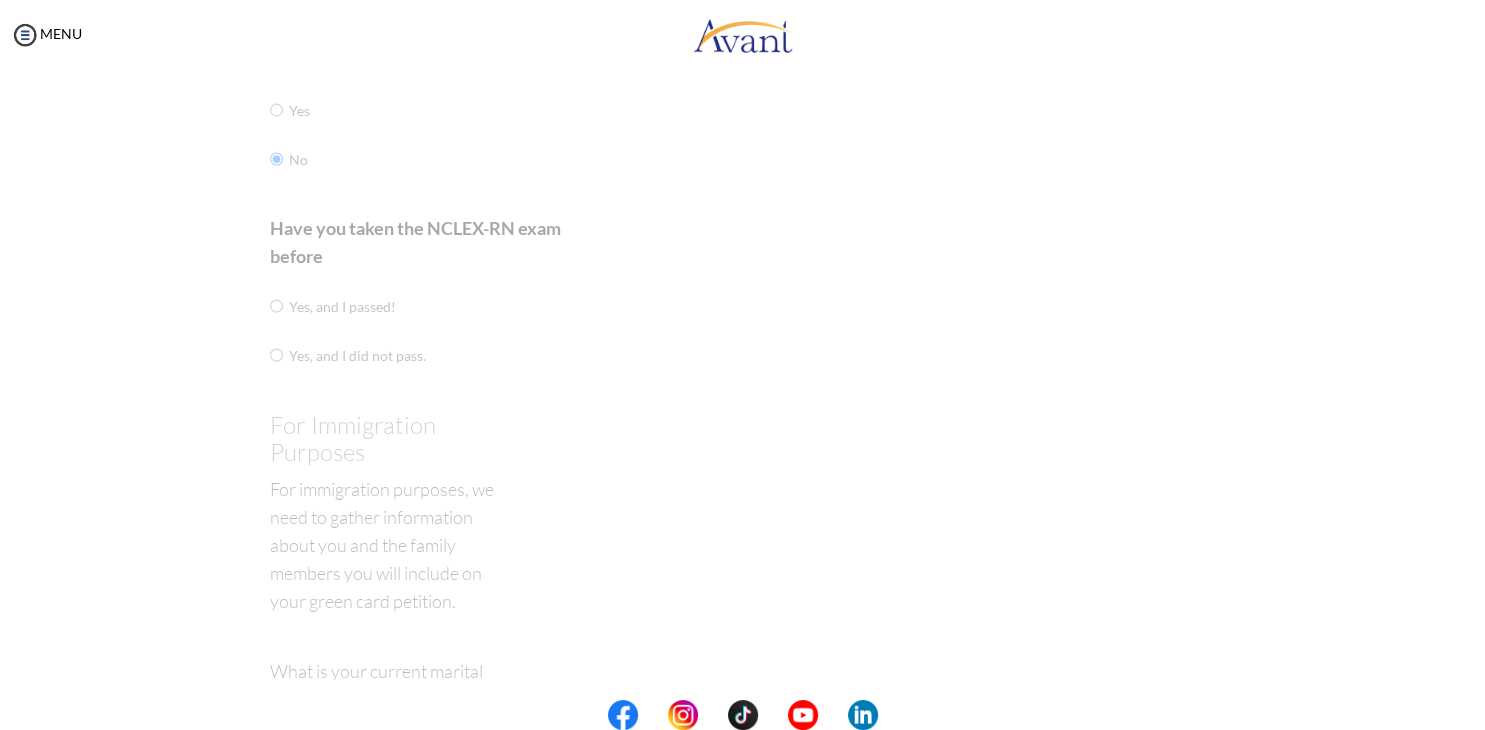 scroll, scrollTop: 40, scrollLeft: 0, axis: vertical 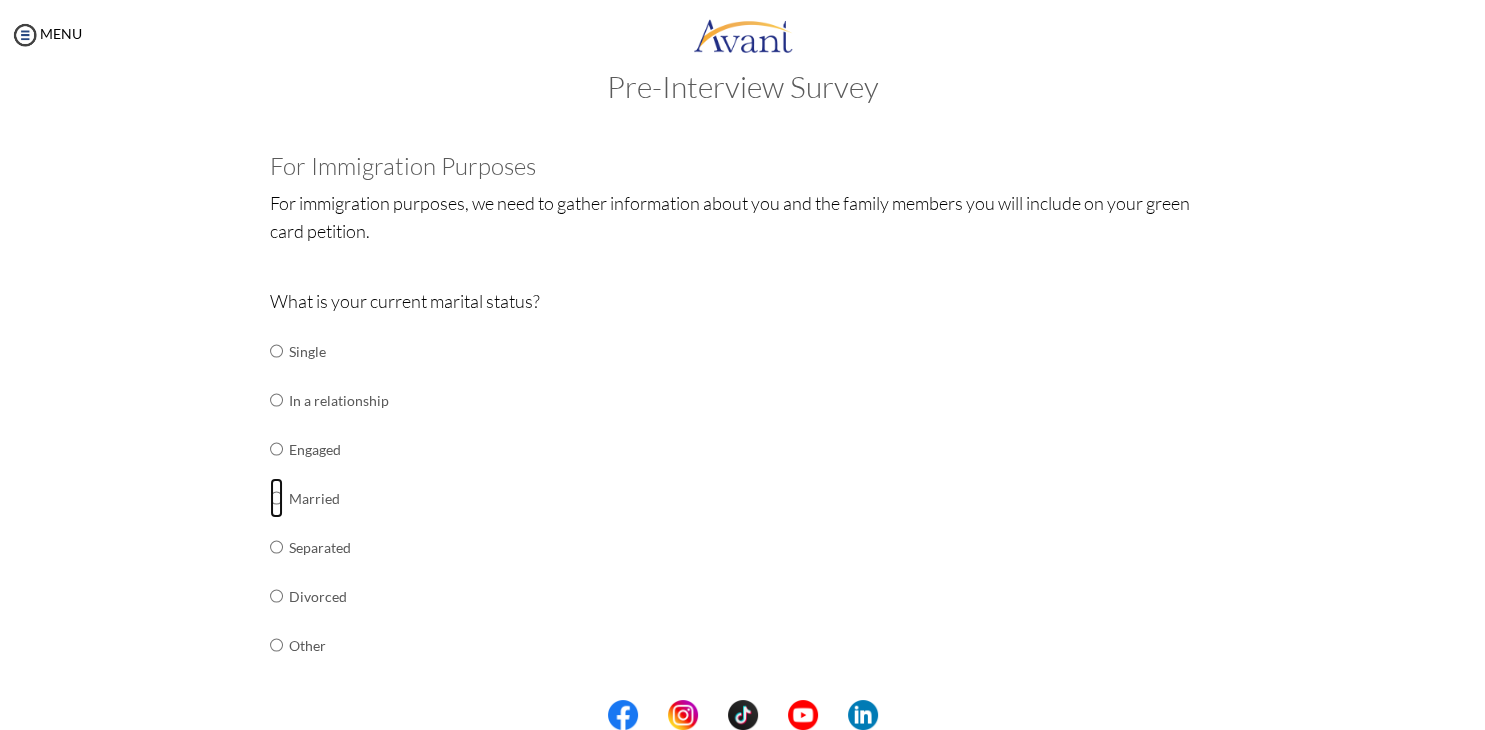 click at bounding box center [276, 351] 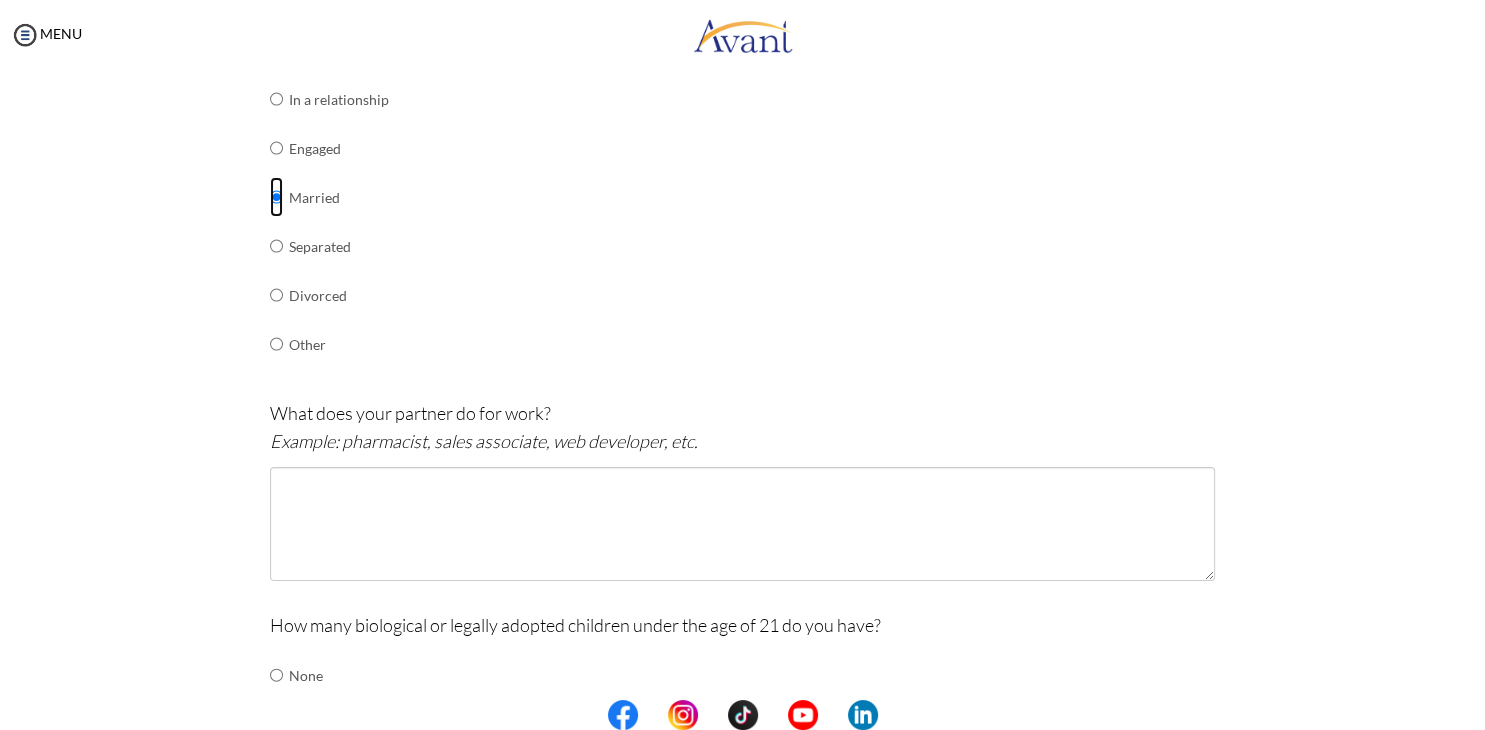 scroll, scrollTop: 342, scrollLeft: 0, axis: vertical 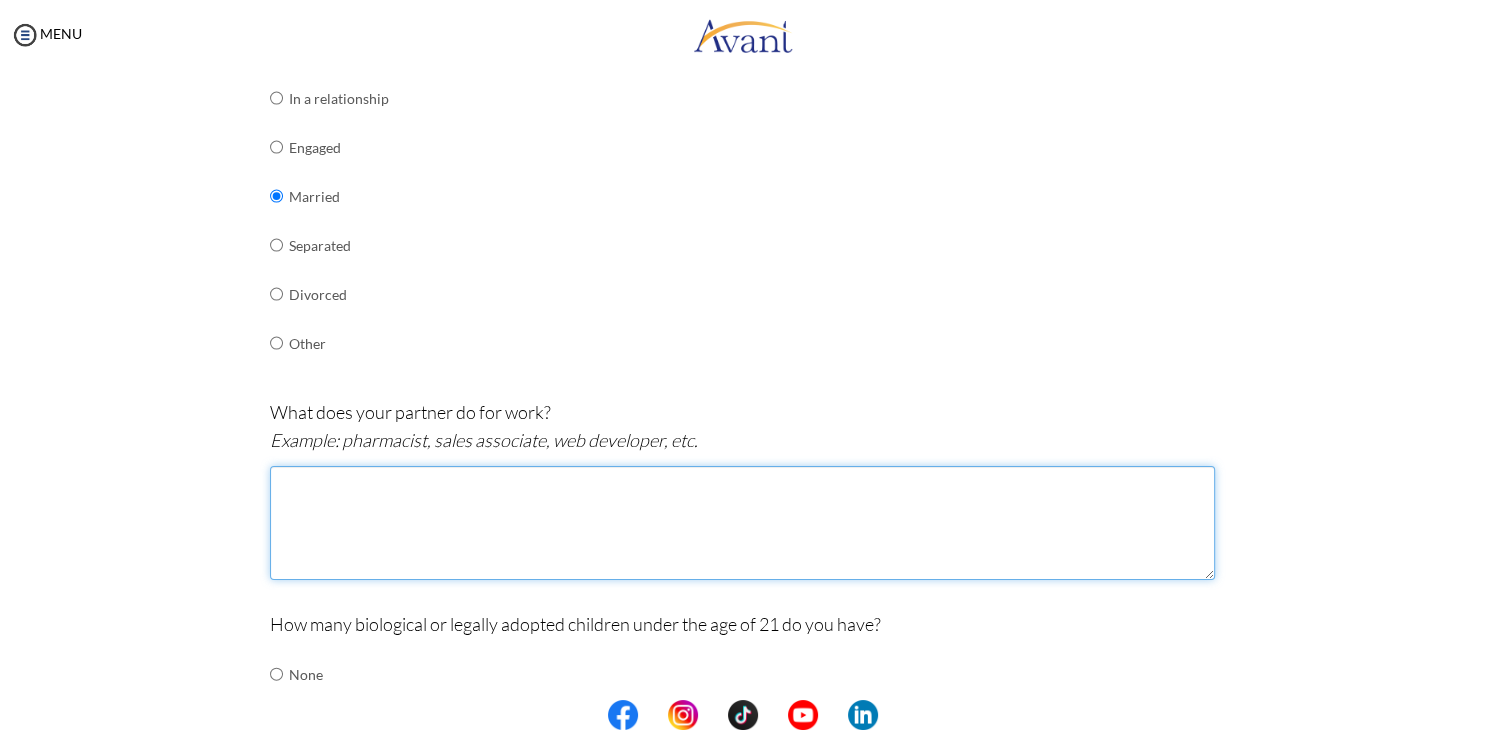 click at bounding box center [742, 523] 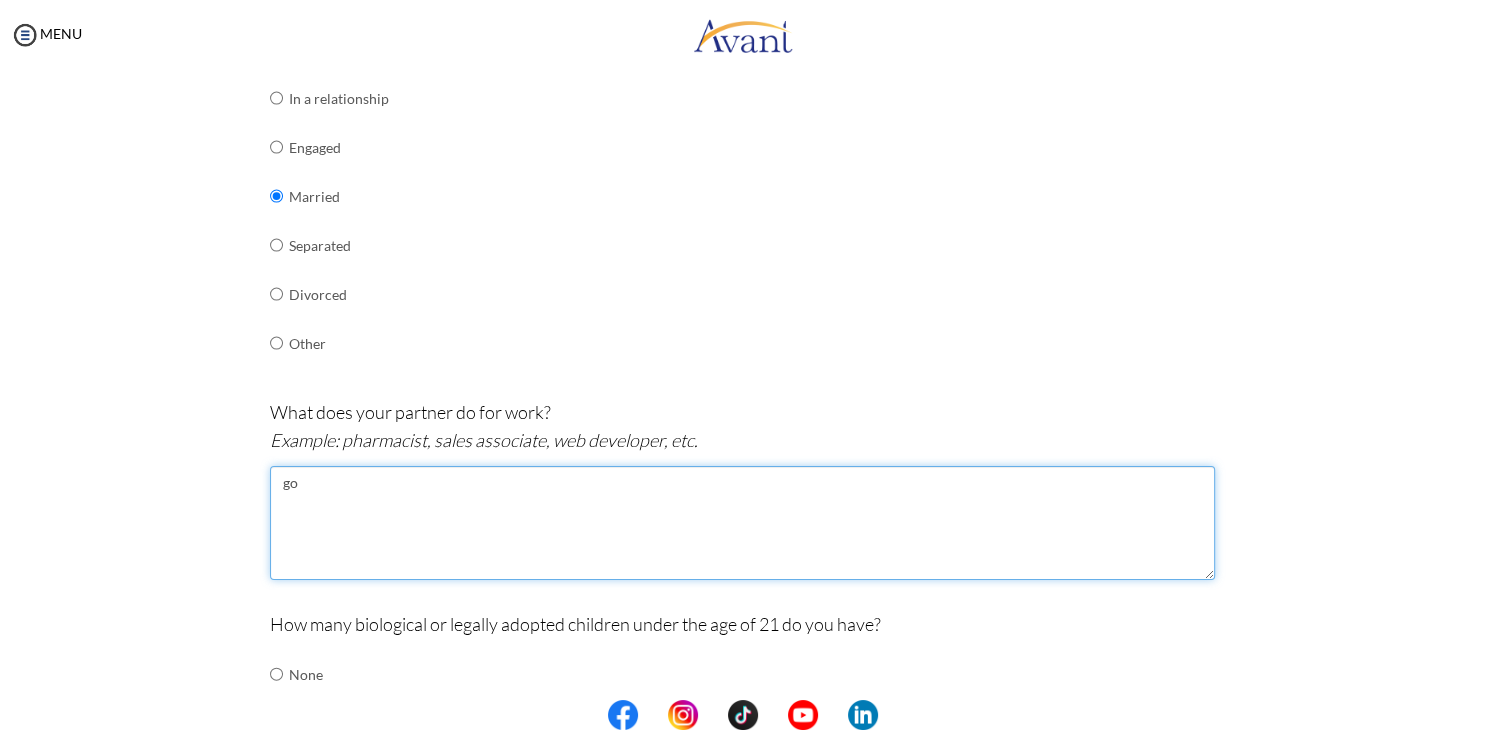 type on "g" 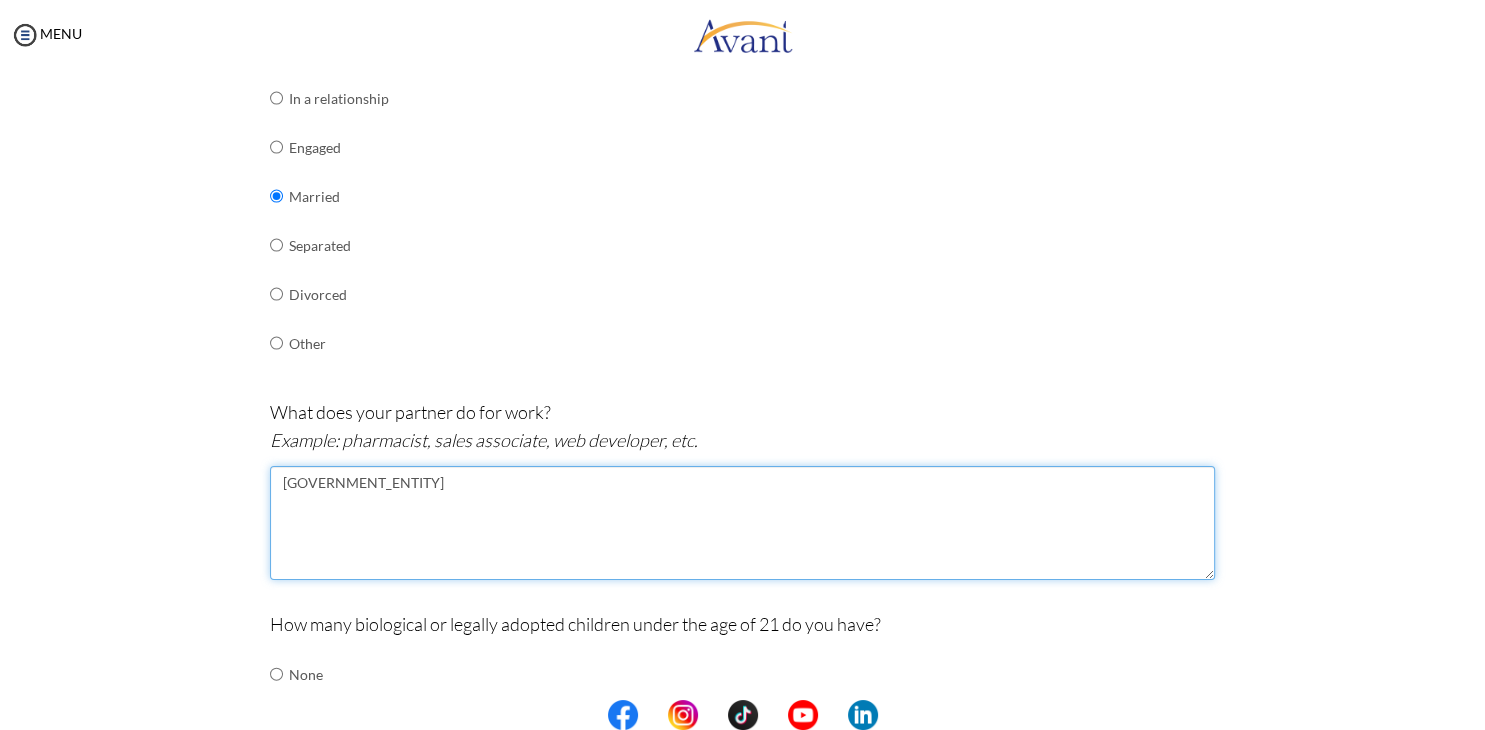 type on "G" 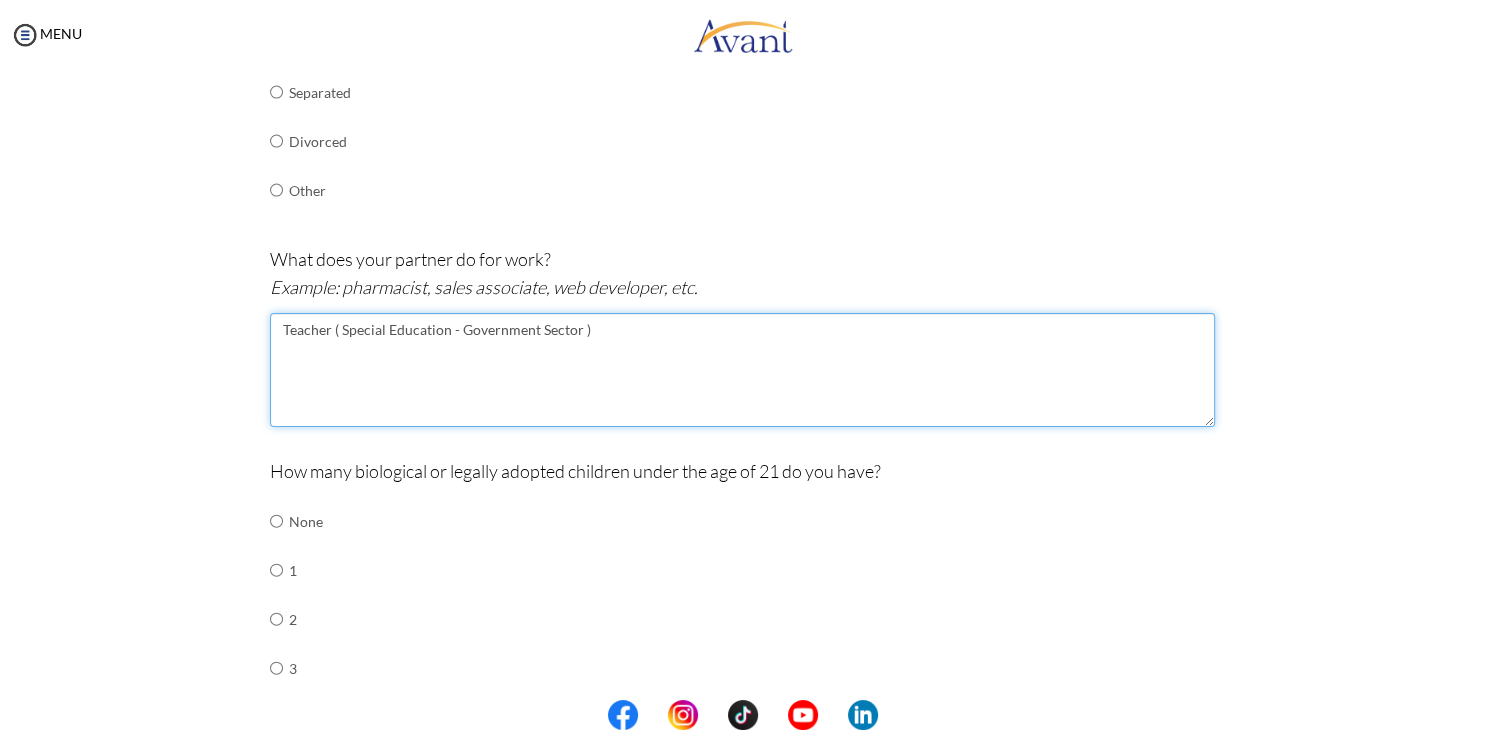 scroll, scrollTop: 544, scrollLeft: 0, axis: vertical 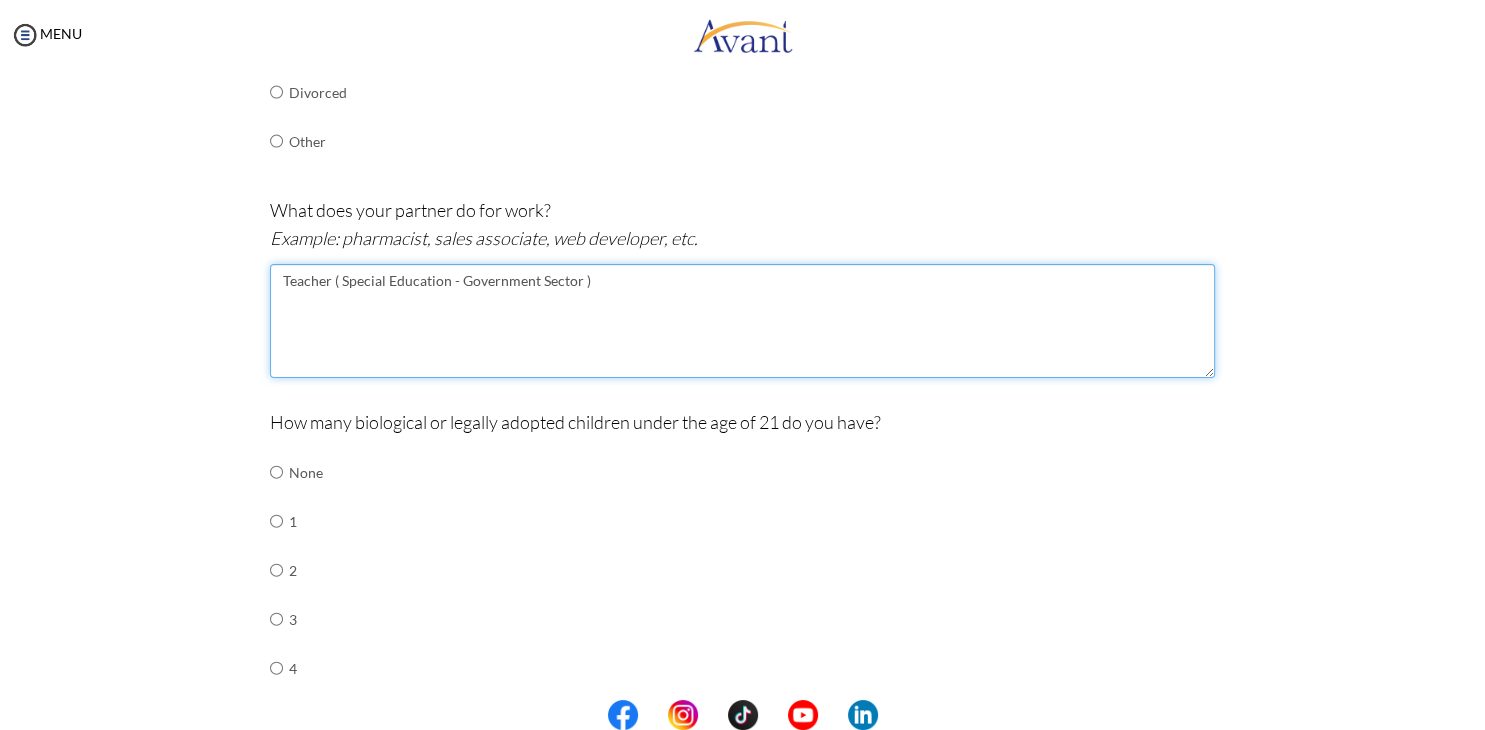 type on "Teacher ( Special Education - Government Sector )" 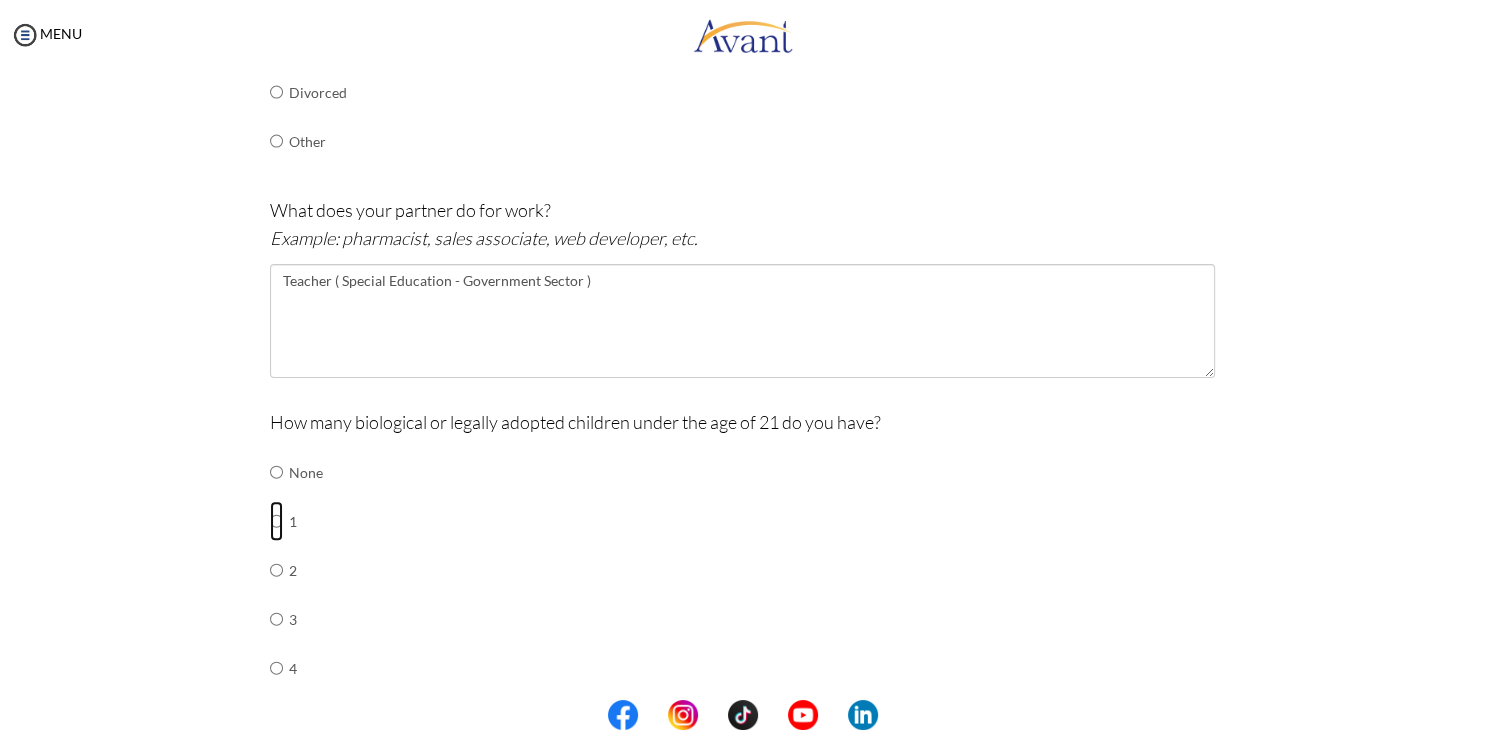 click at bounding box center [276, 472] 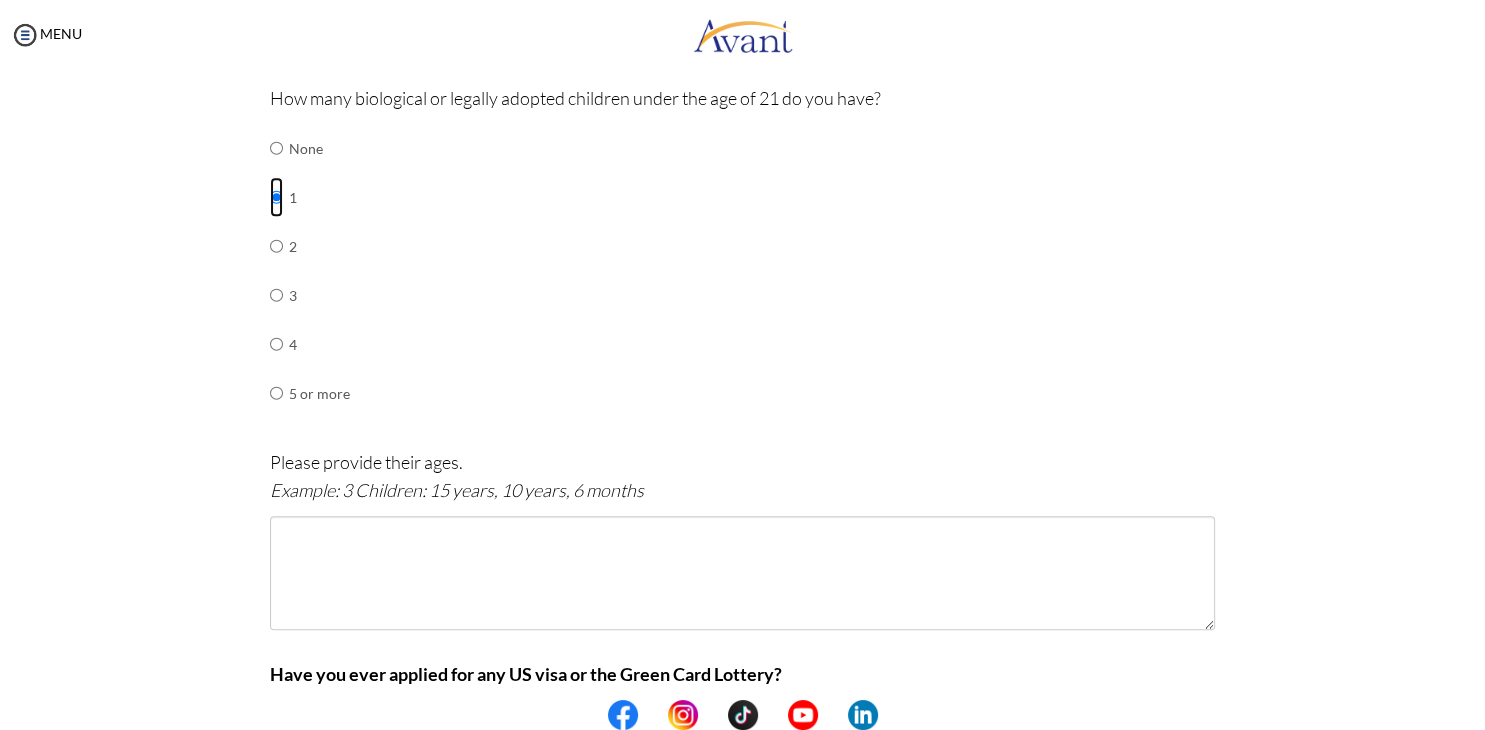 scroll, scrollTop: 947, scrollLeft: 0, axis: vertical 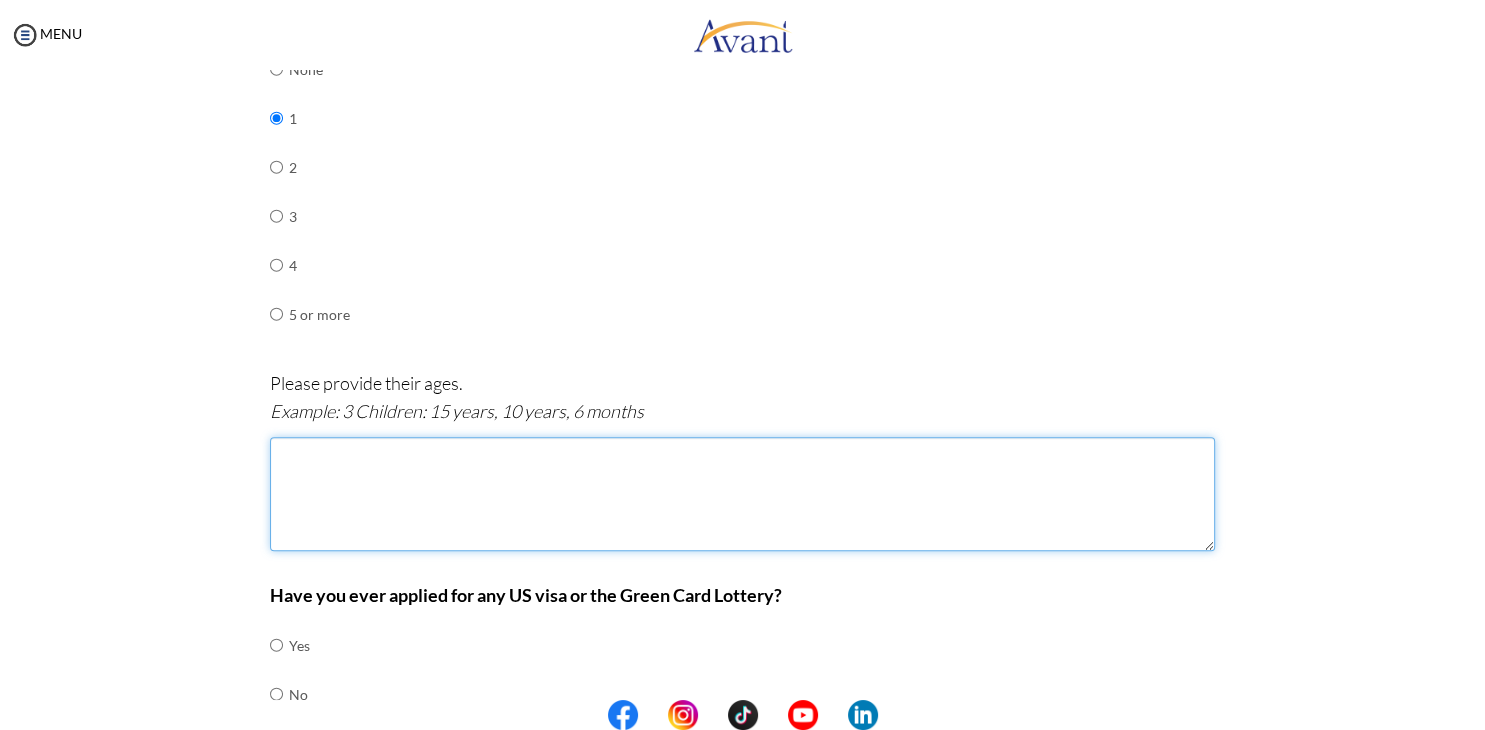 click at bounding box center (742, 494) 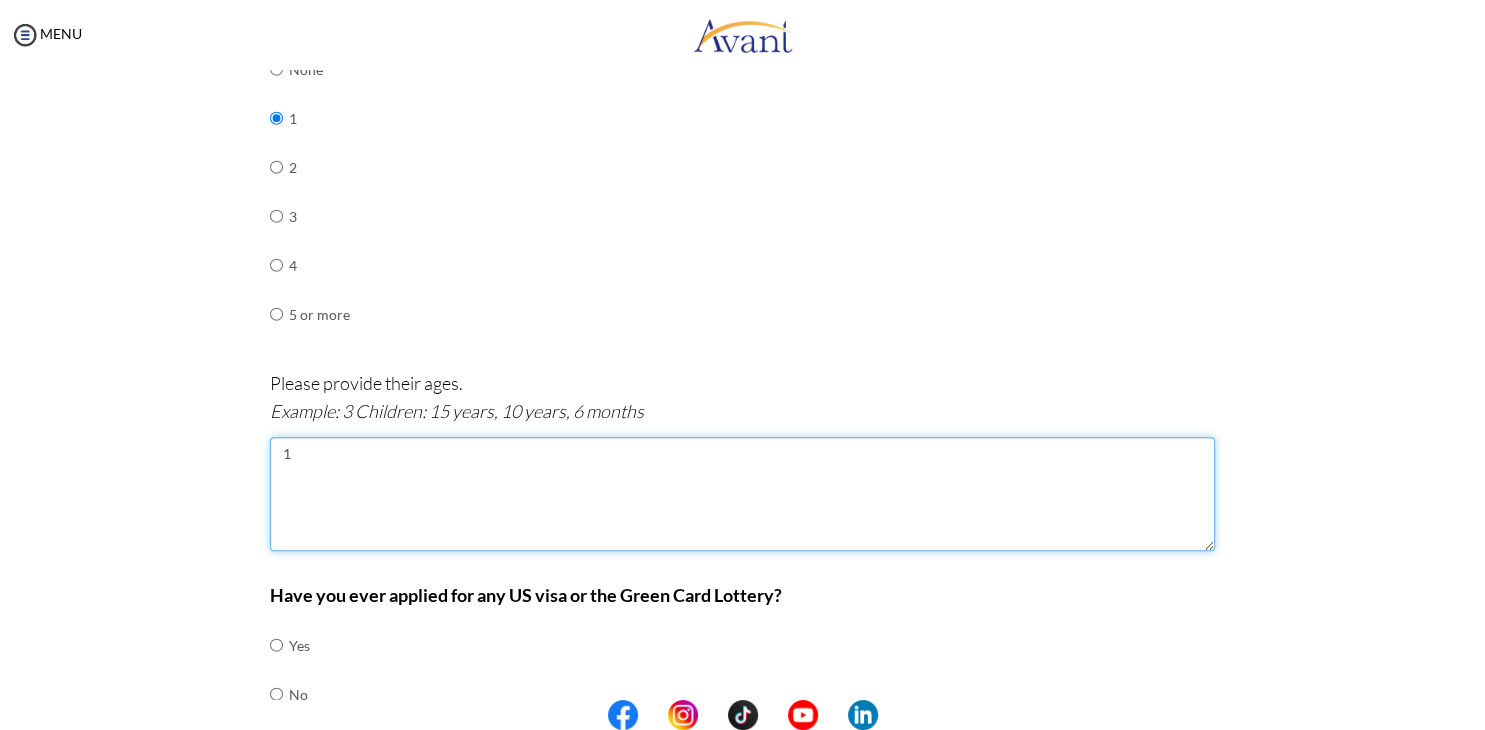 type on "1" 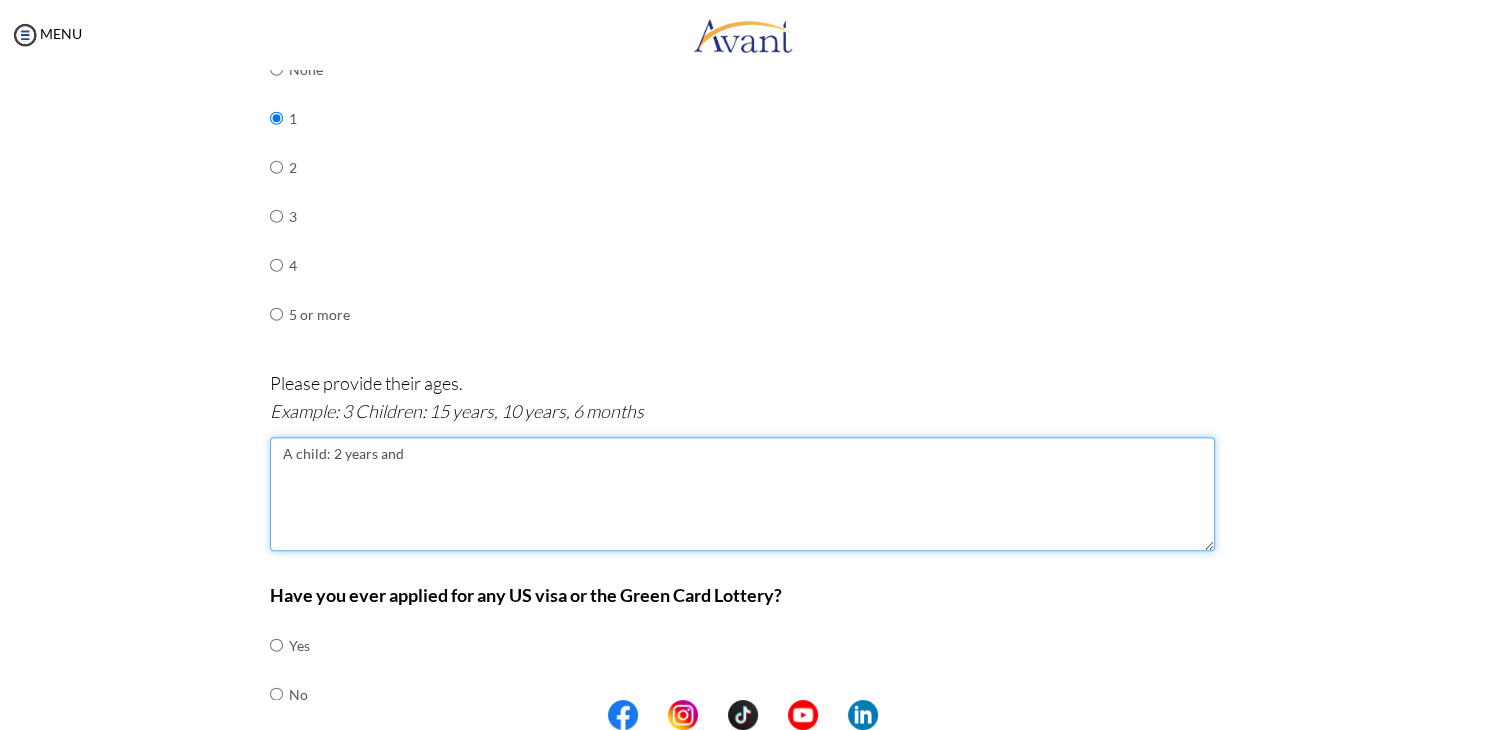drag, startPoint x: 414, startPoint y: 441, endPoint x: 379, endPoint y: 442, distance: 35.014282 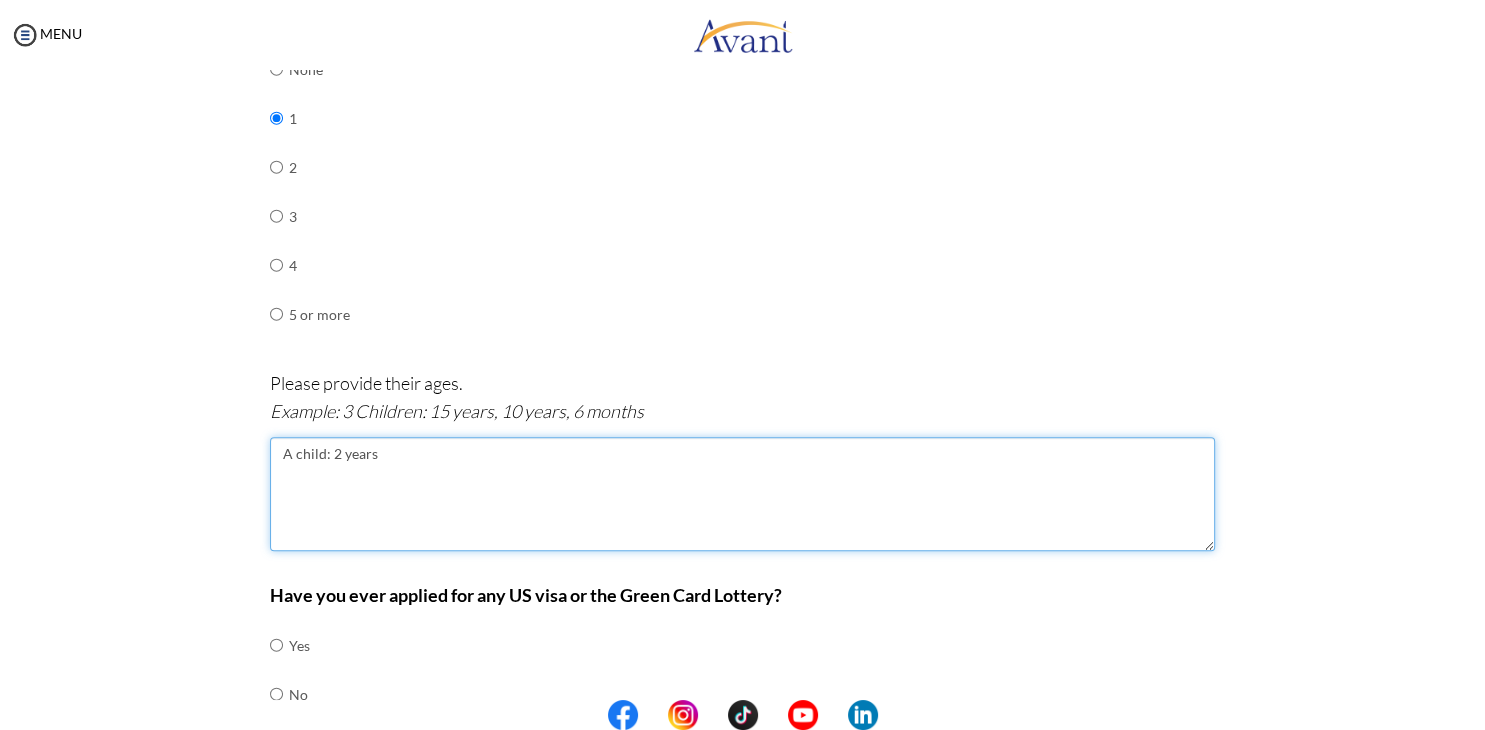 scroll, scrollTop: 1028, scrollLeft: 0, axis: vertical 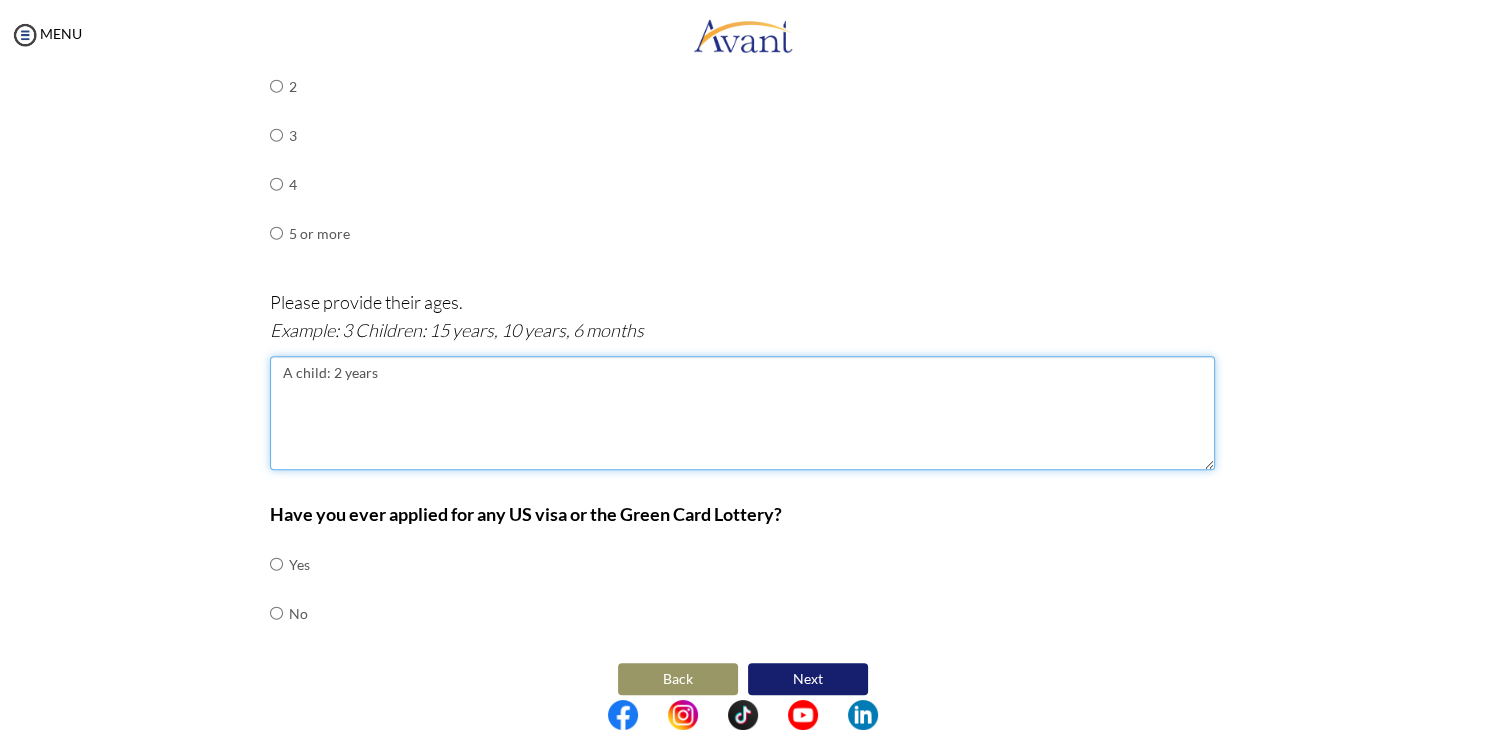 type on "A child: 2 years" 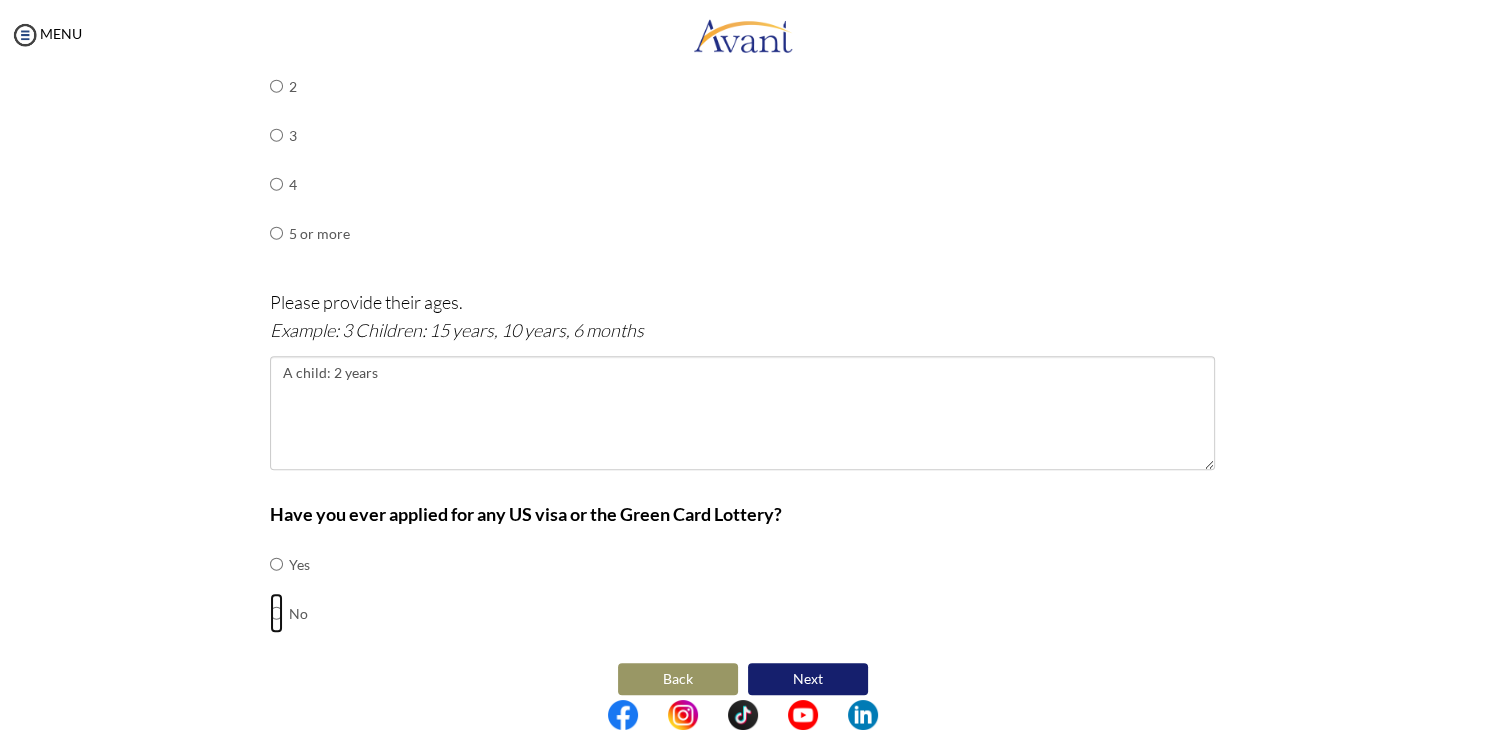 click at bounding box center (276, 564) 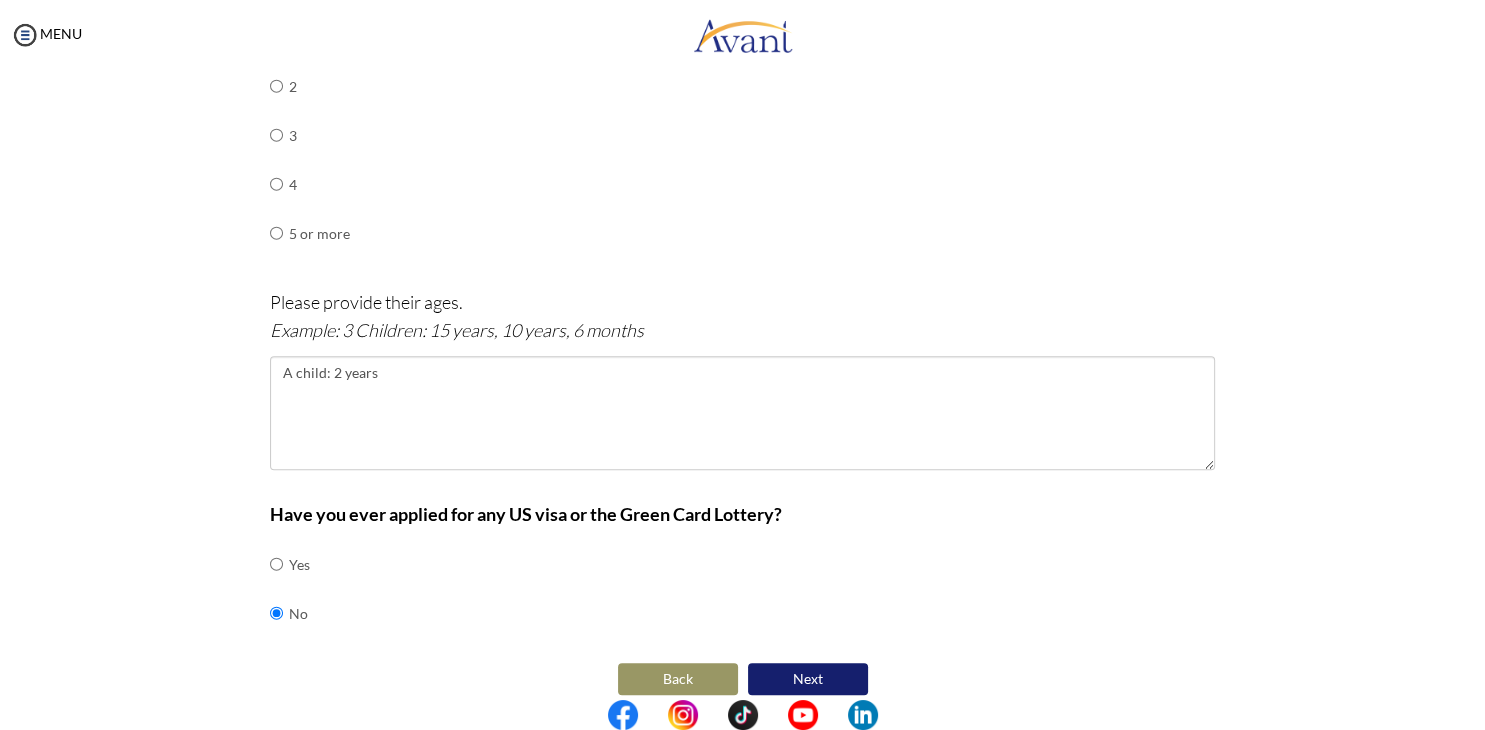 click on "Next" at bounding box center (808, 679) 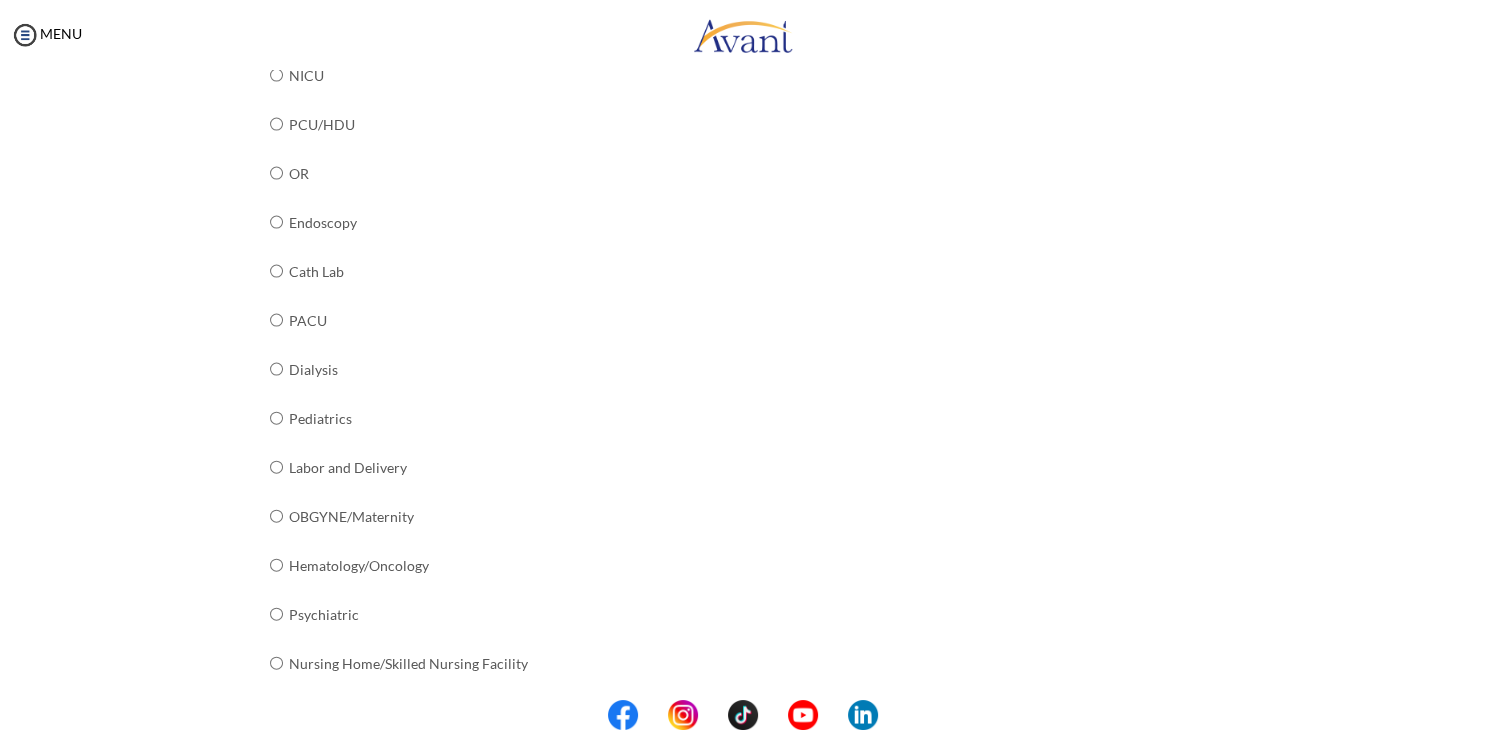scroll, scrollTop: 644, scrollLeft: 0, axis: vertical 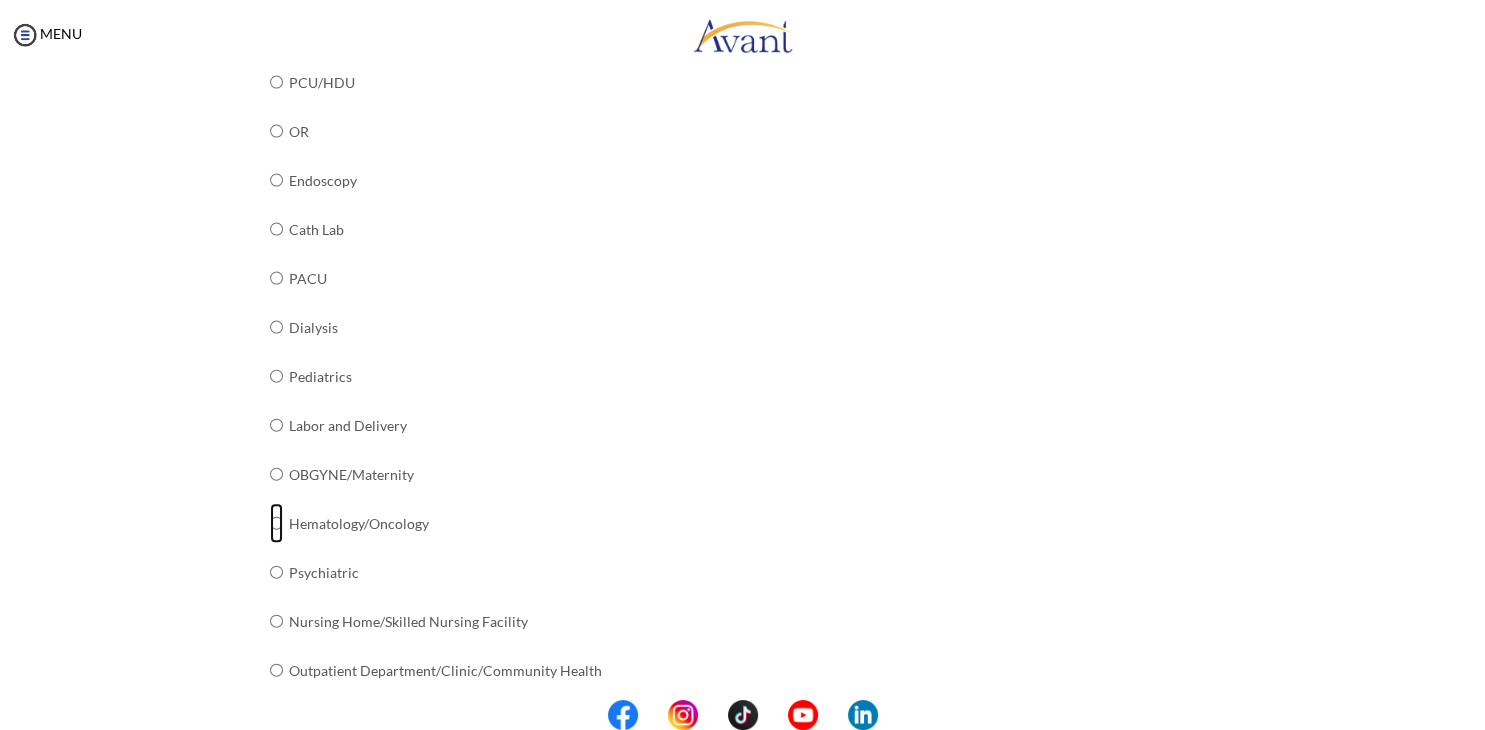 click at bounding box center [276, -261] 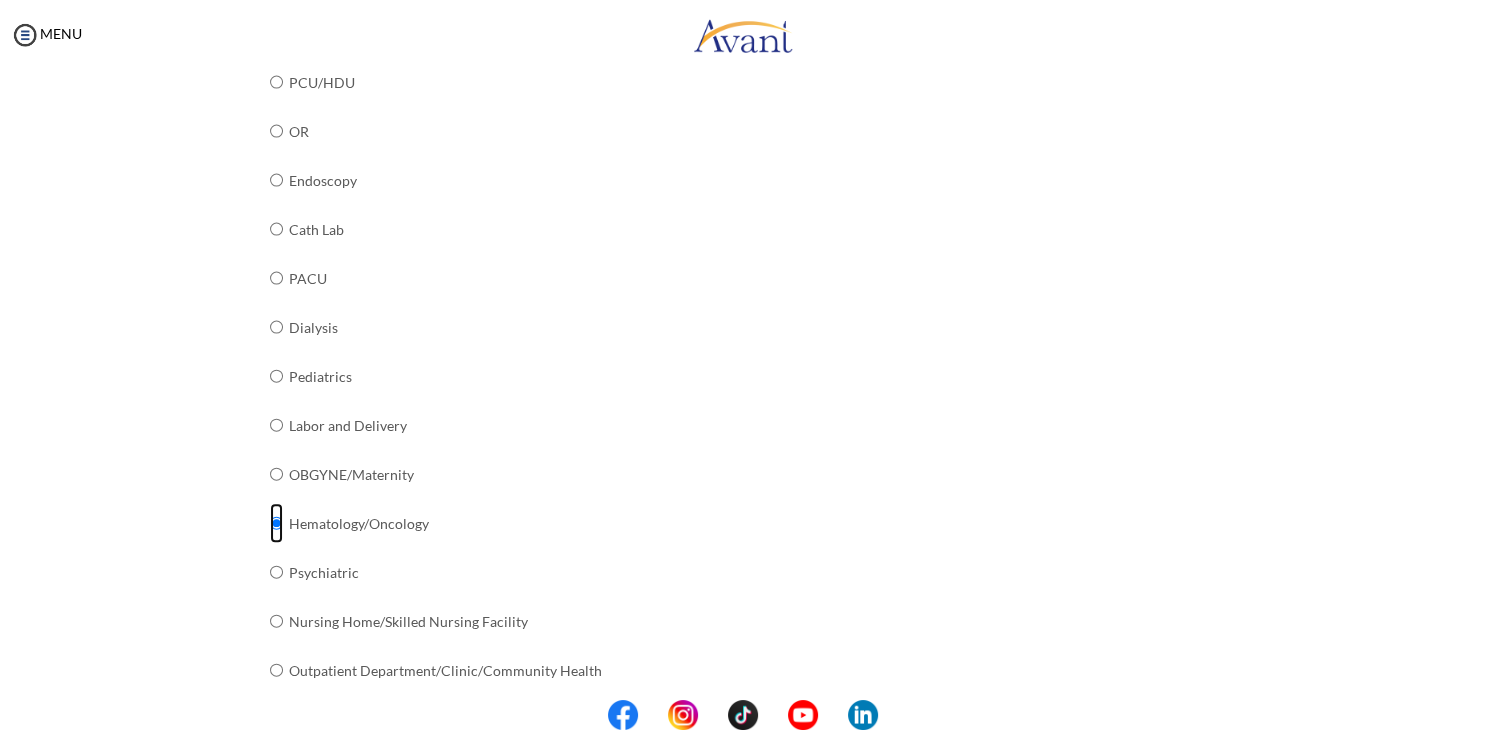 scroll, scrollTop: 696, scrollLeft: 0, axis: vertical 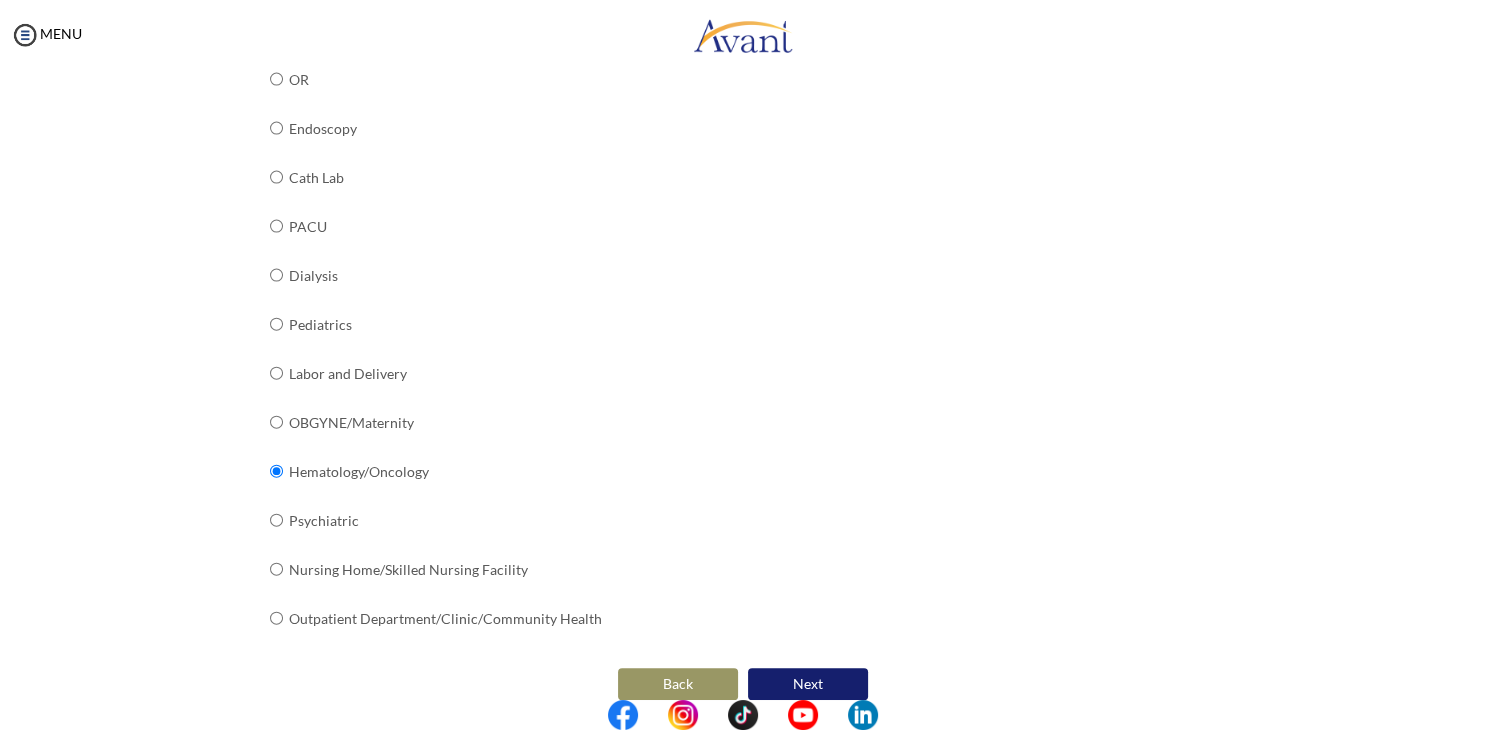 click on "Next" at bounding box center (808, 684) 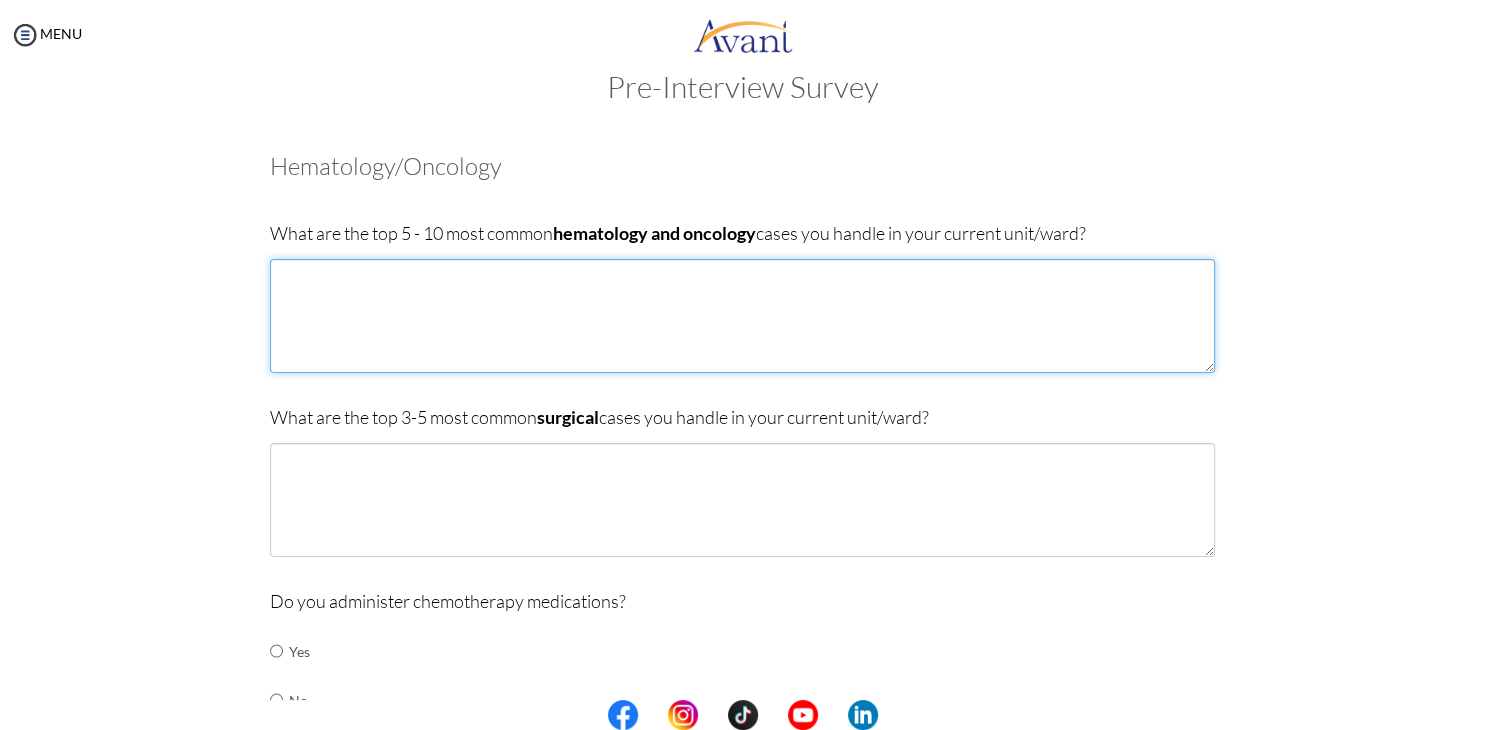 click at bounding box center (742, 316) 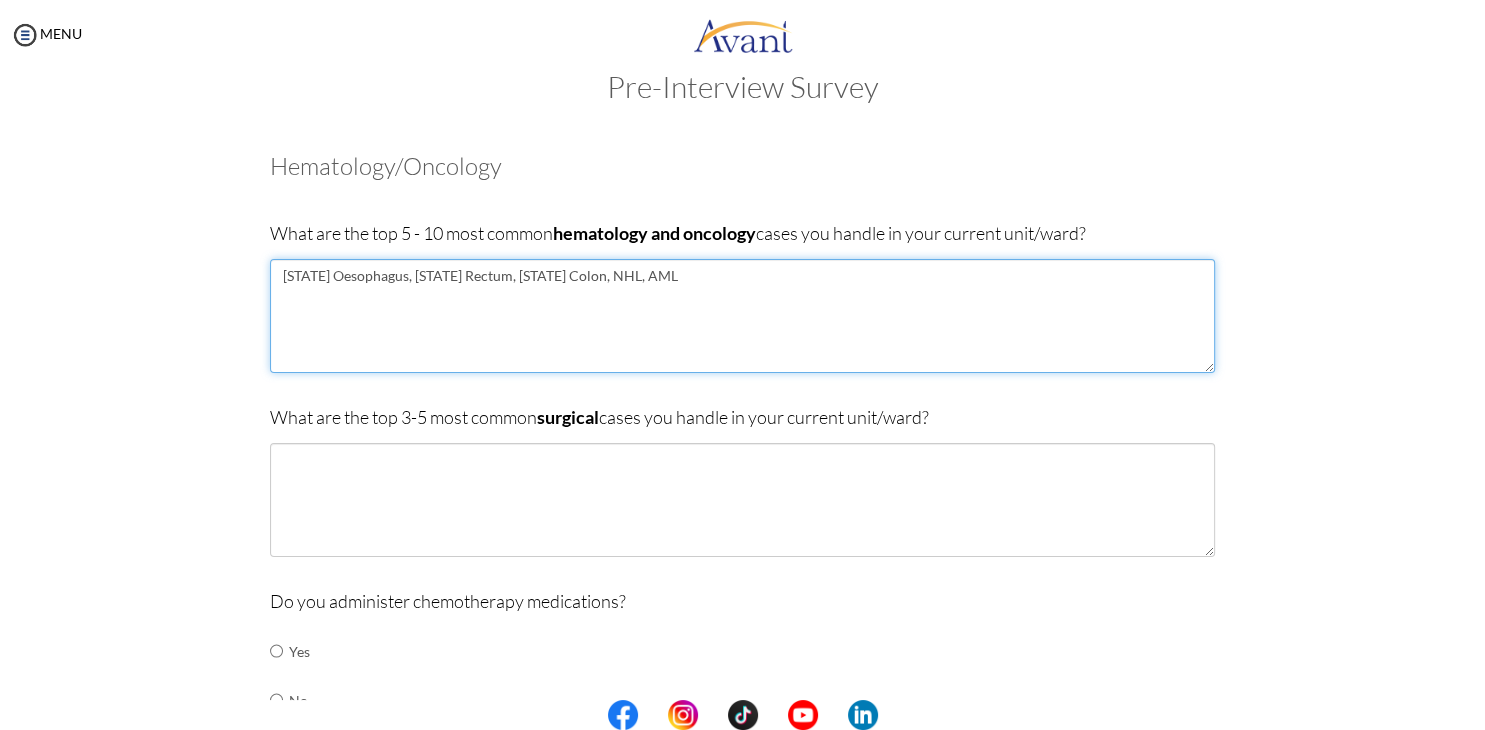 type on "[STATE] Oesophagus, [STATE] Rectum, [STATE] Colon, NHL, AML" 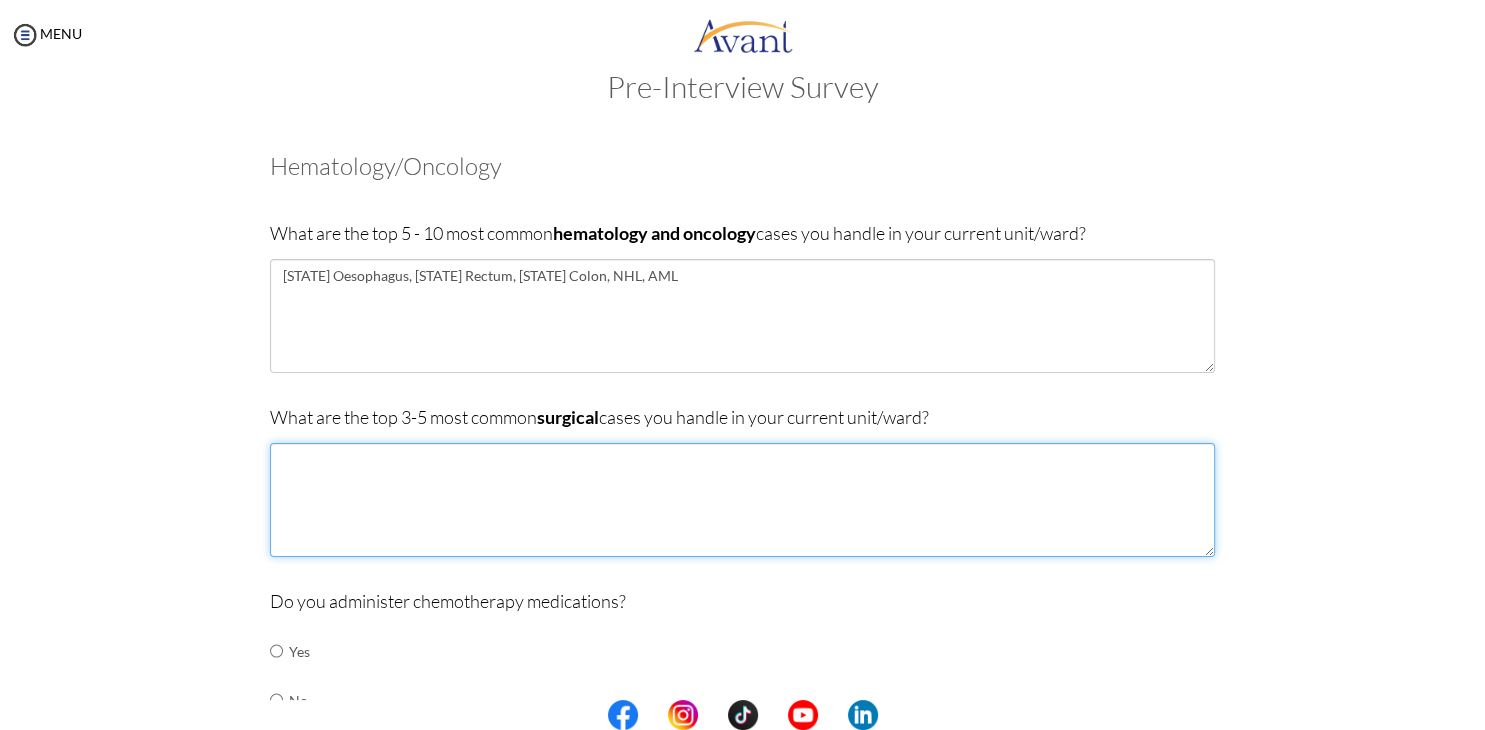 click at bounding box center (742, 500) 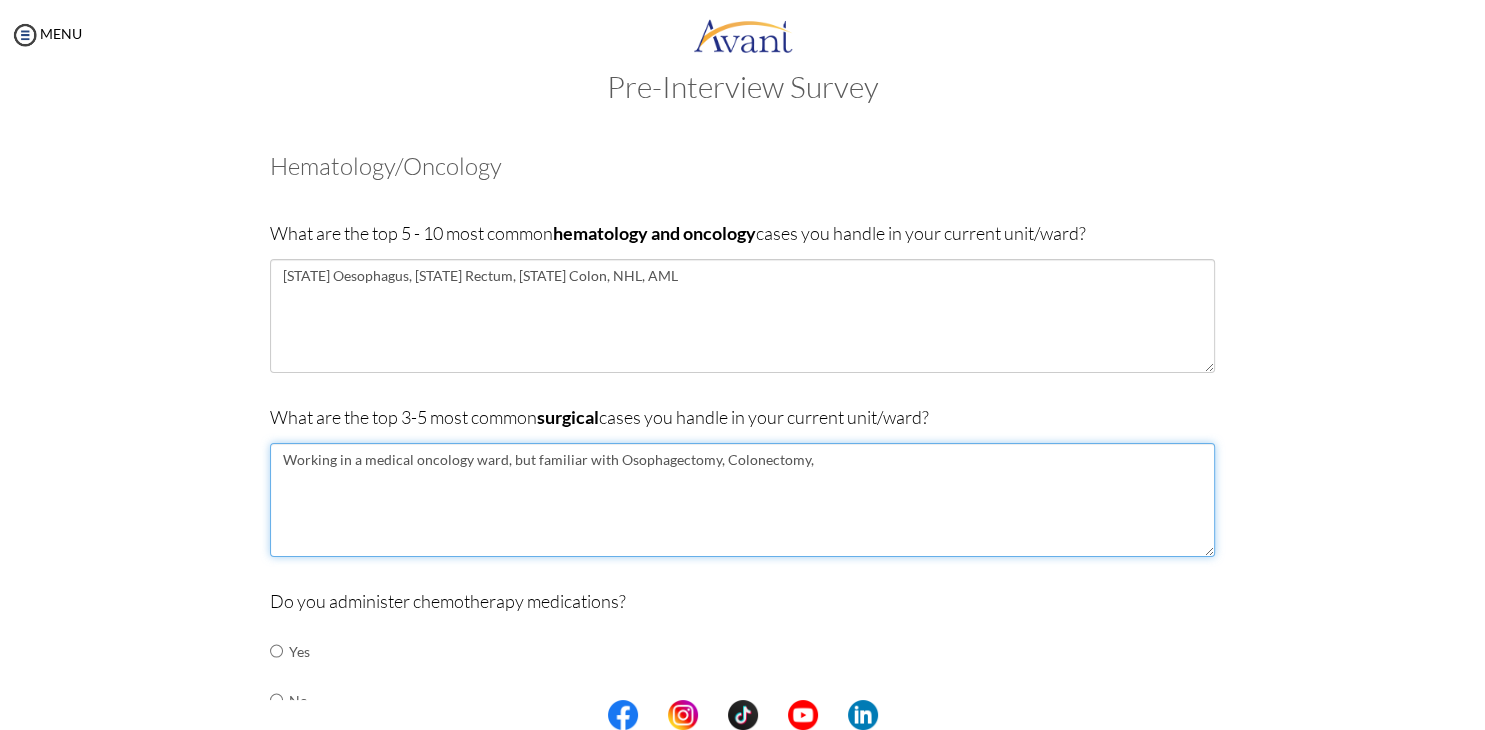 click on "Working in a medical oncology ward, but familiar with Osophagectomy, Colonectomy," at bounding box center [742, 500] 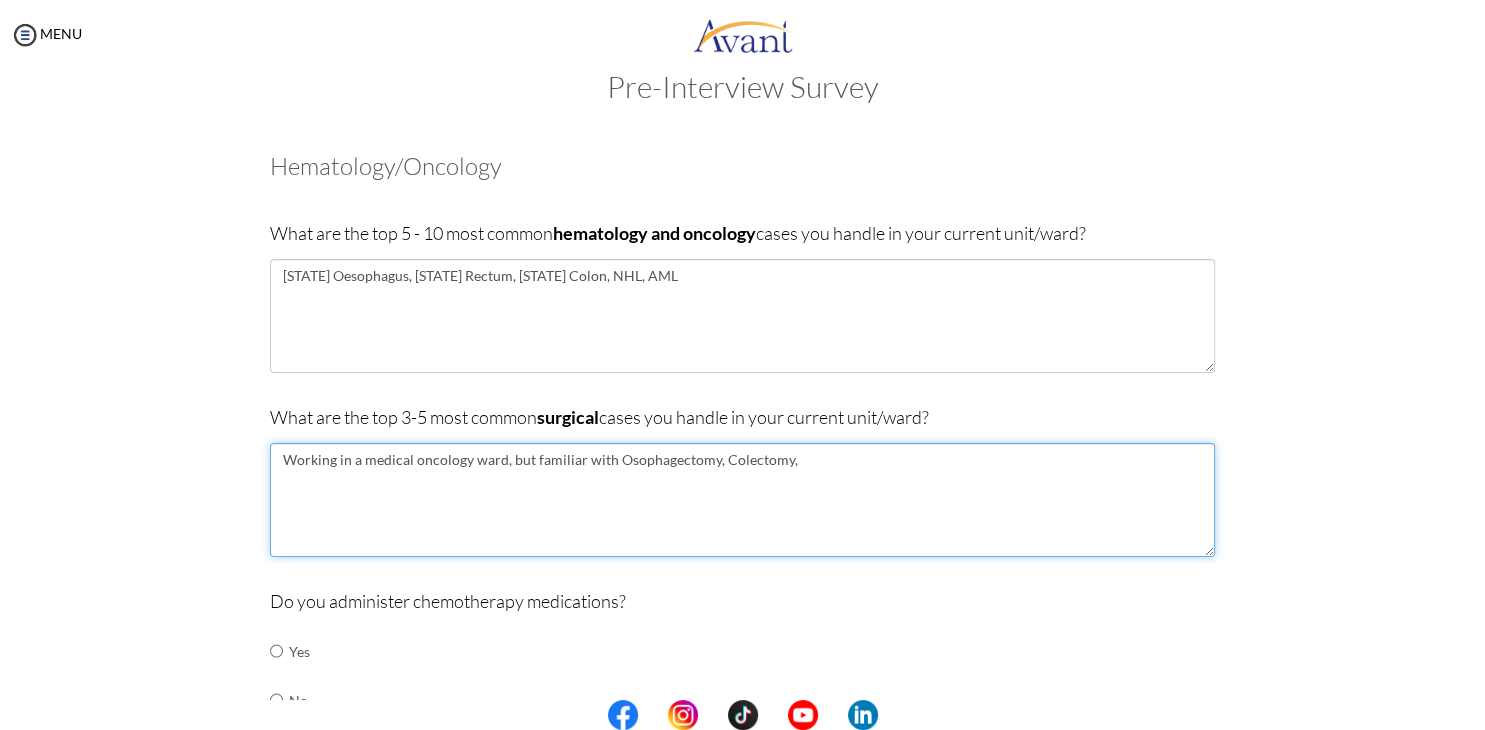 click on "Working in a medical oncology ward, but familiar with Osophagectomy, Colectomy," at bounding box center (742, 500) 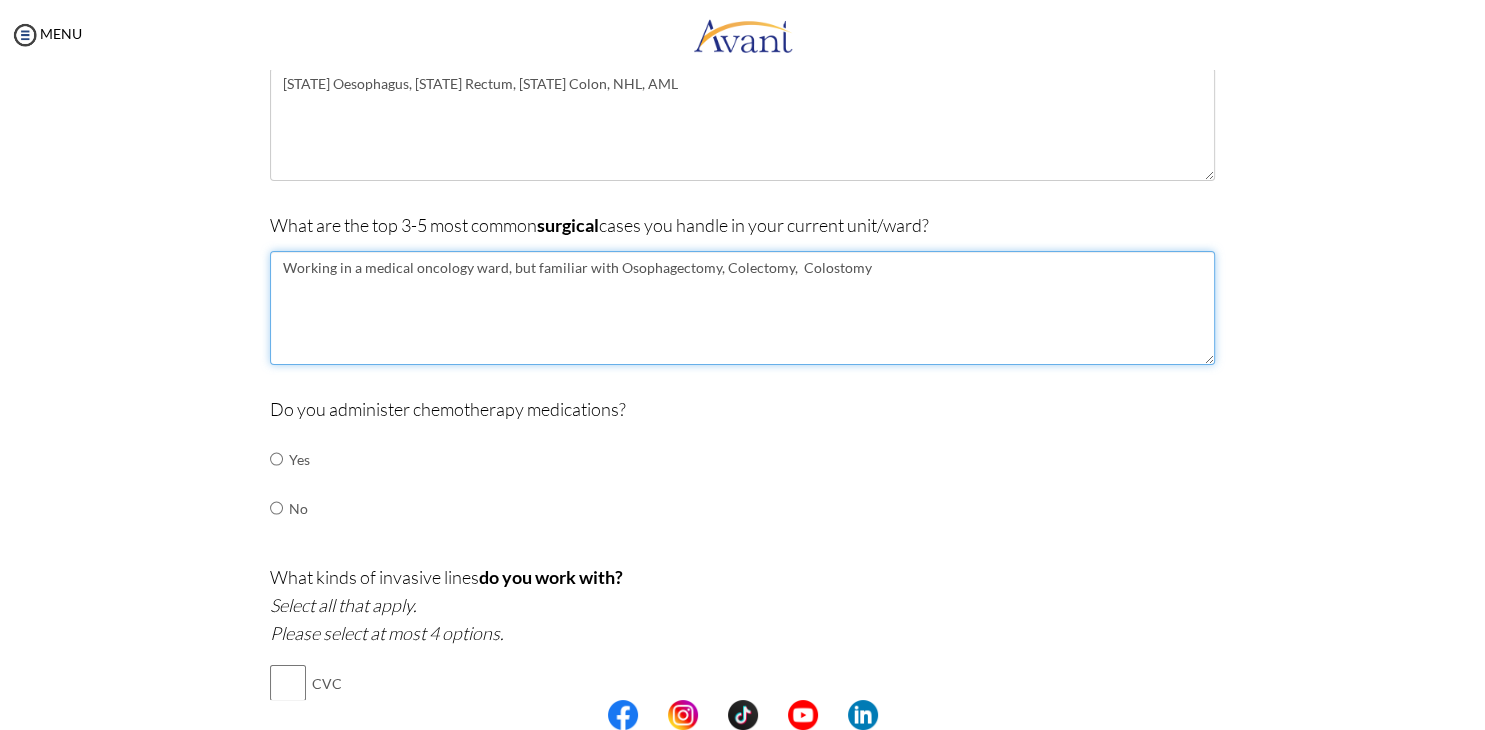 scroll, scrollTop: 241, scrollLeft: 0, axis: vertical 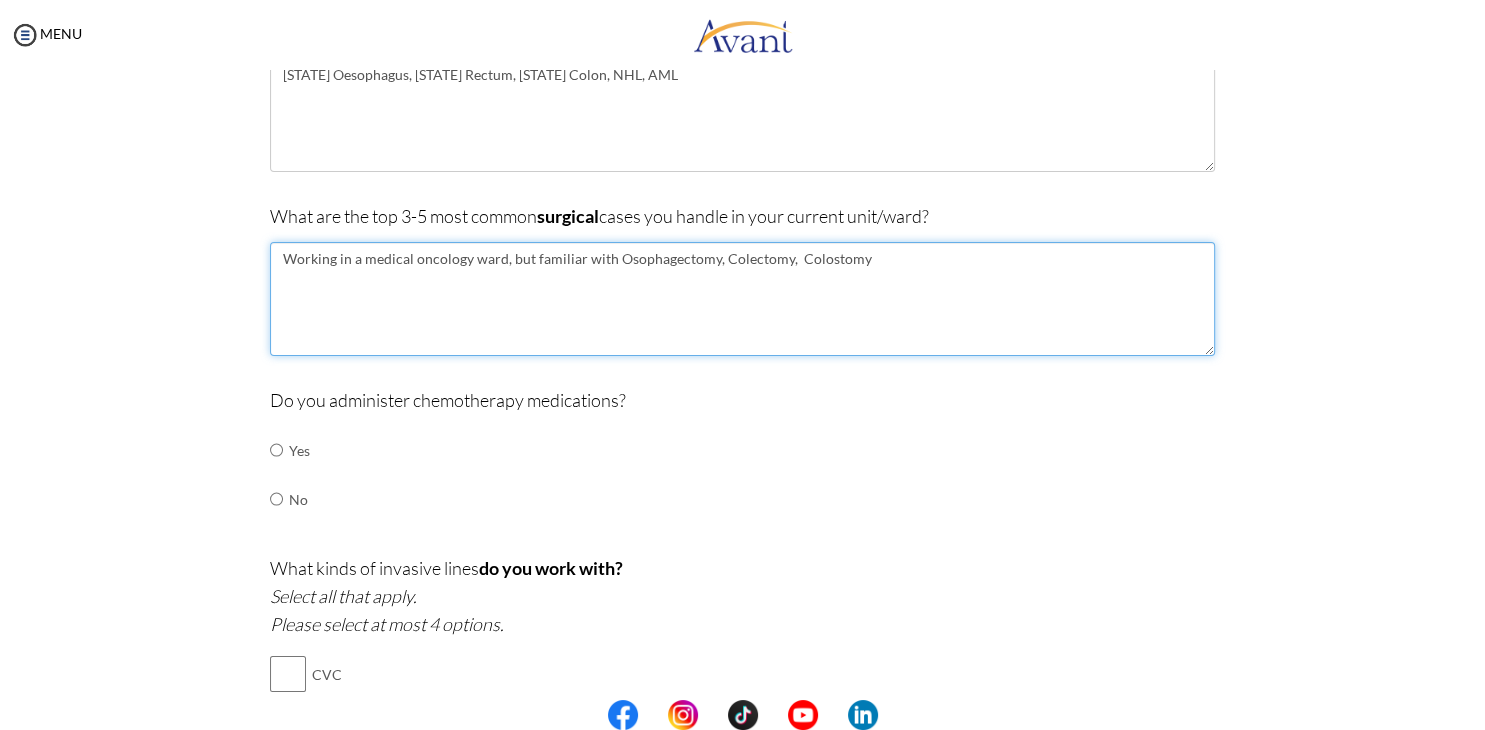 type on "Working in a medical oncology ward, but familiar with Osophagectomy, Colectomy,  Colostomy" 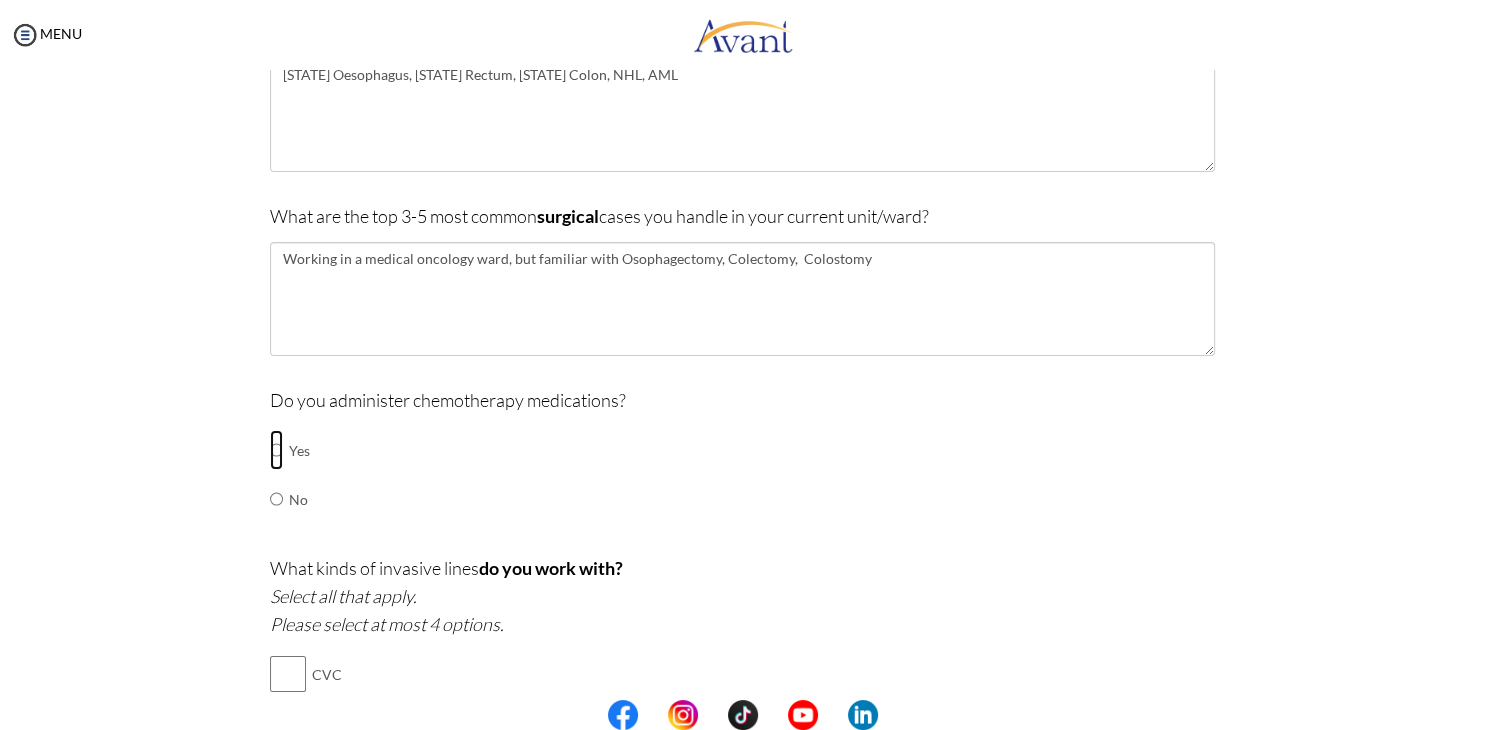 click at bounding box center (276, 450) 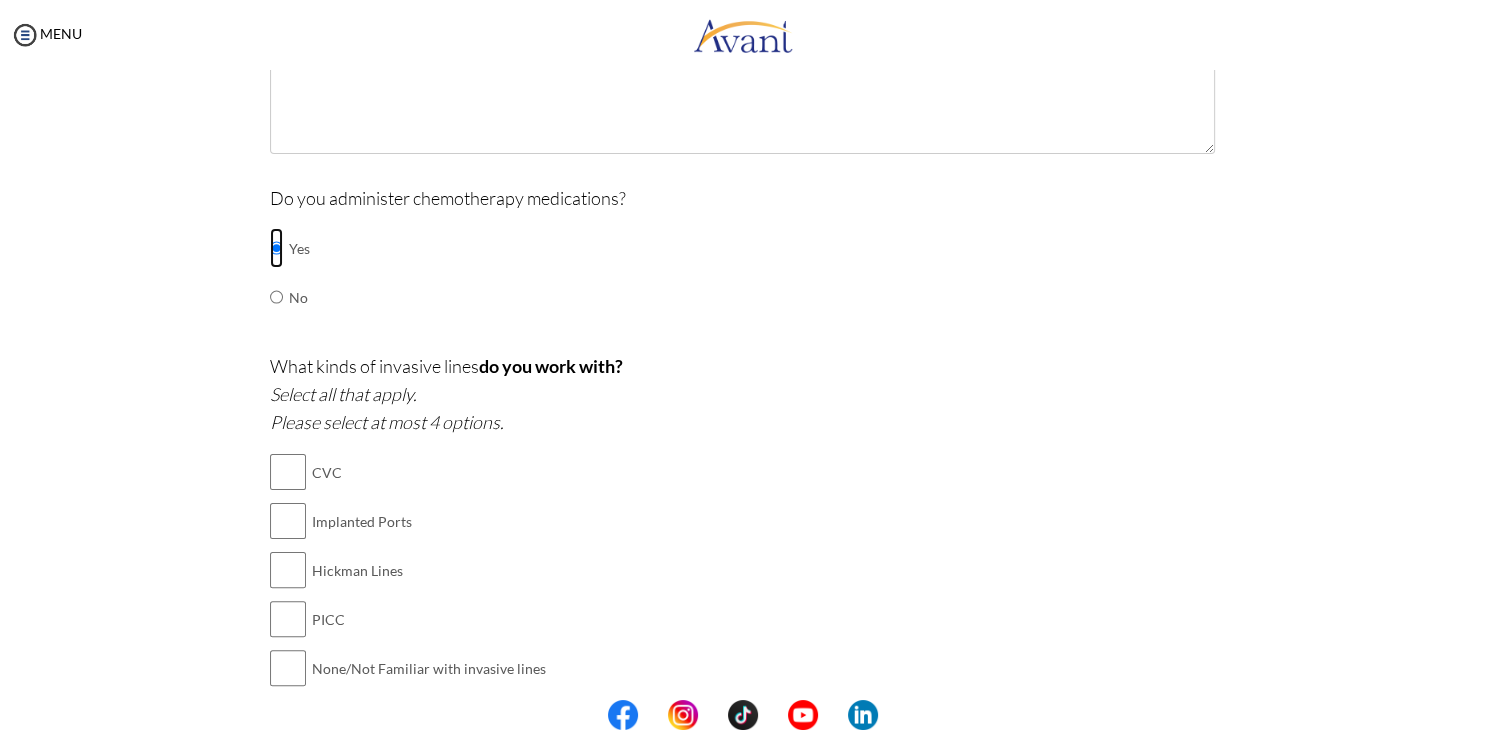 scroll, scrollTop: 544, scrollLeft: 0, axis: vertical 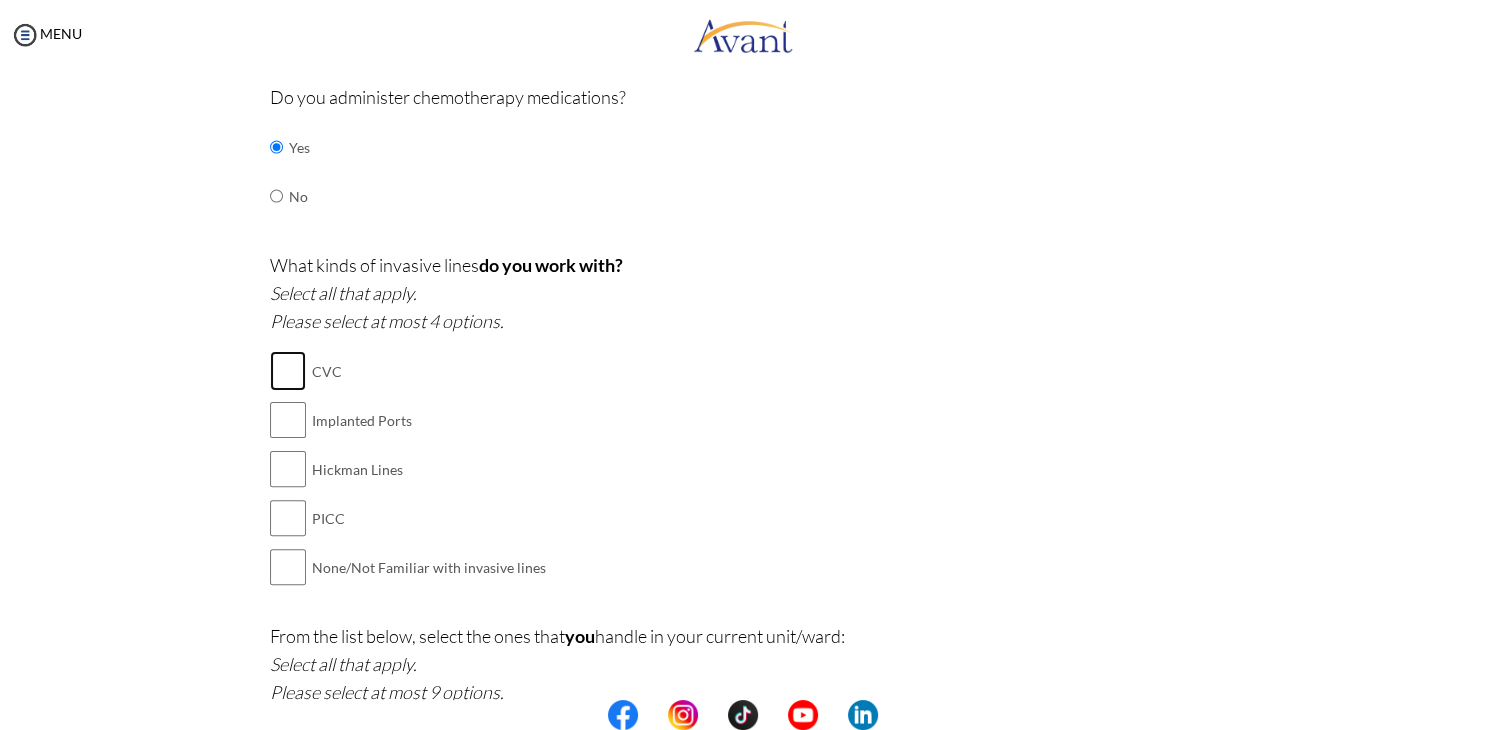click at bounding box center [288, 371] 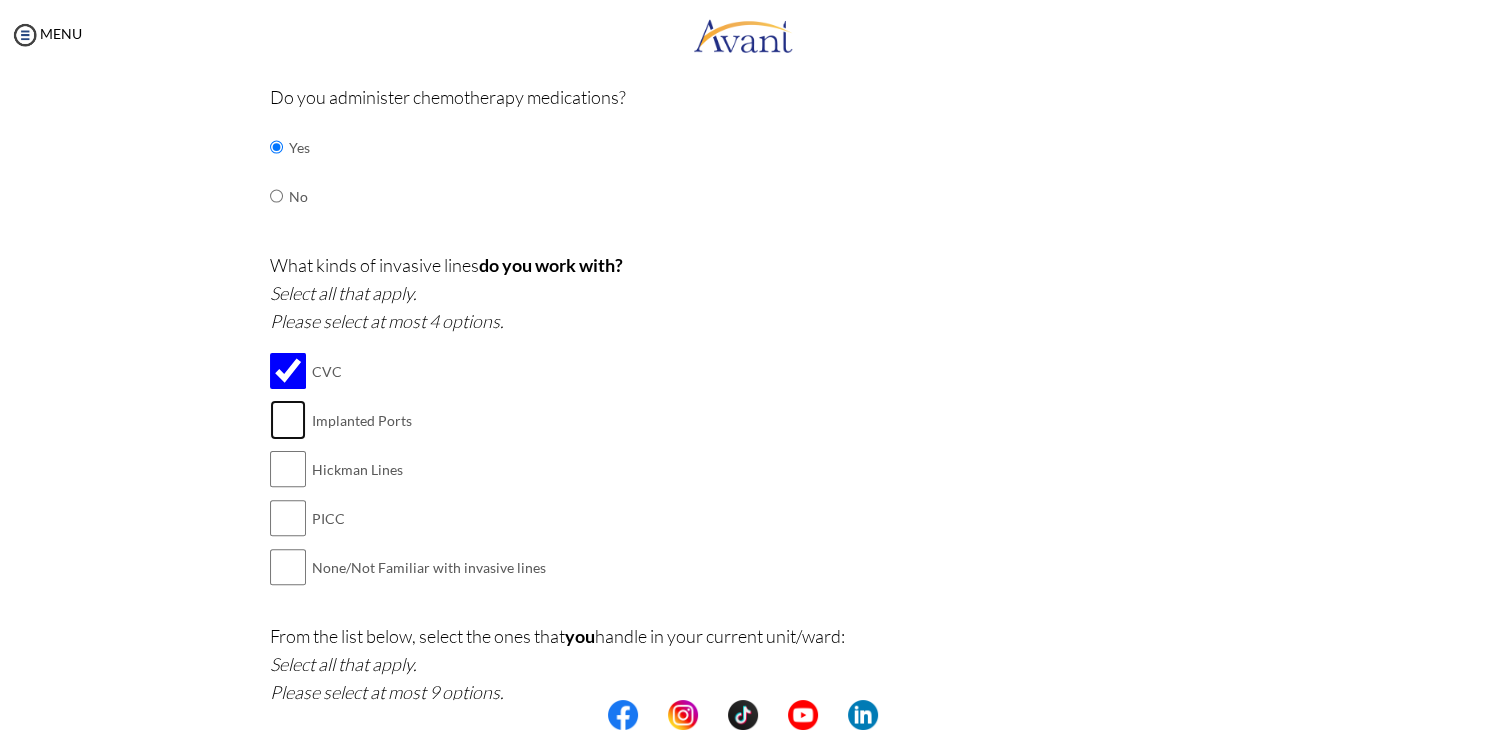 click at bounding box center (288, 420) 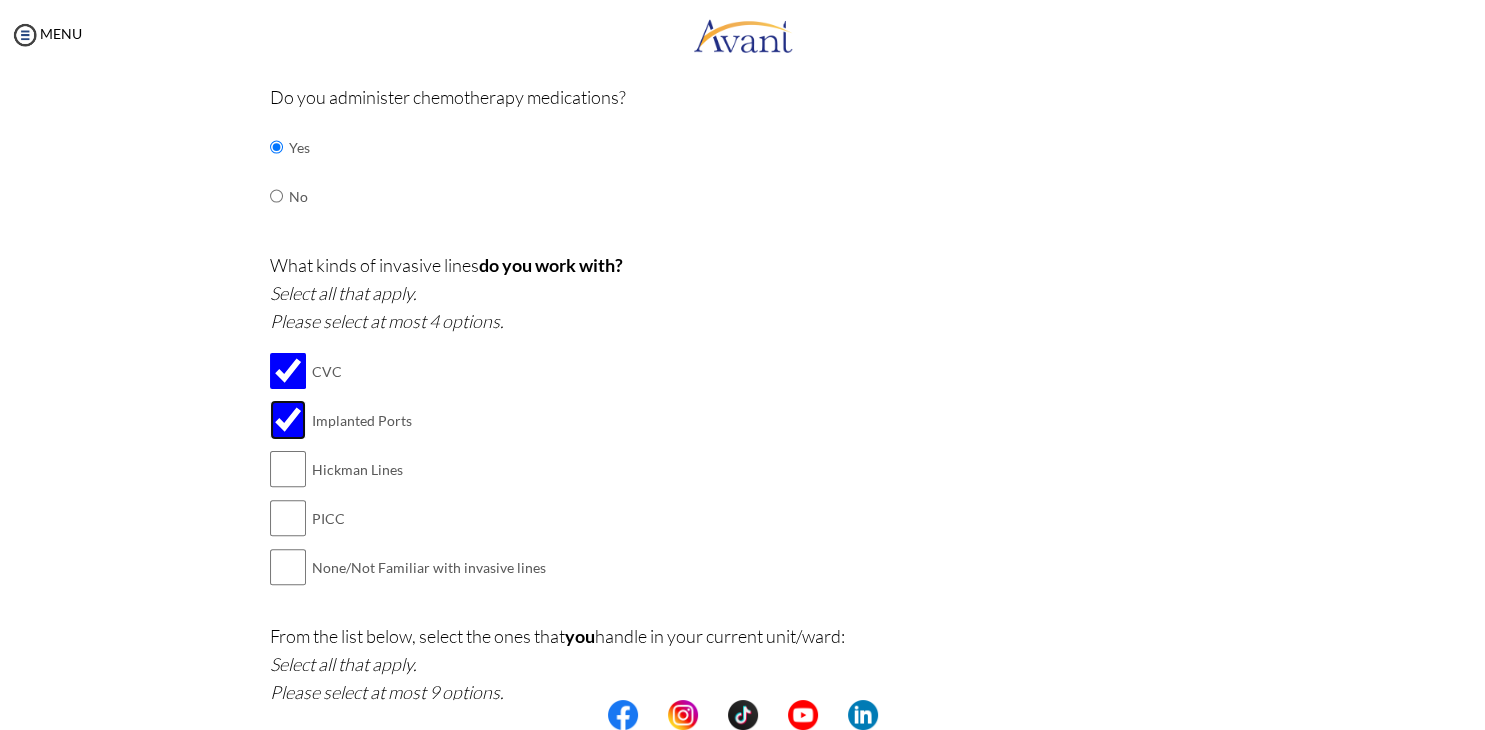 click at bounding box center [288, 420] 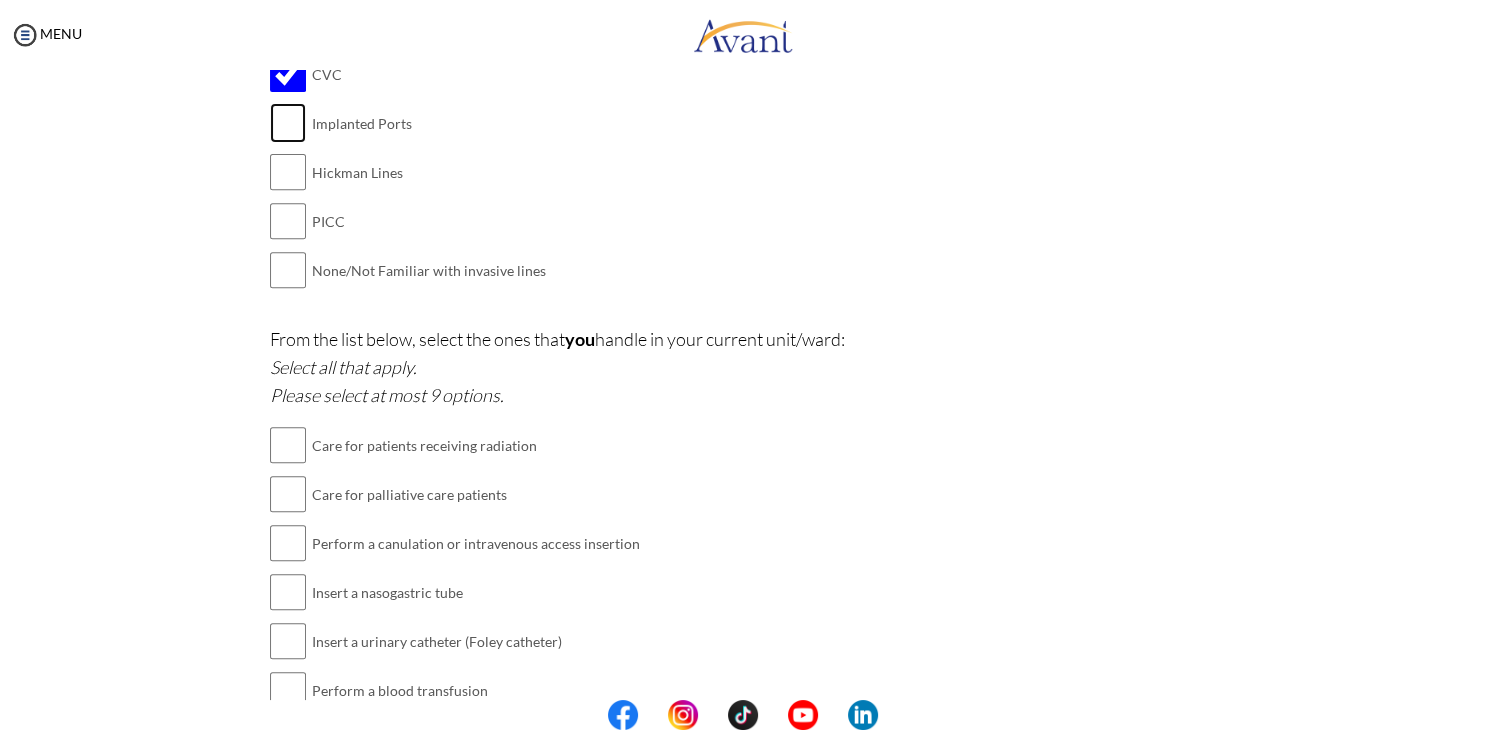 scroll, scrollTop: 810, scrollLeft: 0, axis: vertical 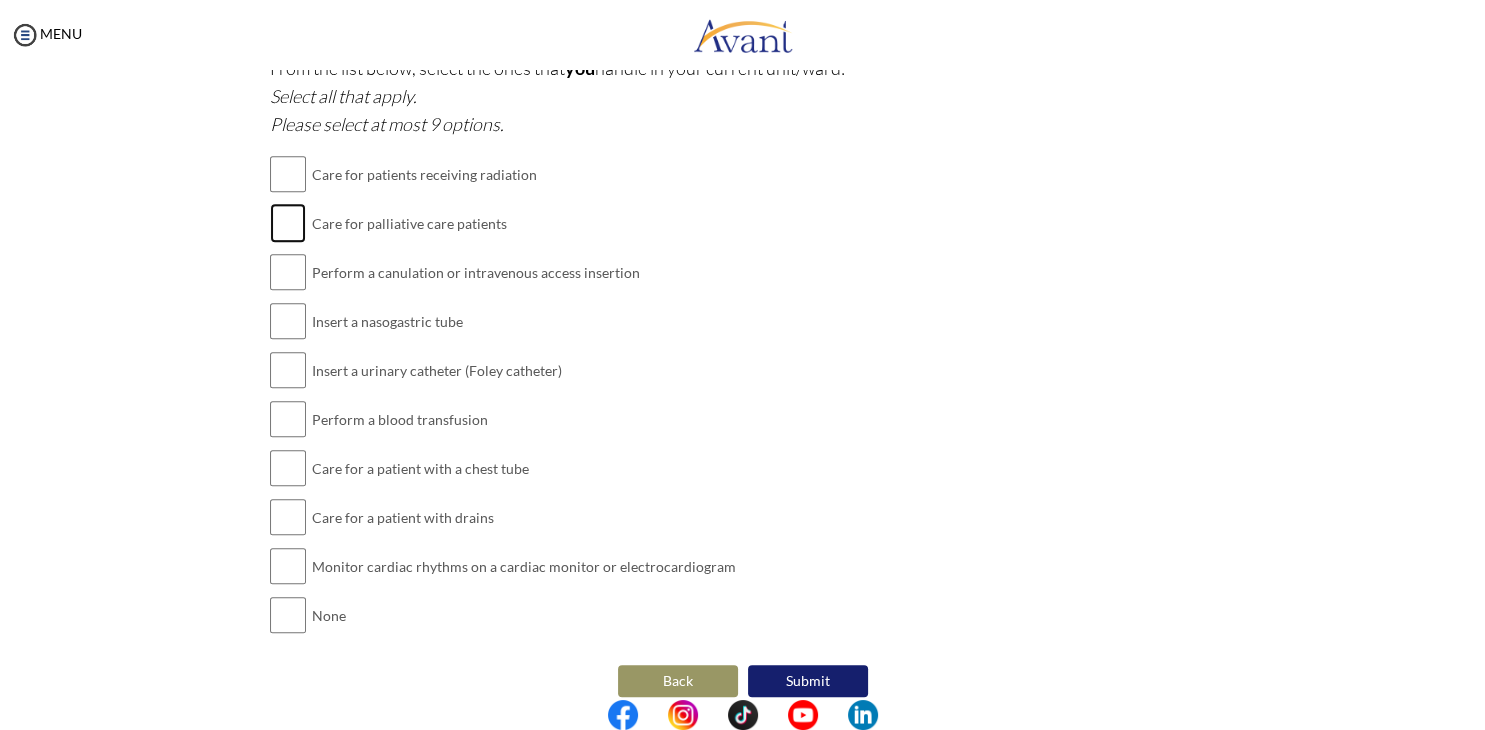 click at bounding box center [288, 223] 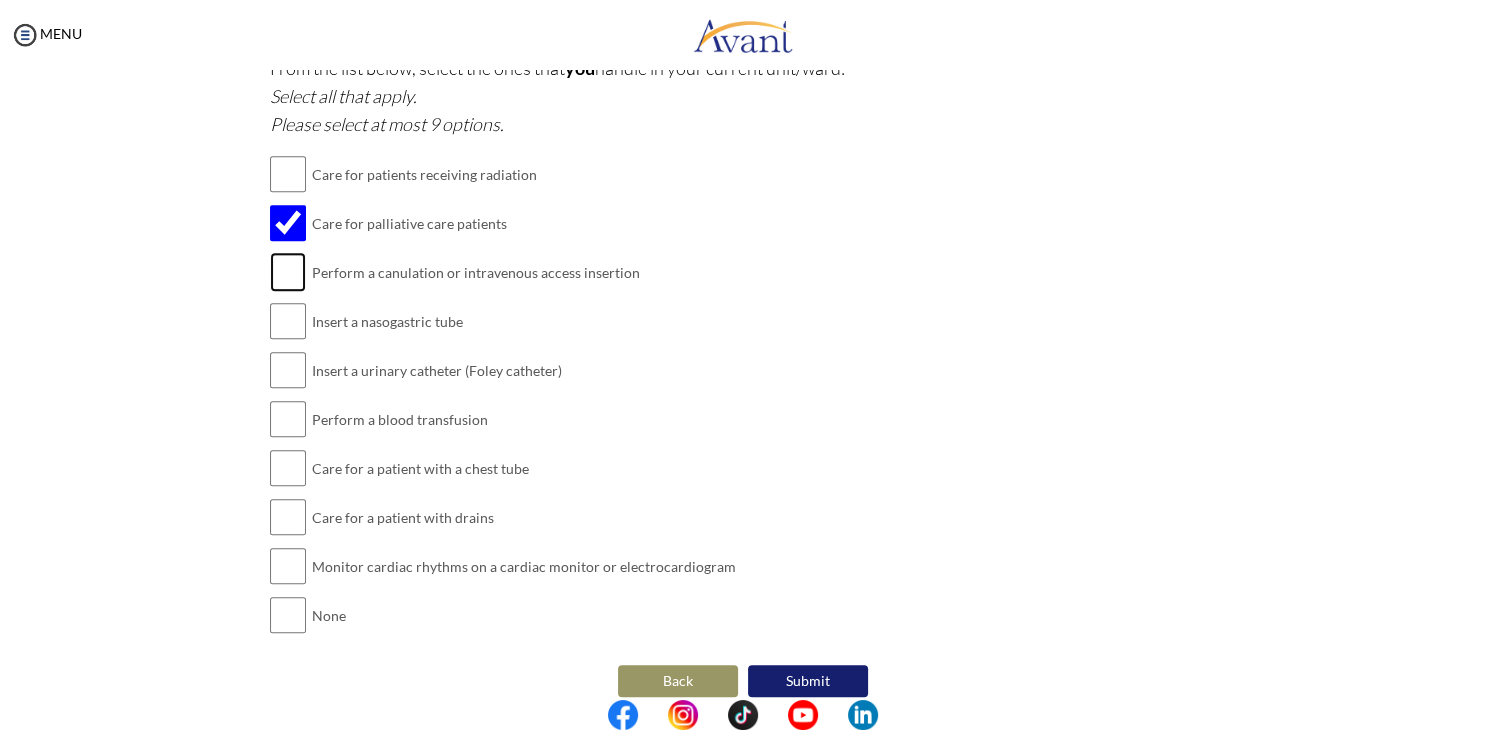 click at bounding box center [288, 272] 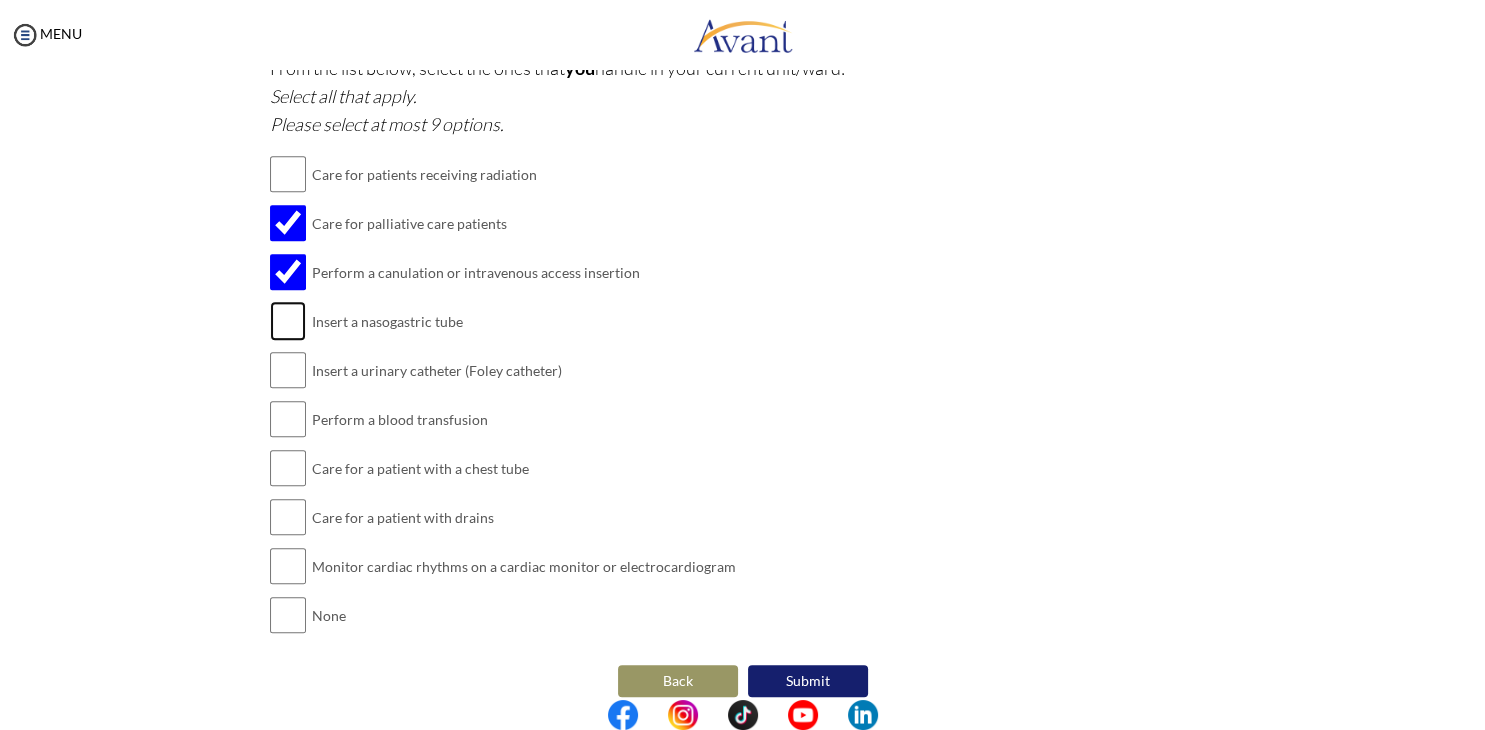 click at bounding box center [288, 321] 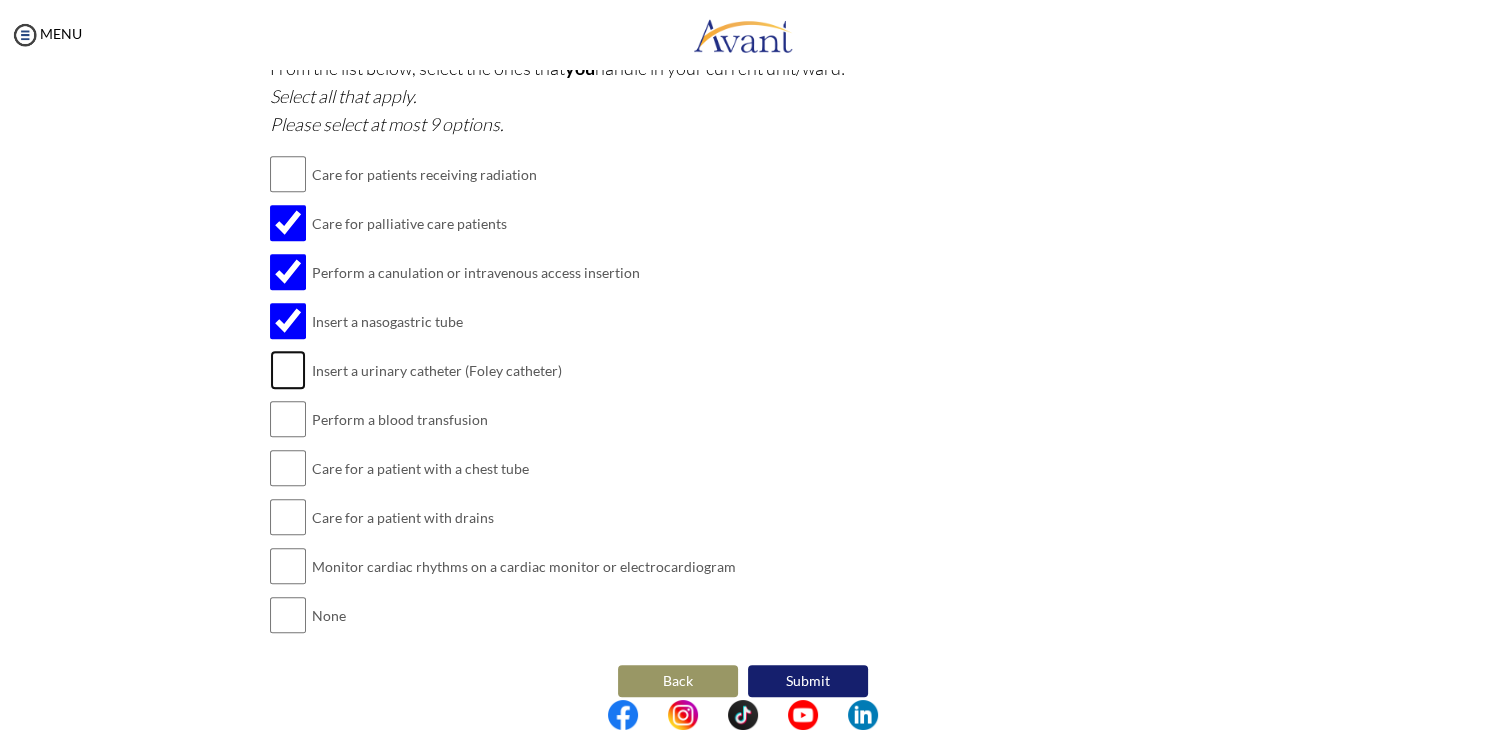 click at bounding box center [288, 370] 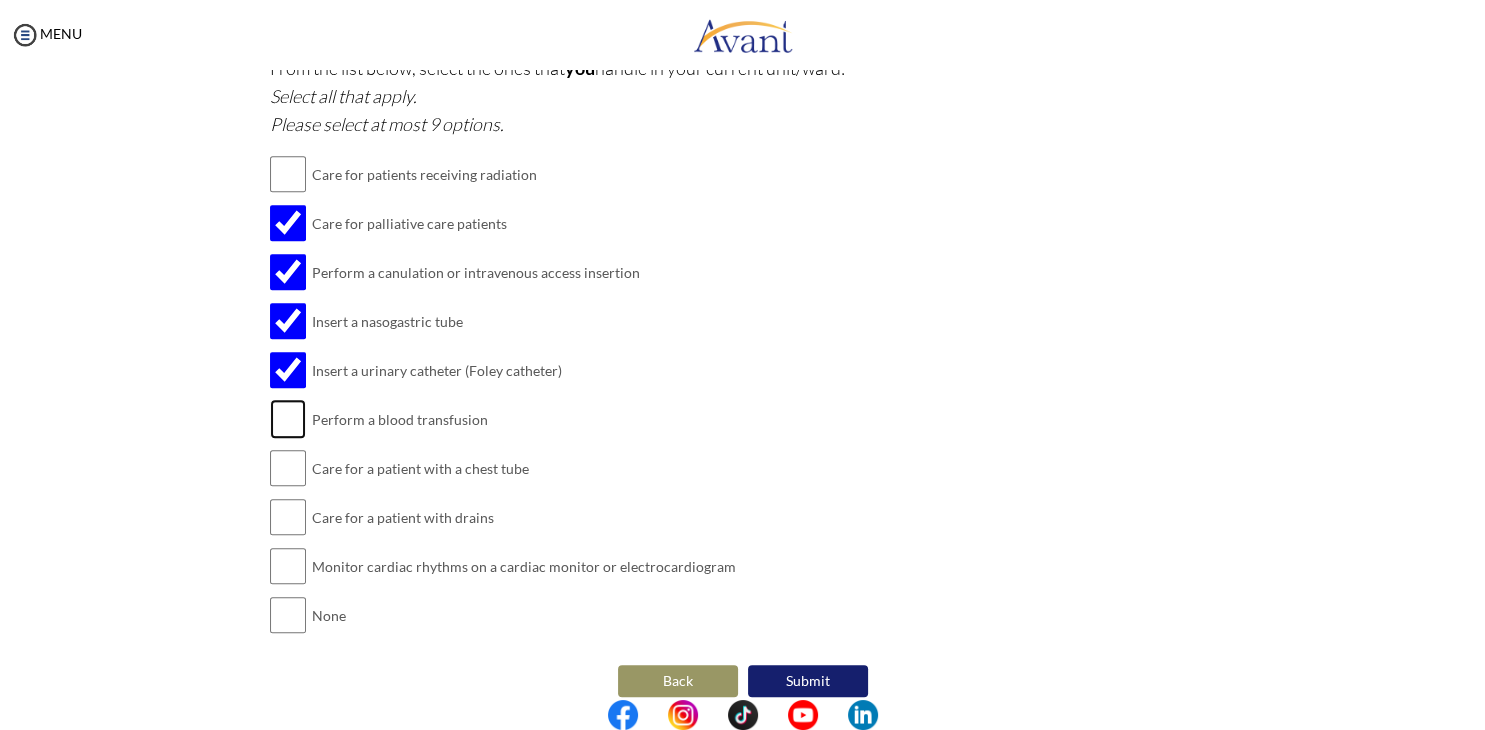 click at bounding box center [288, 419] 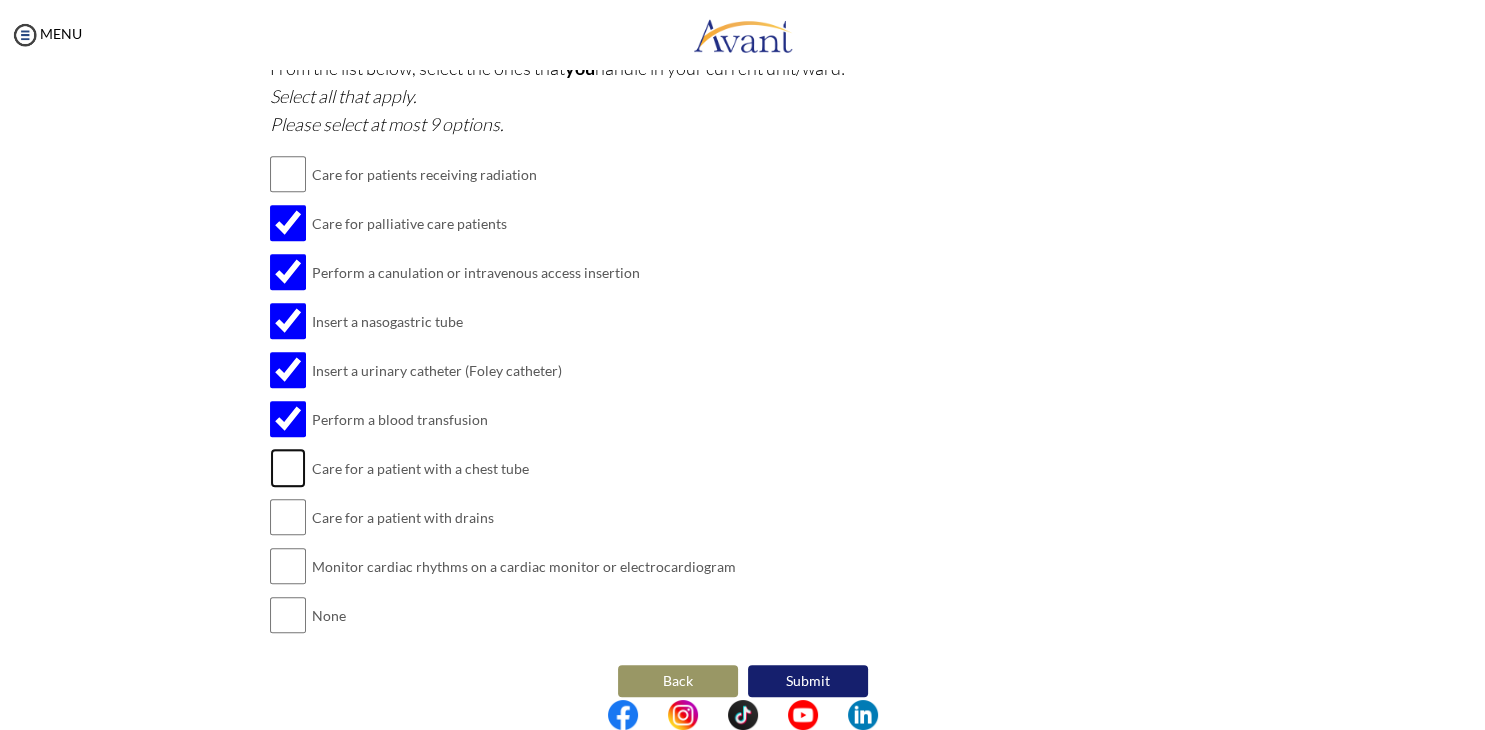 click at bounding box center [288, 468] 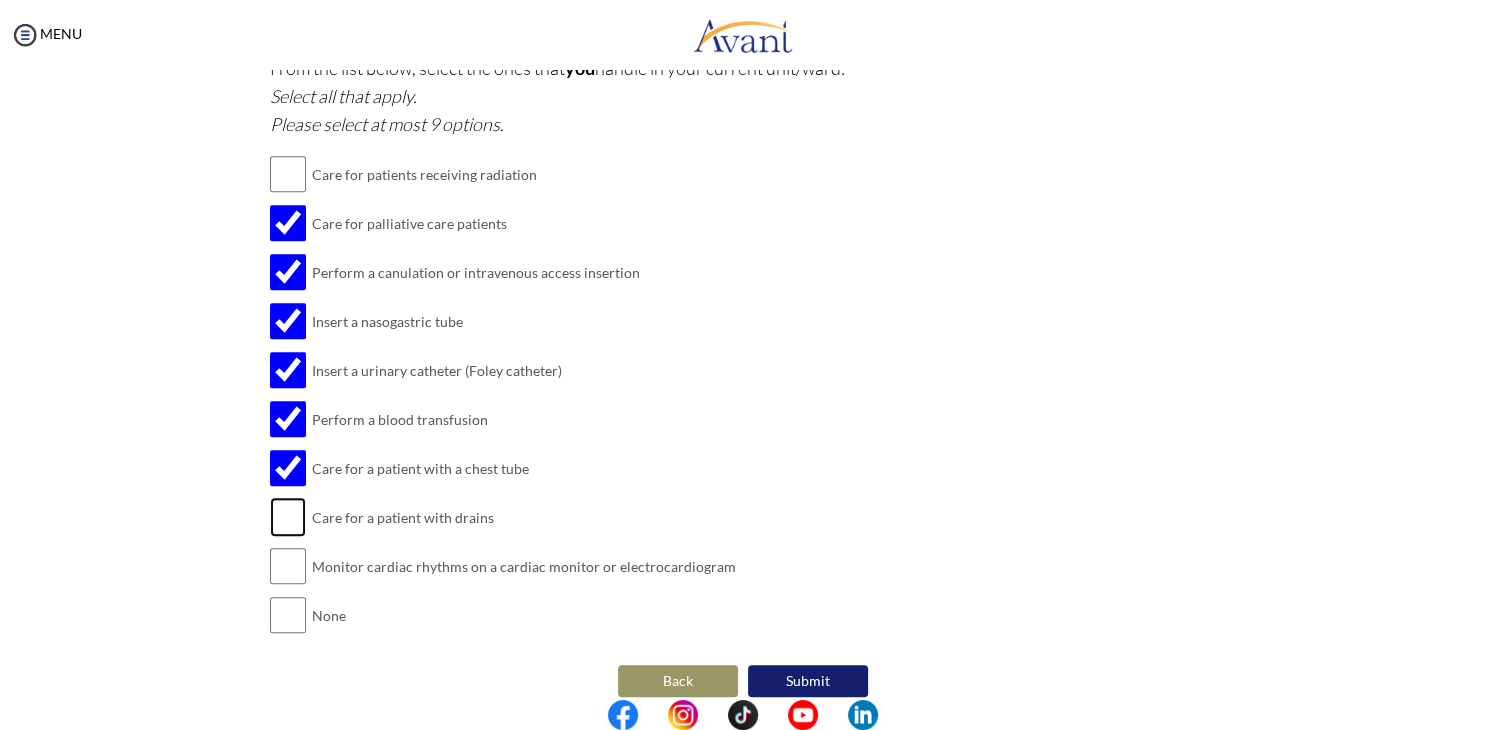 click at bounding box center (288, 517) 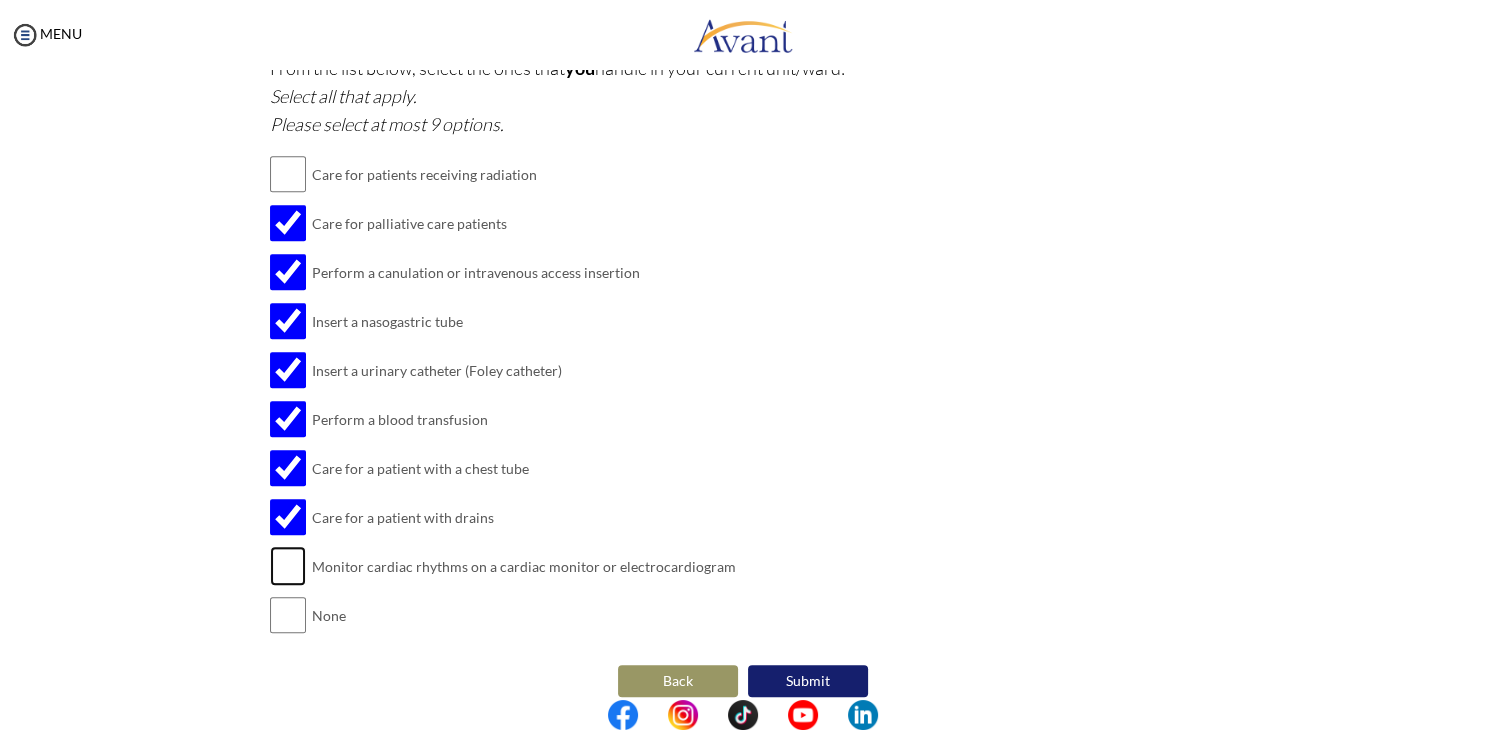 click at bounding box center [288, 566] 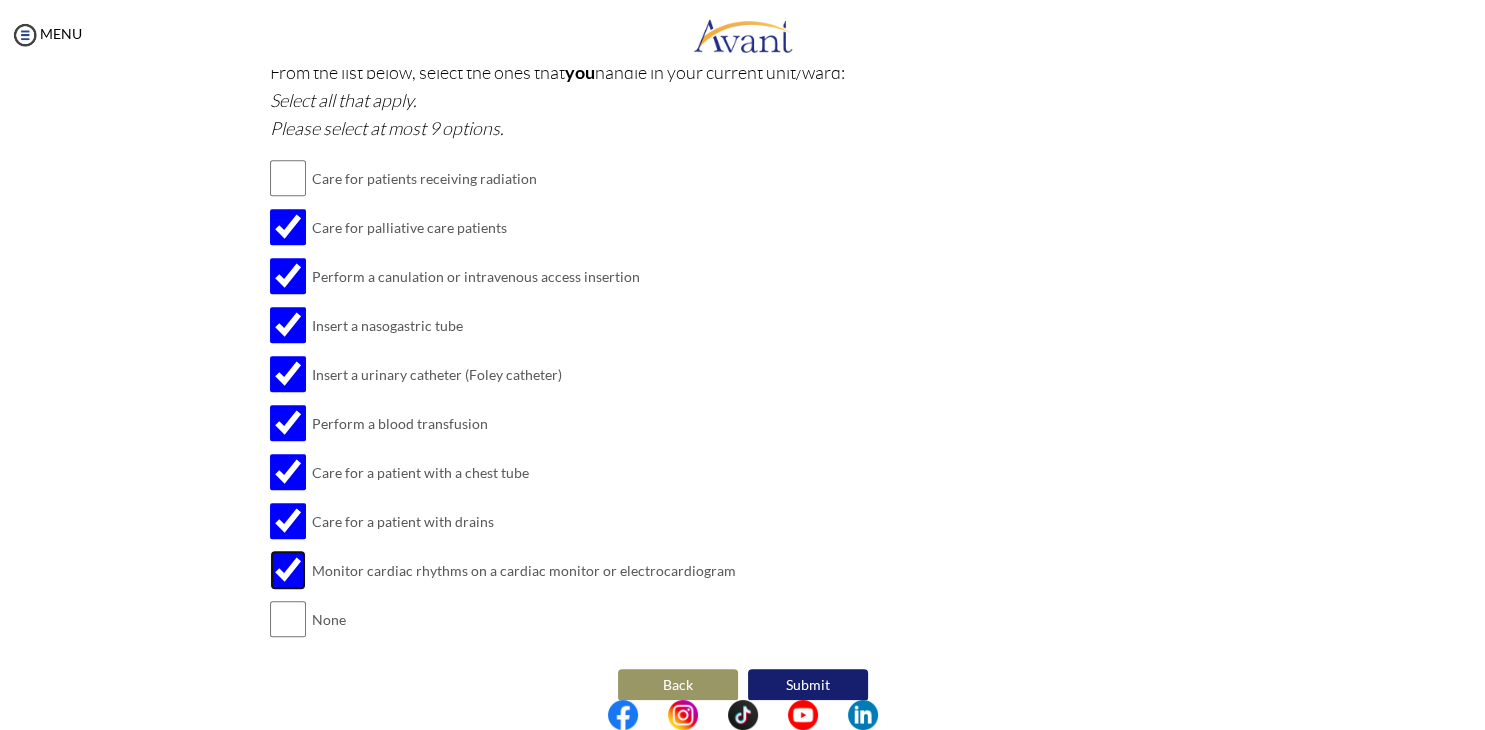 scroll, scrollTop: 1112, scrollLeft: 0, axis: vertical 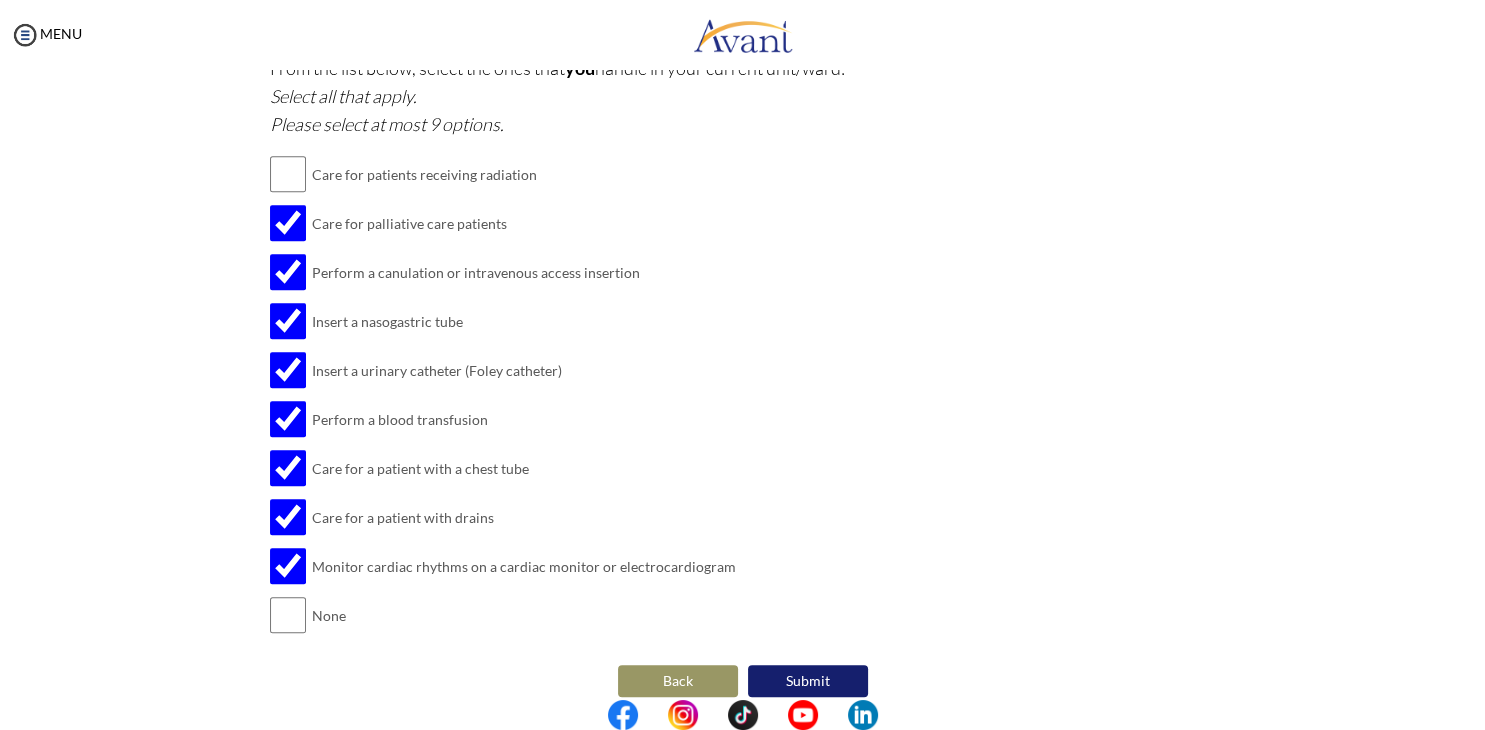 click on "Submit" at bounding box center (808, 681) 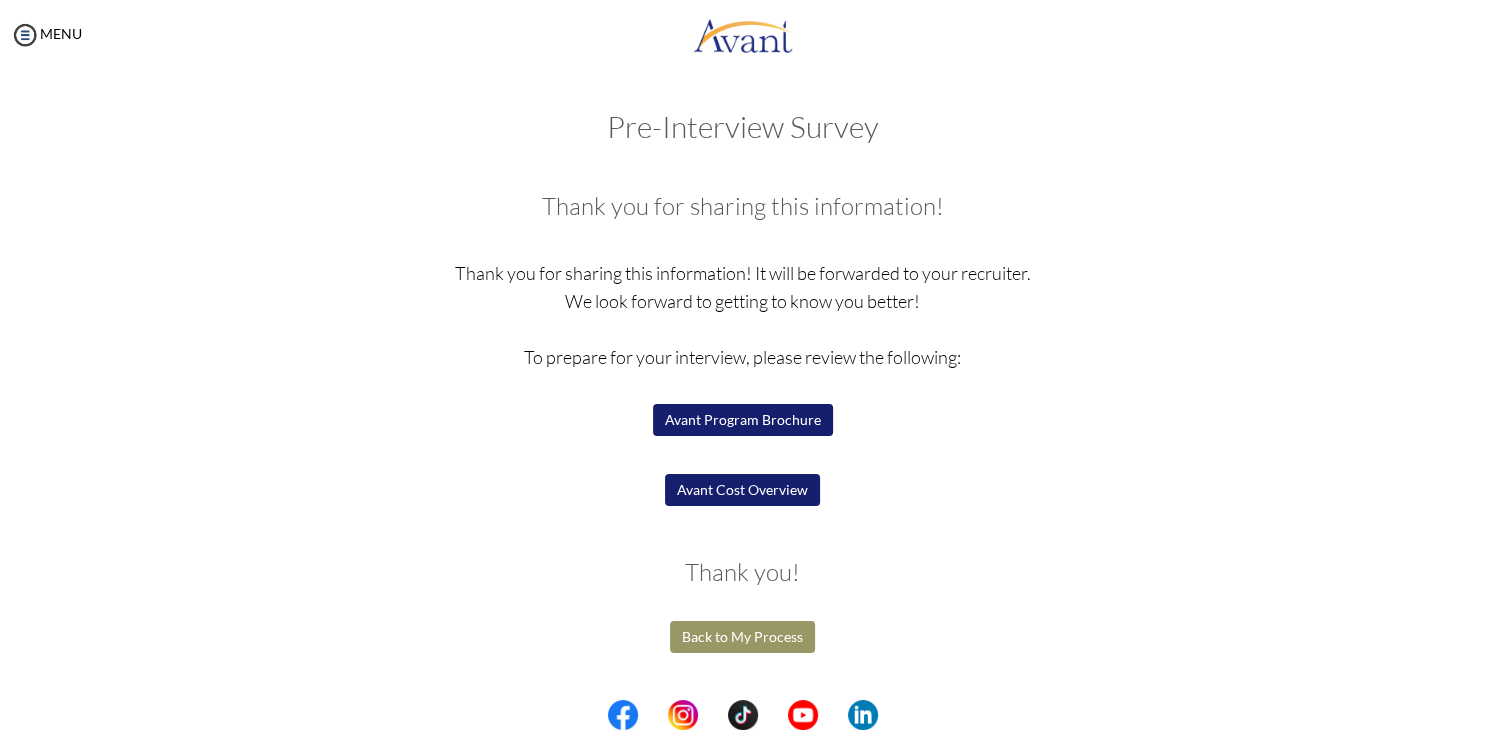 click on "Avant Program Brochure" at bounding box center [743, 420] 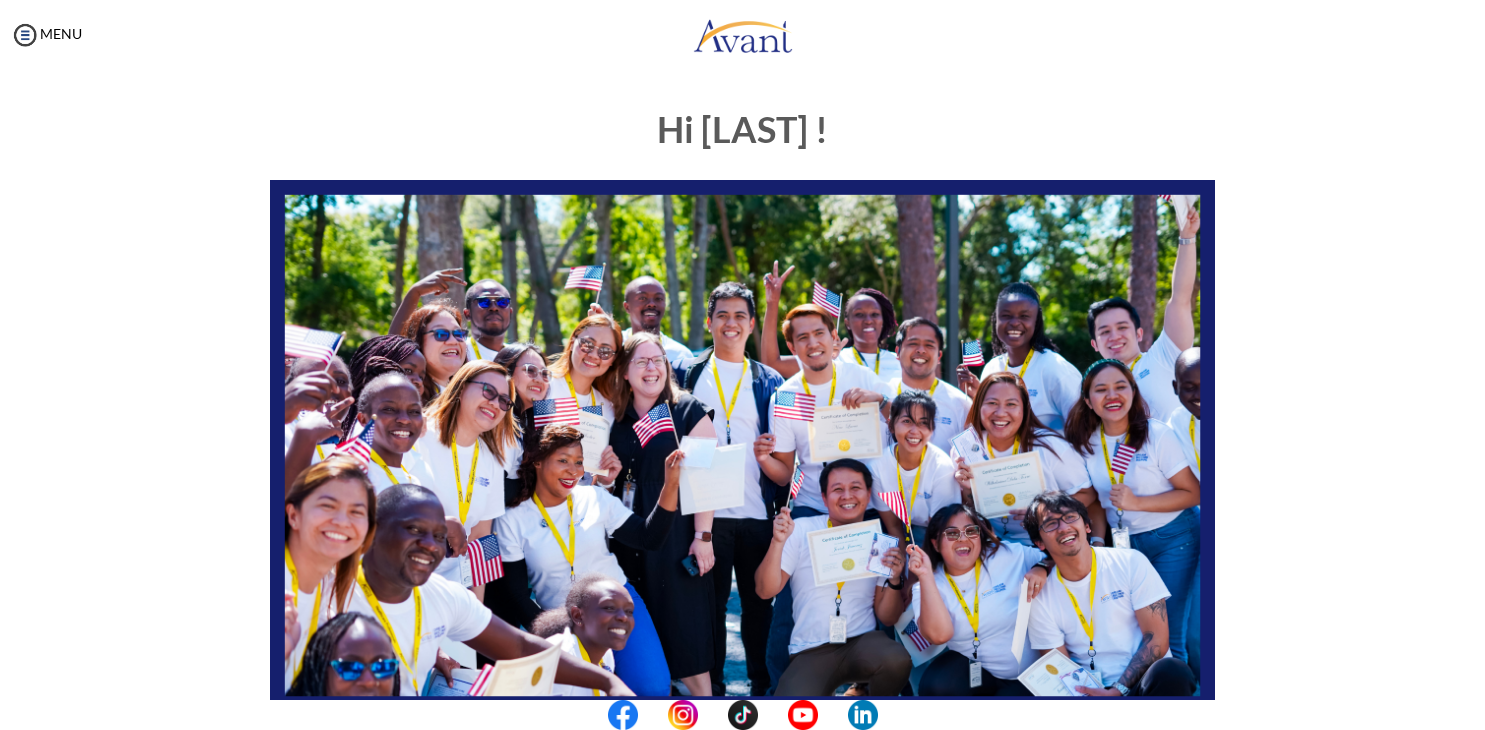 scroll, scrollTop: 0, scrollLeft: 0, axis: both 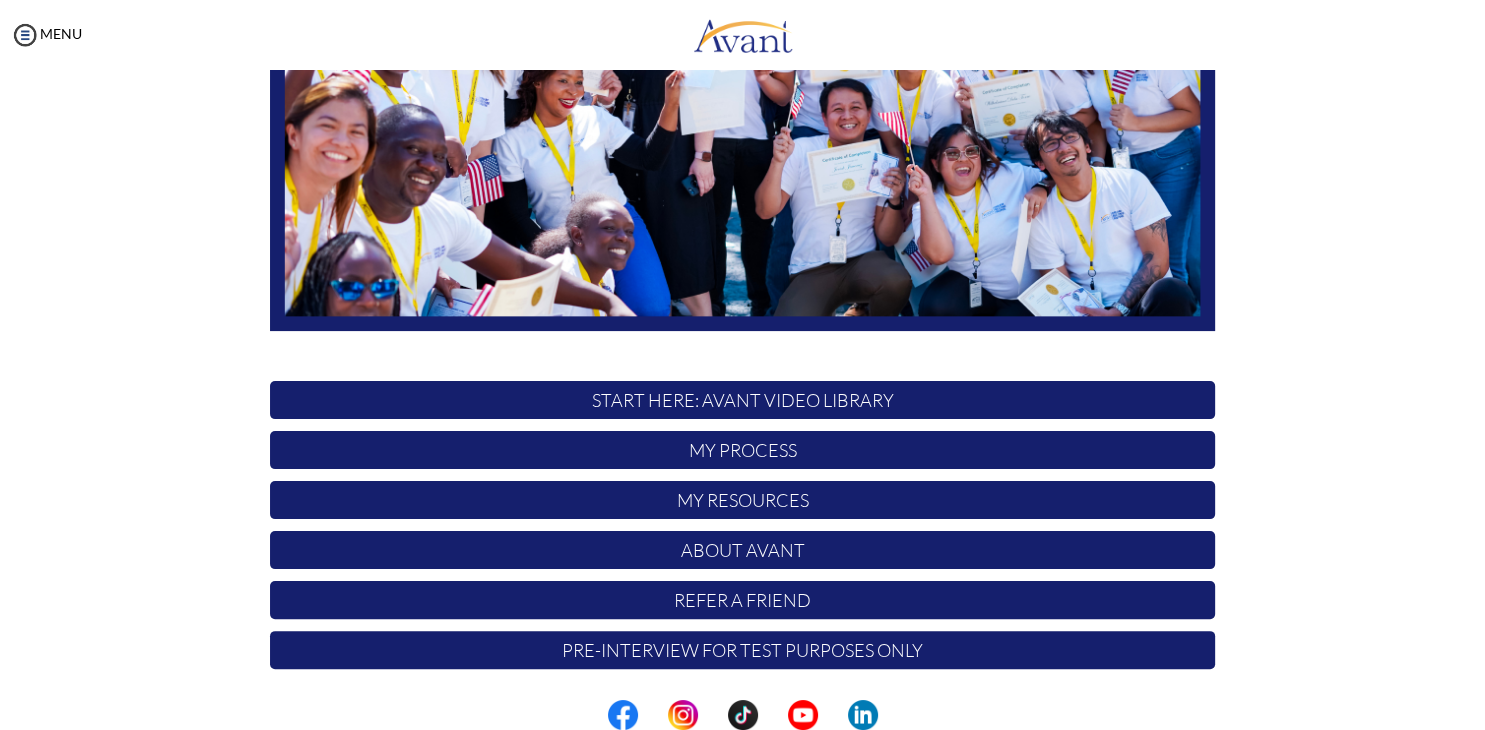 click on "My Process" at bounding box center (742, 450) 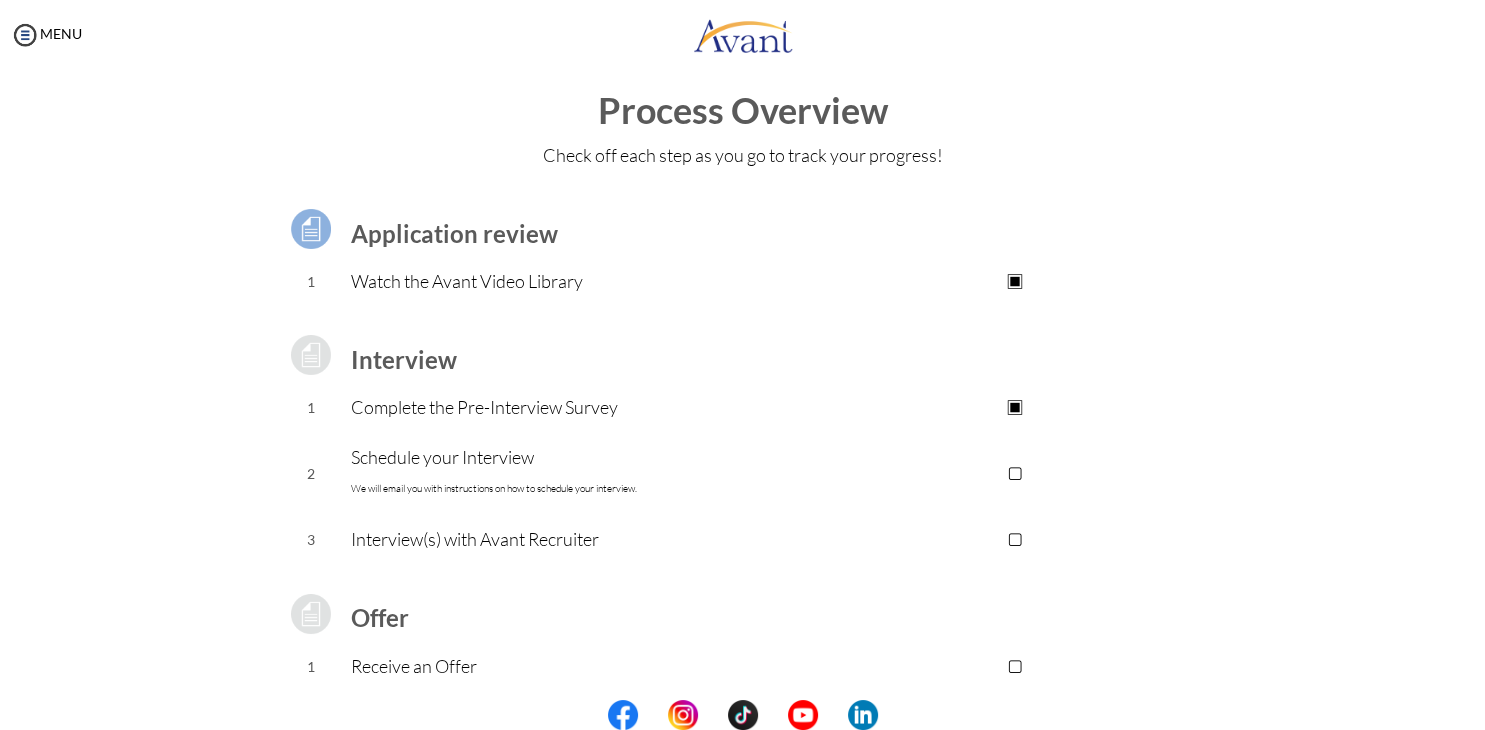 scroll, scrollTop: 0, scrollLeft: 0, axis: both 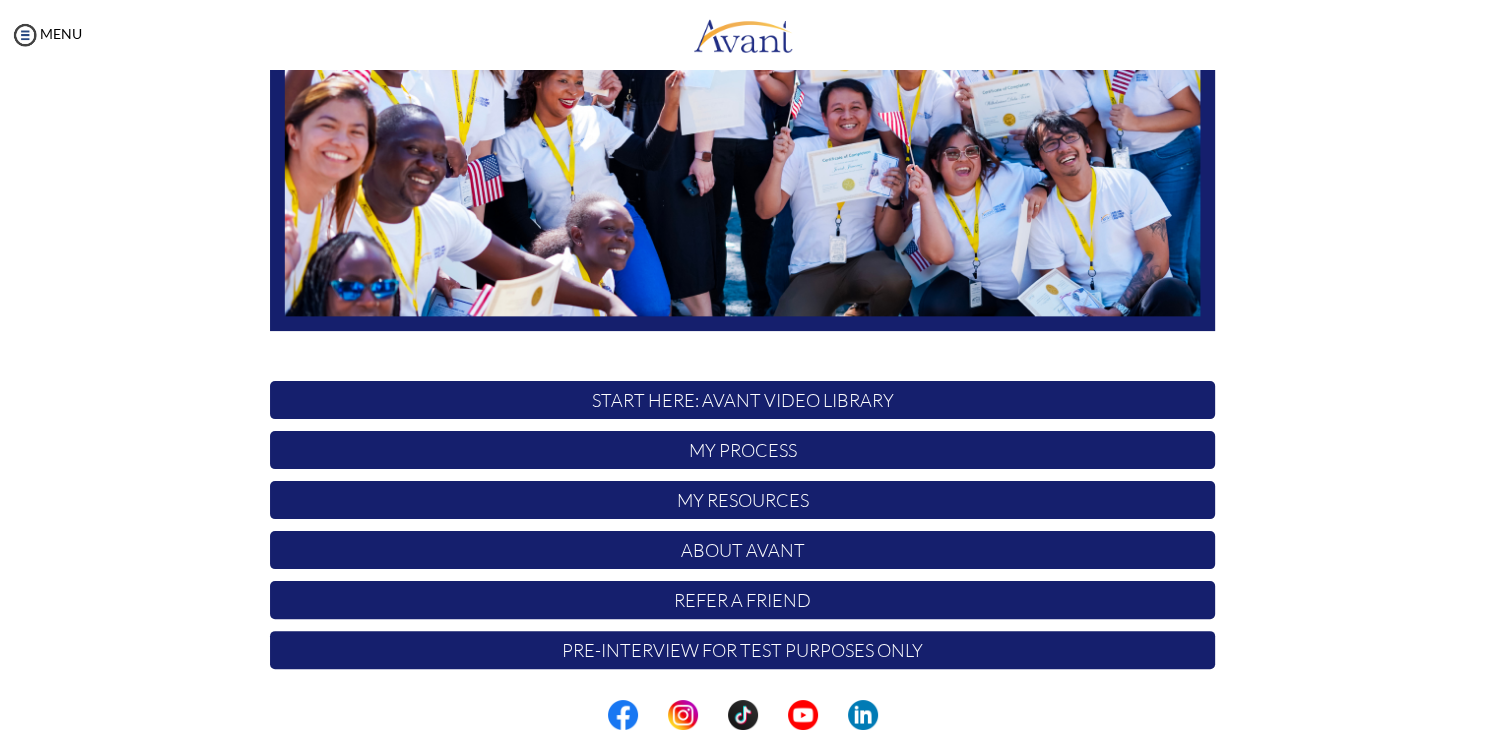 click on "My Resources" at bounding box center (742, 500) 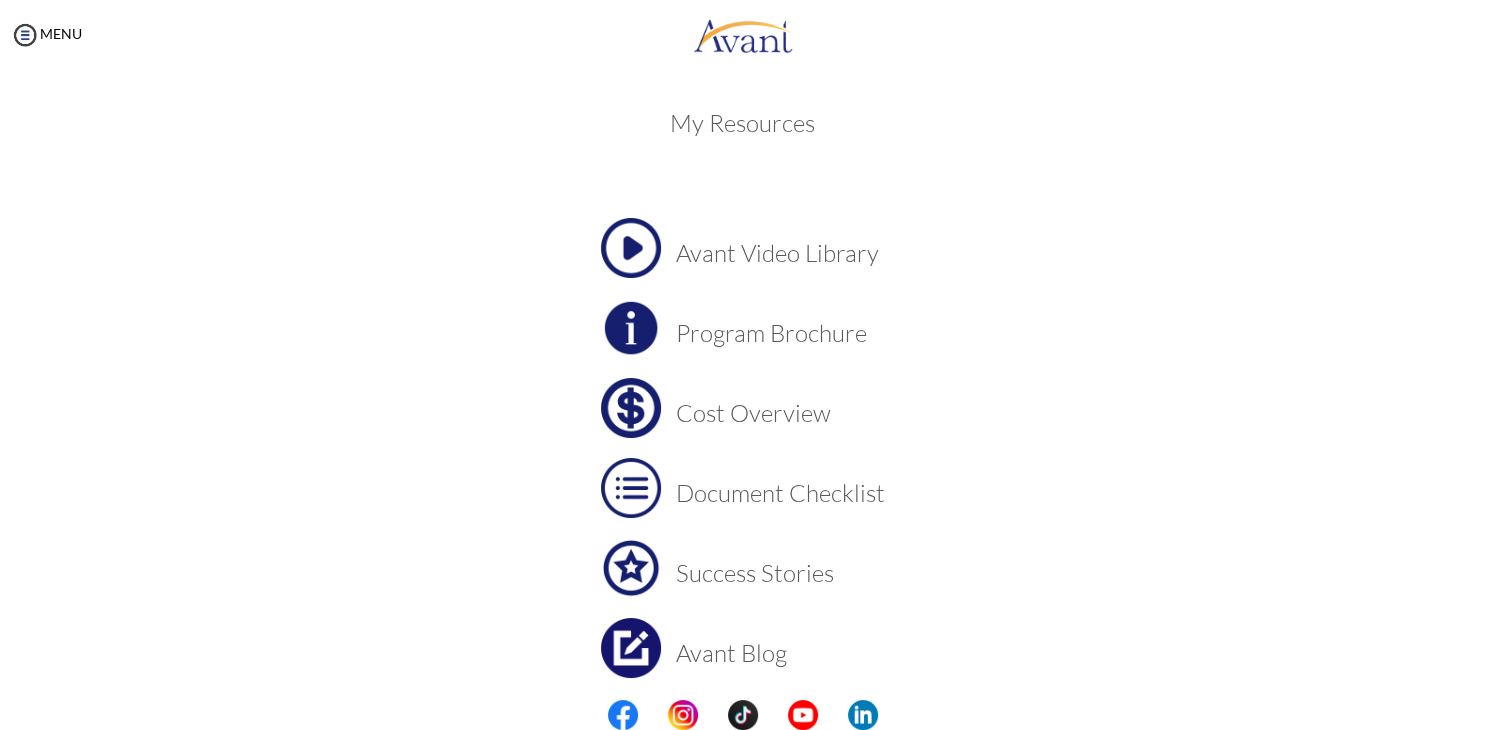 click on "Cost Overview" at bounding box center [780, 413] 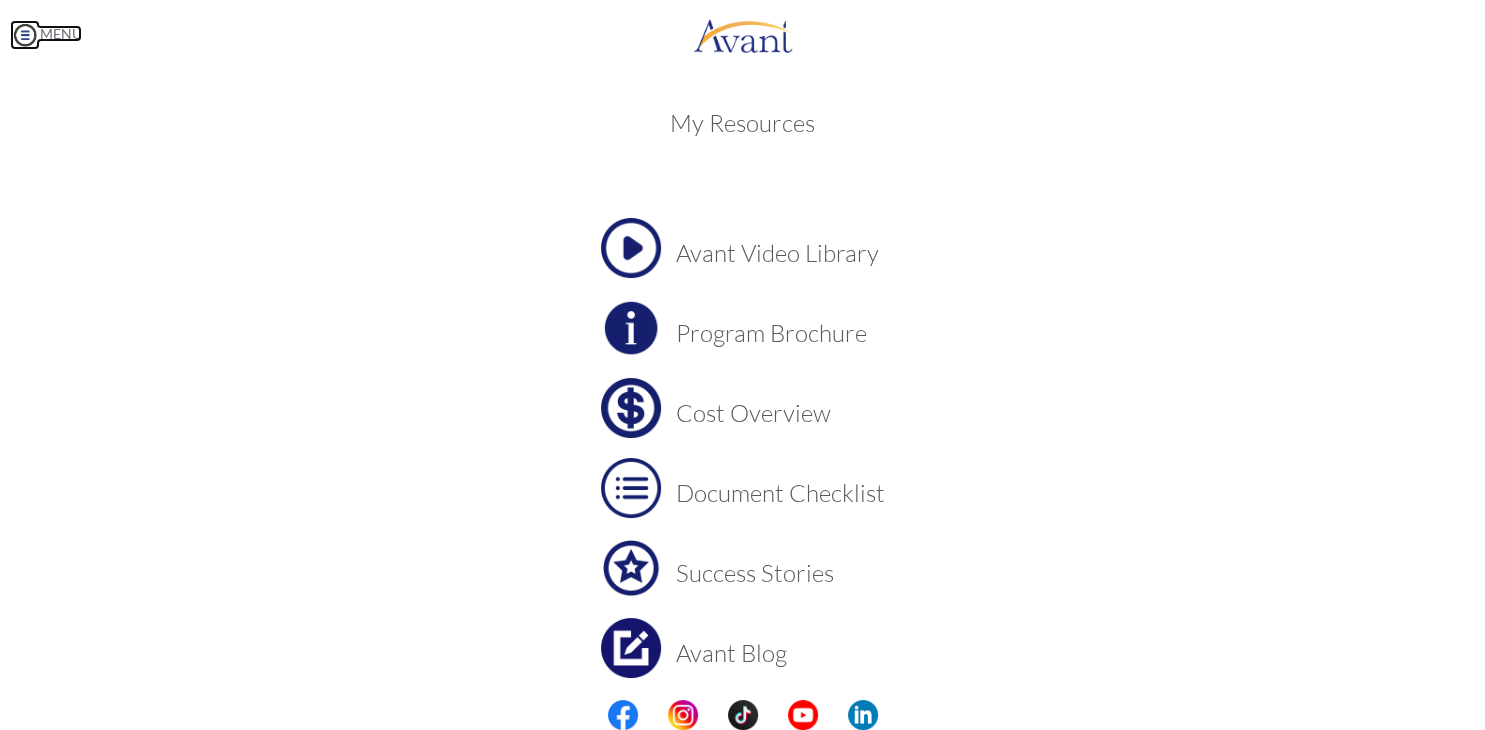 click at bounding box center [25, 35] 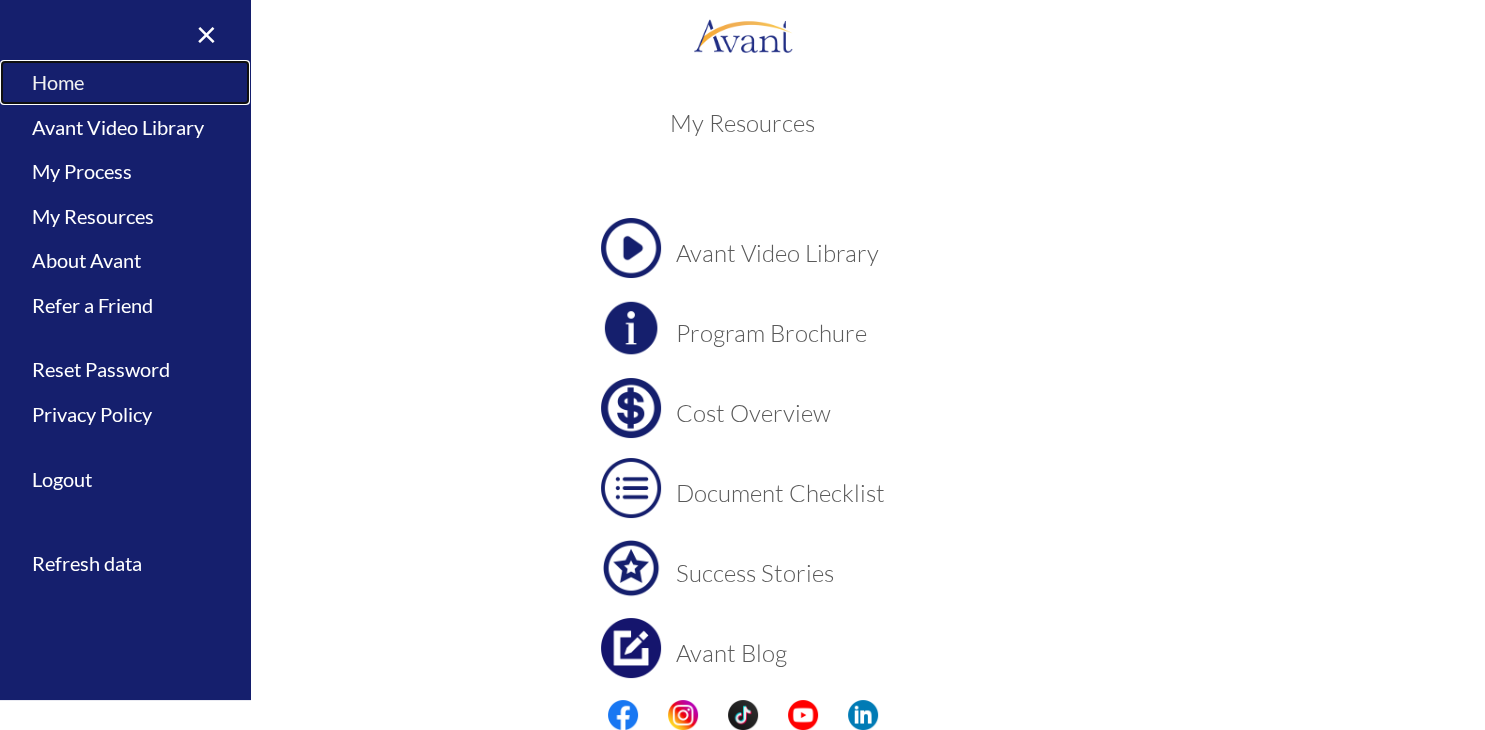 click on "Home" at bounding box center (125, 82) 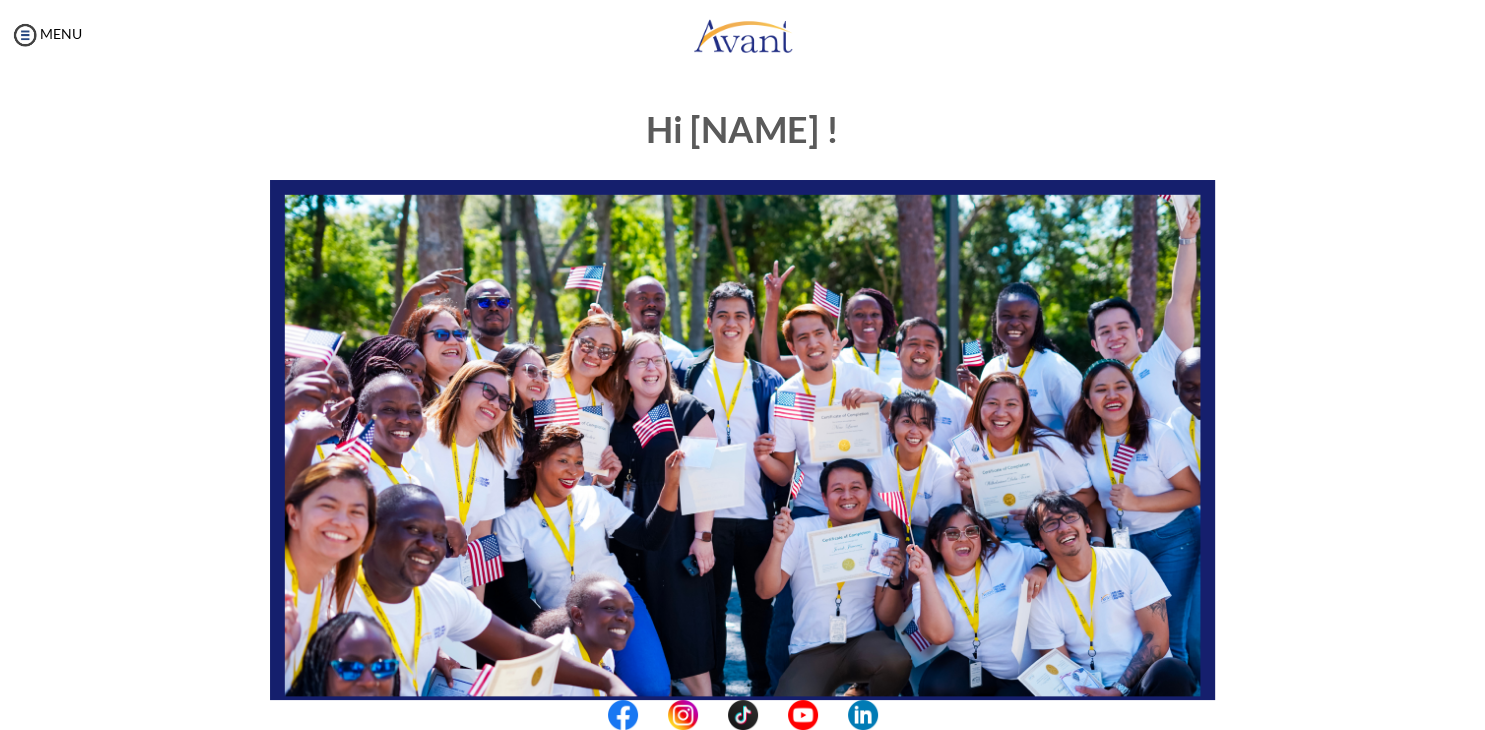scroll, scrollTop: 380, scrollLeft: 0, axis: vertical 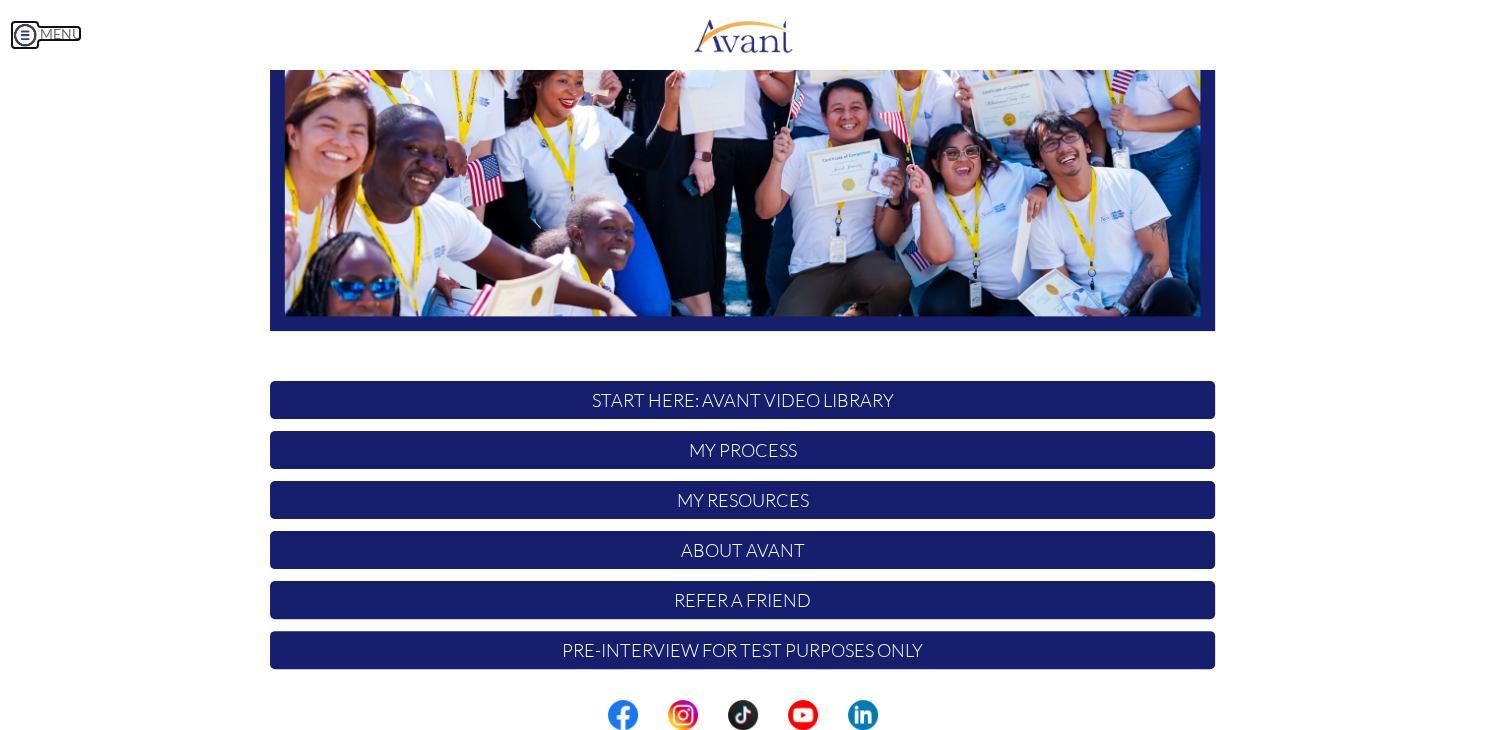 click at bounding box center [25, 35] 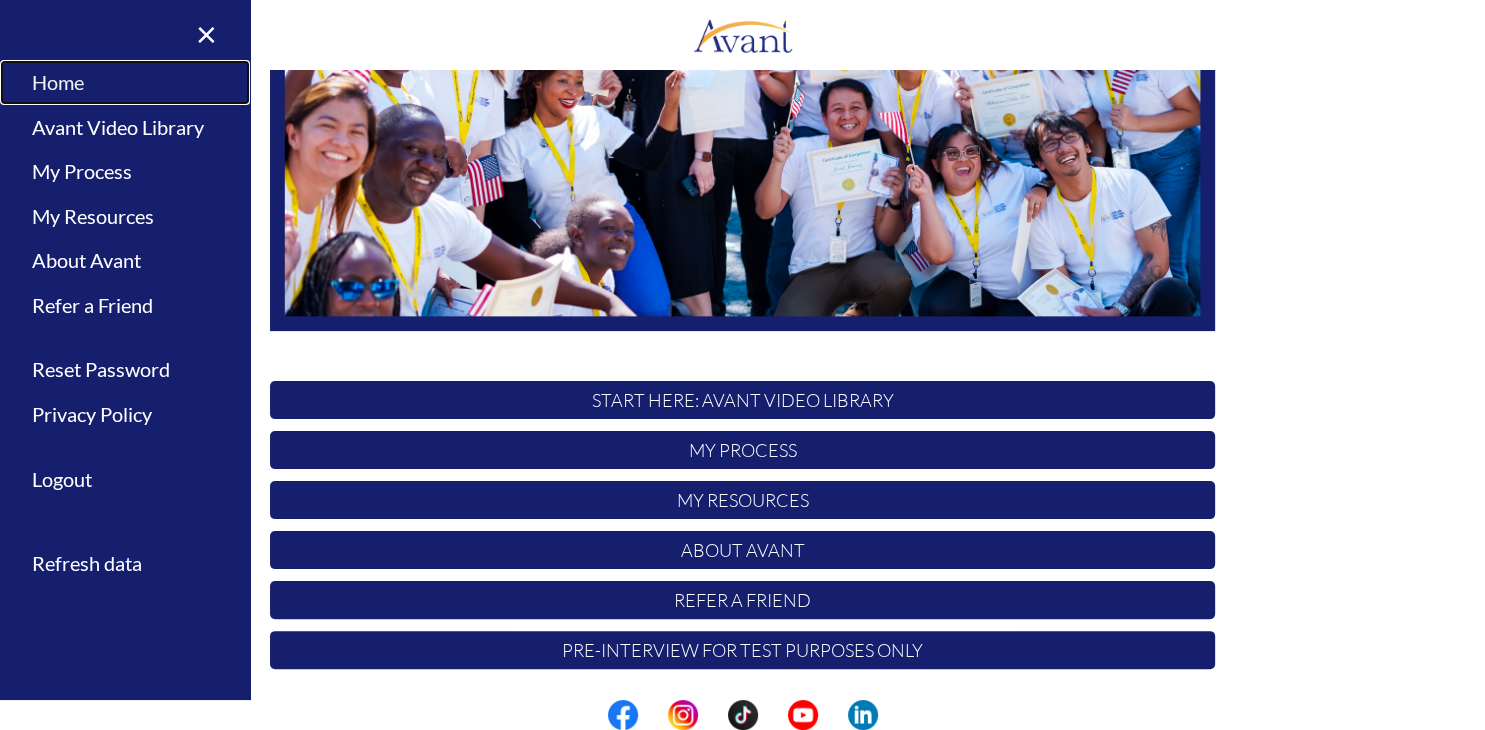 click on "Home" at bounding box center [125, 82] 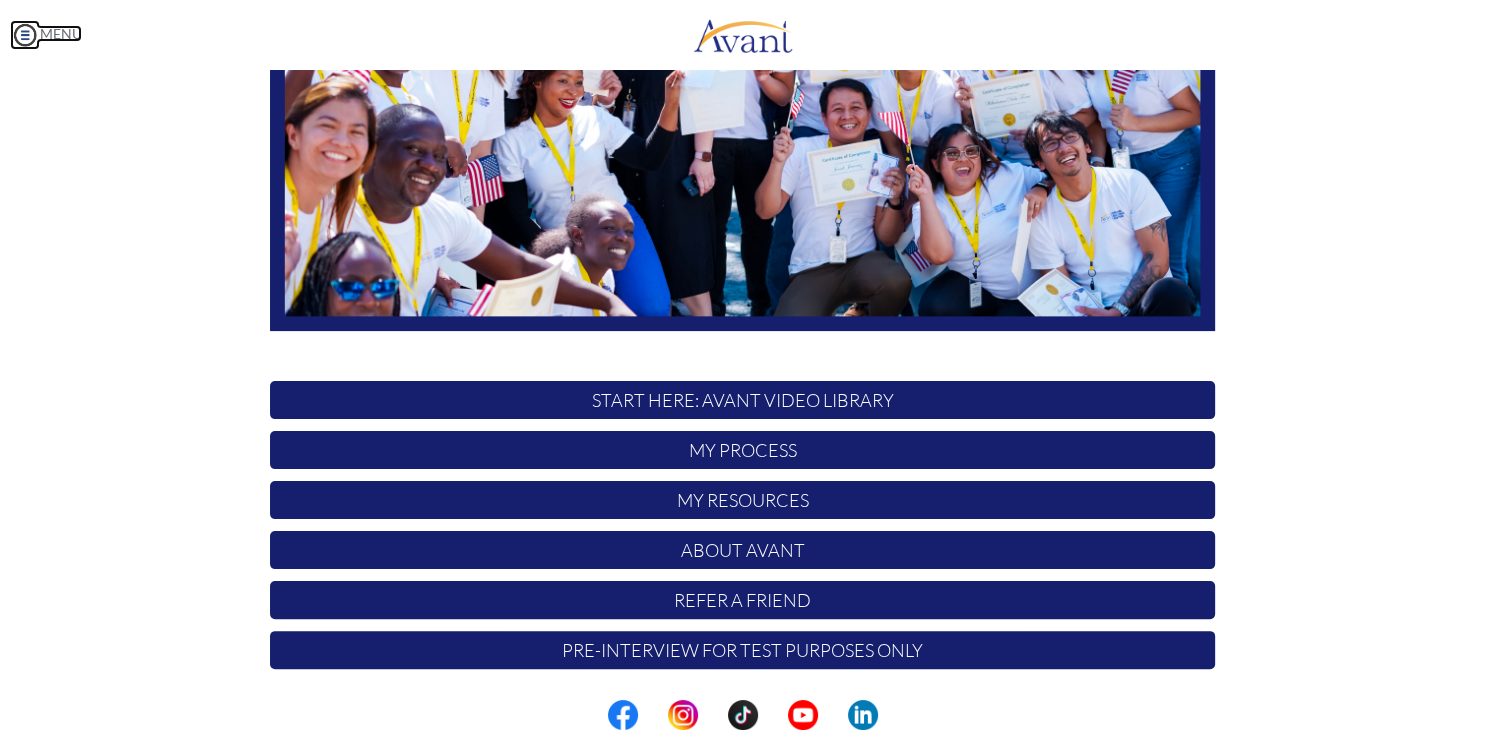 click at bounding box center (25, 35) 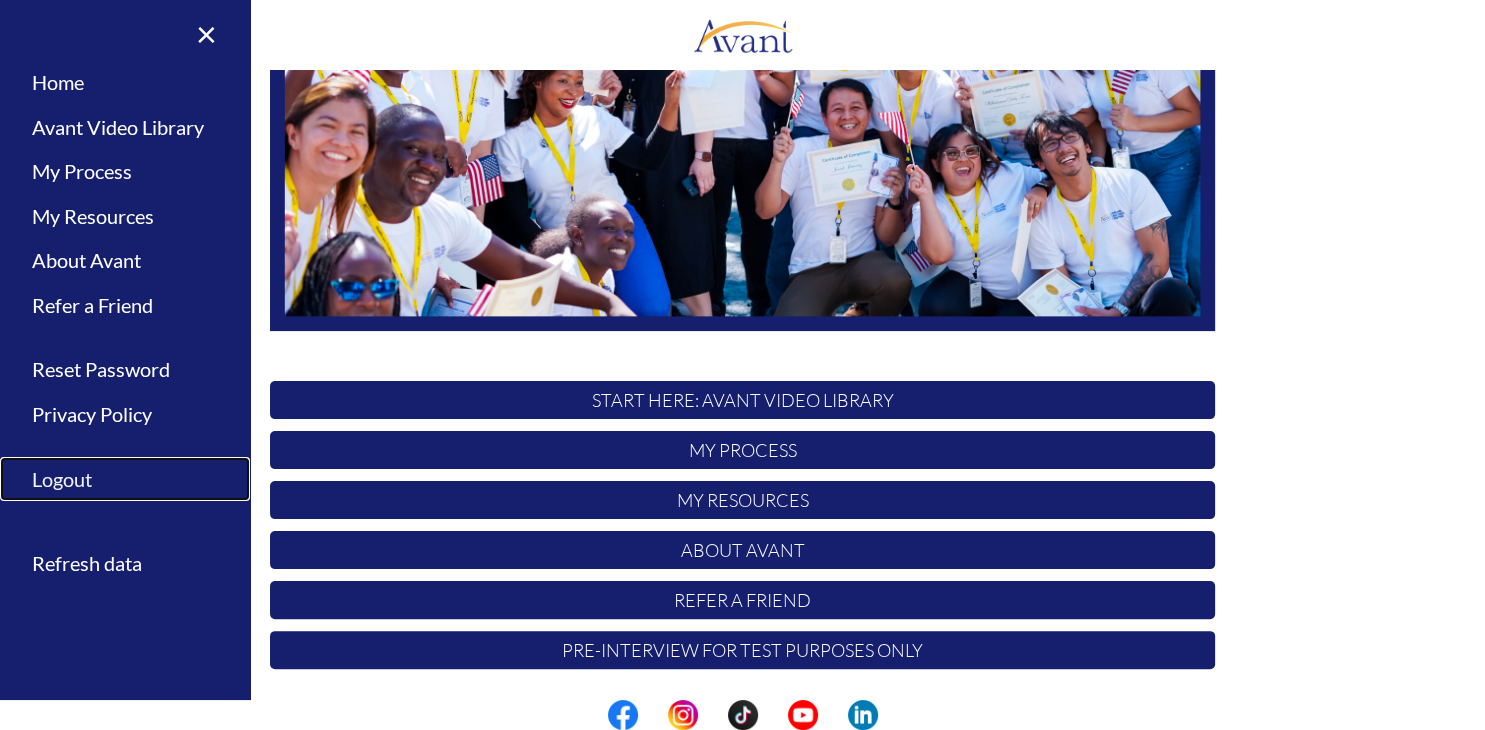 click on "Logout" at bounding box center (125, 479) 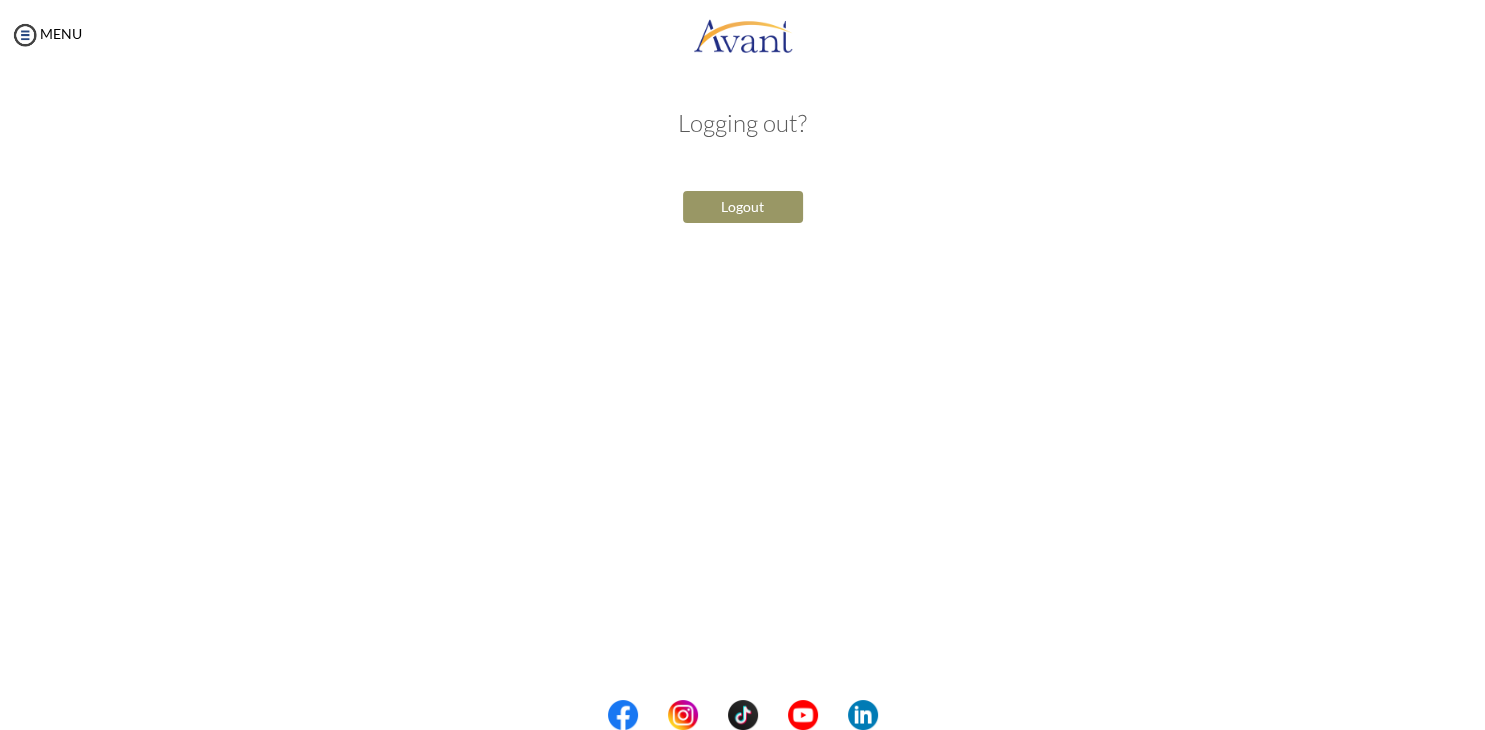 click on "Logout" at bounding box center (743, 207) 